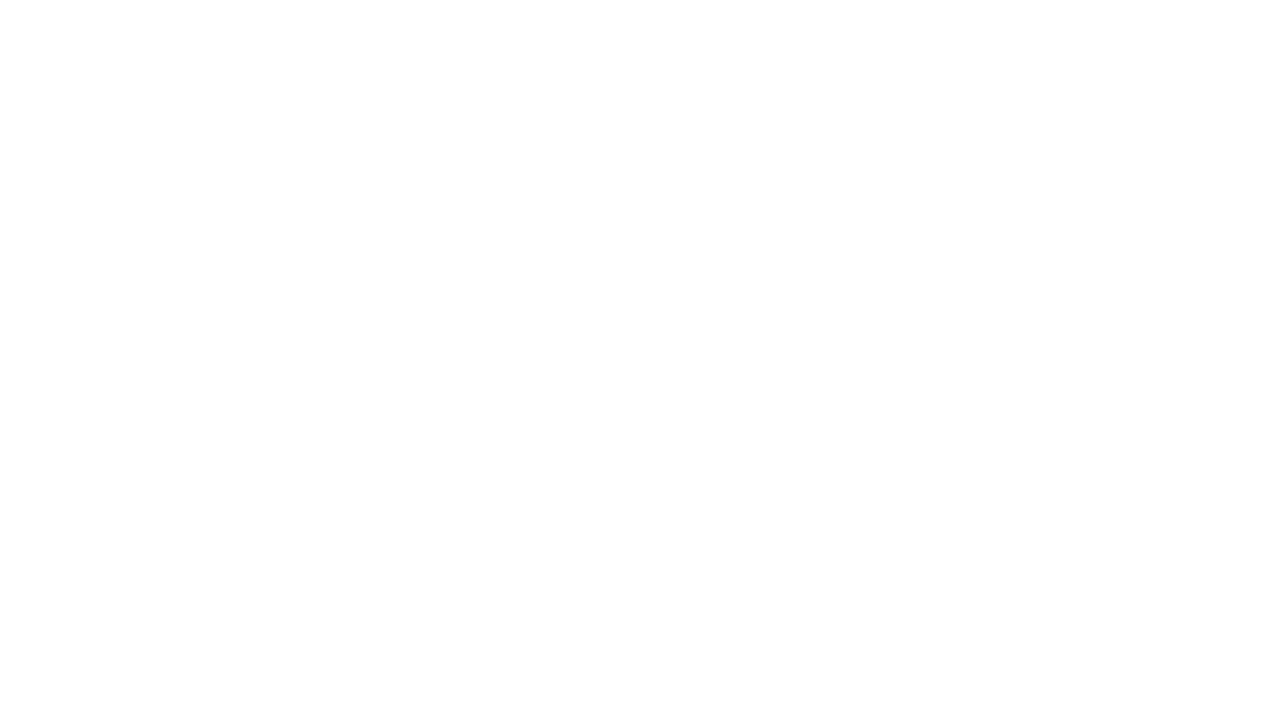 scroll, scrollTop: 0, scrollLeft: 0, axis: both 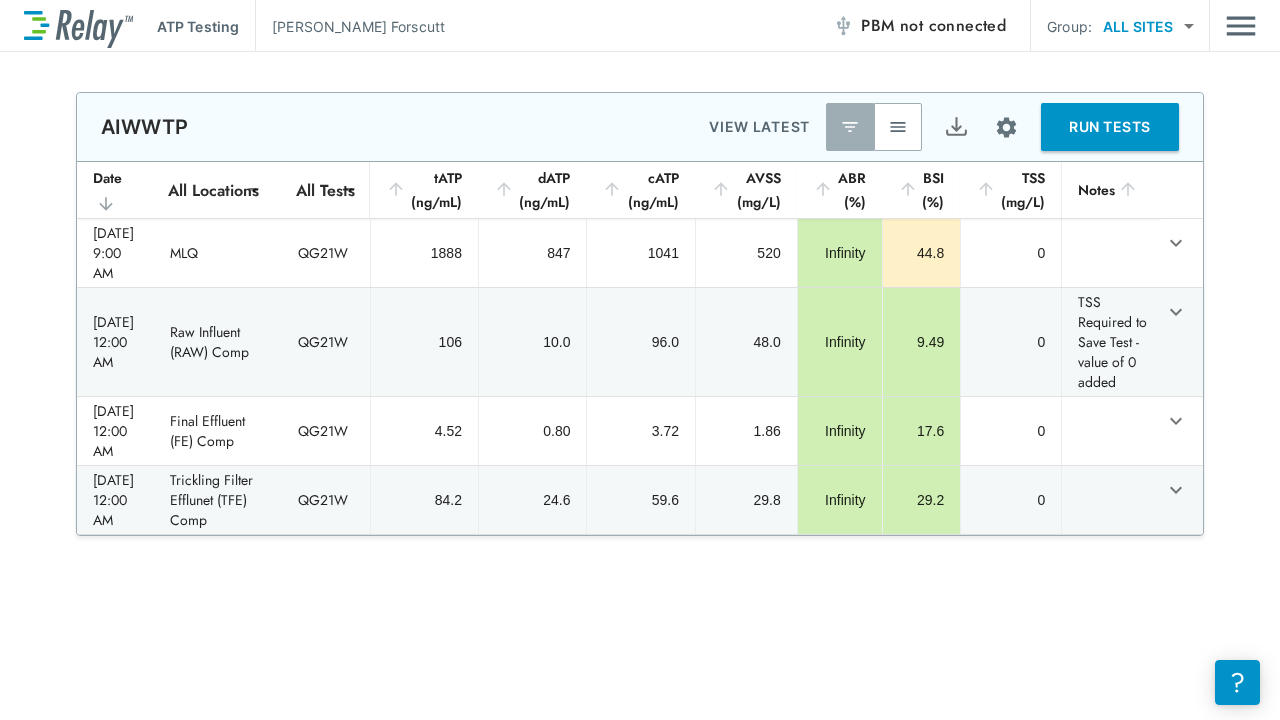 click on "RUN TESTS" at bounding box center [1110, 127] 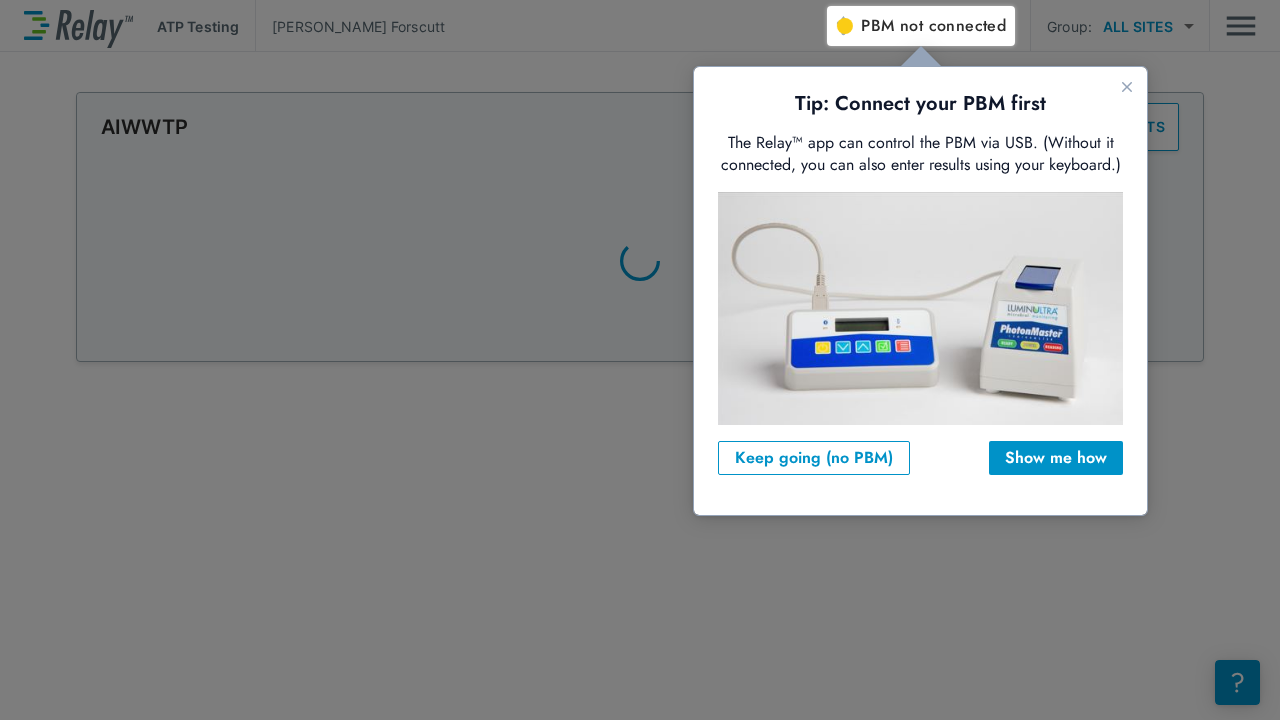 scroll, scrollTop: 0, scrollLeft: 0, axis: both 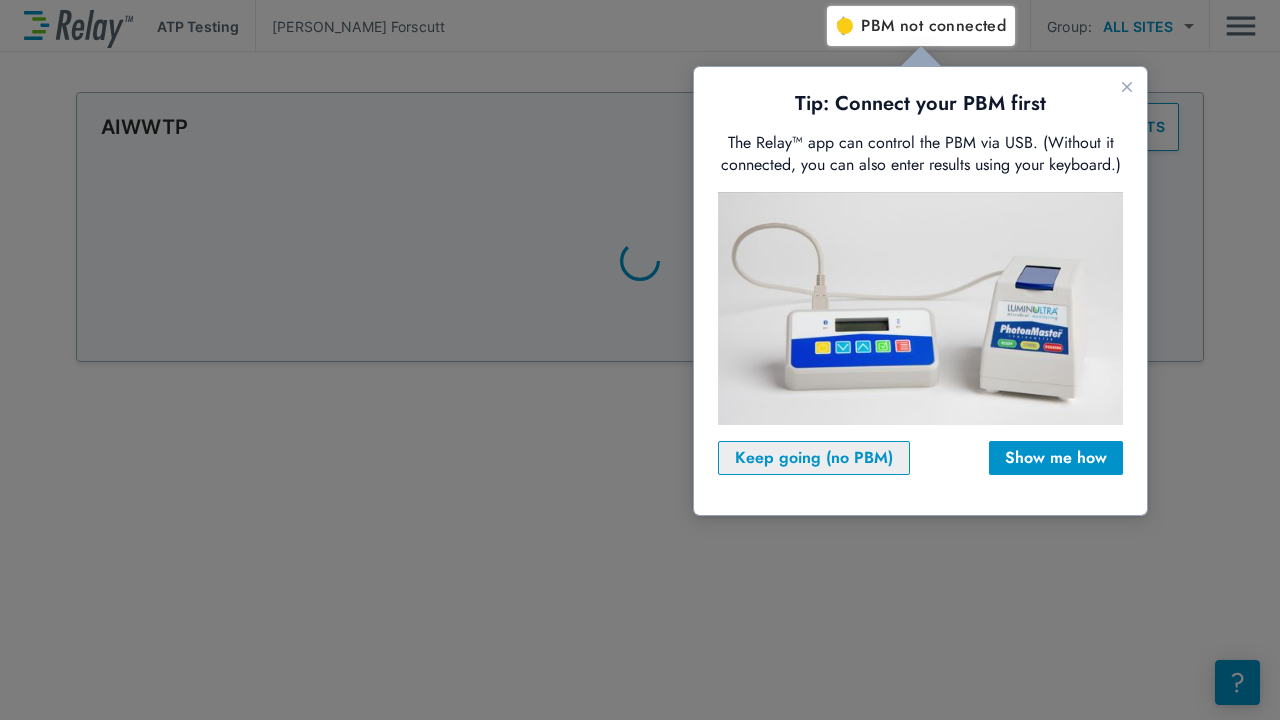 click on "Keep going (no PBM)" at bounding box center [814, 458] 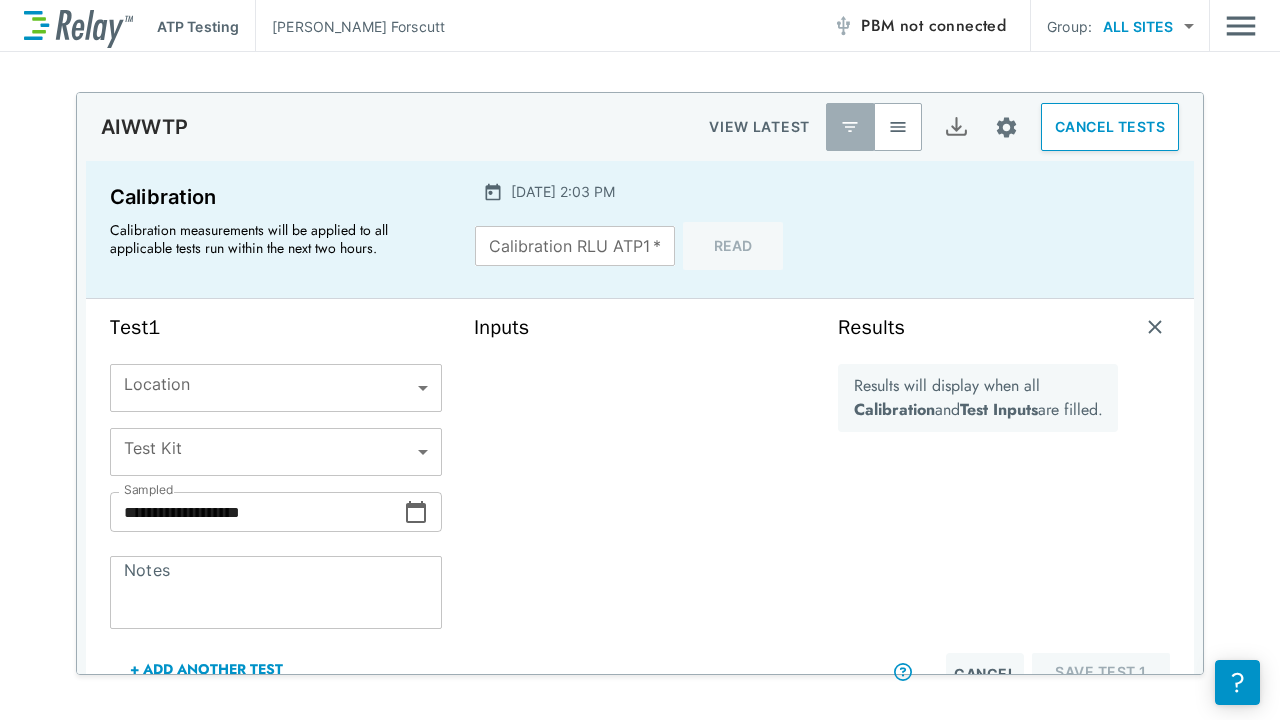 click on "**********" at bounding box center (640, 360) 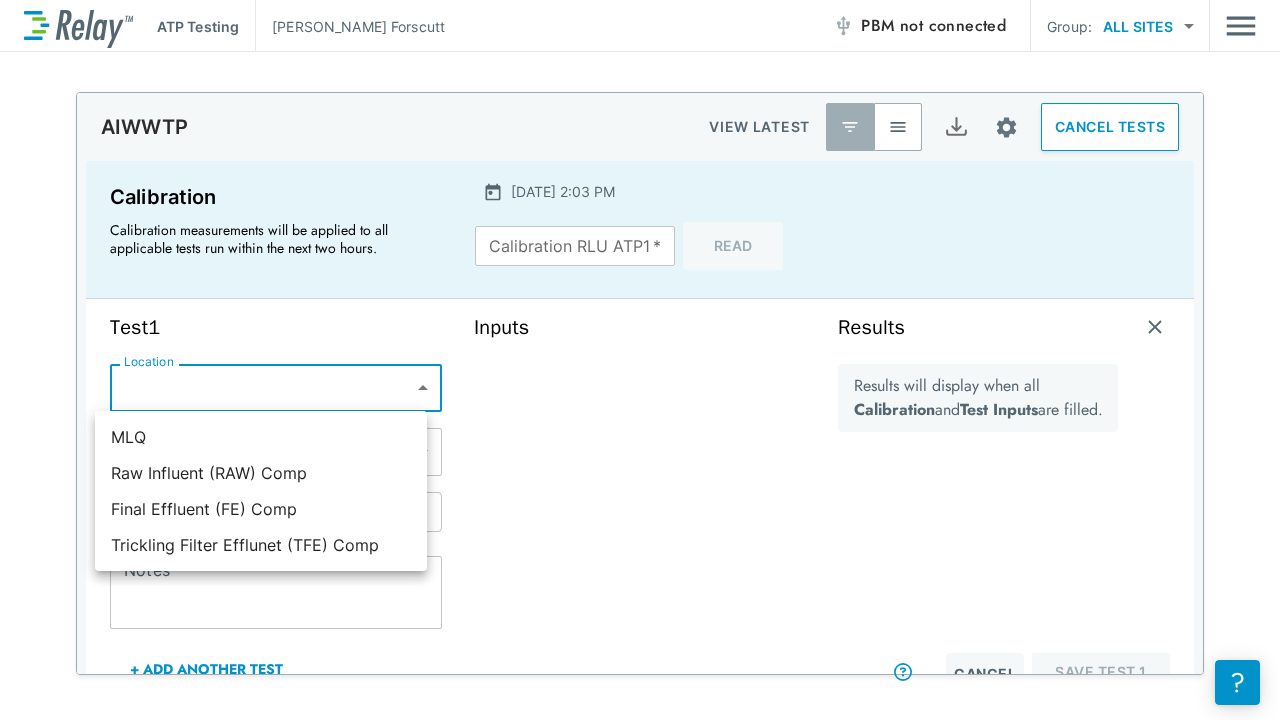 click at bounding box center (640, 360) 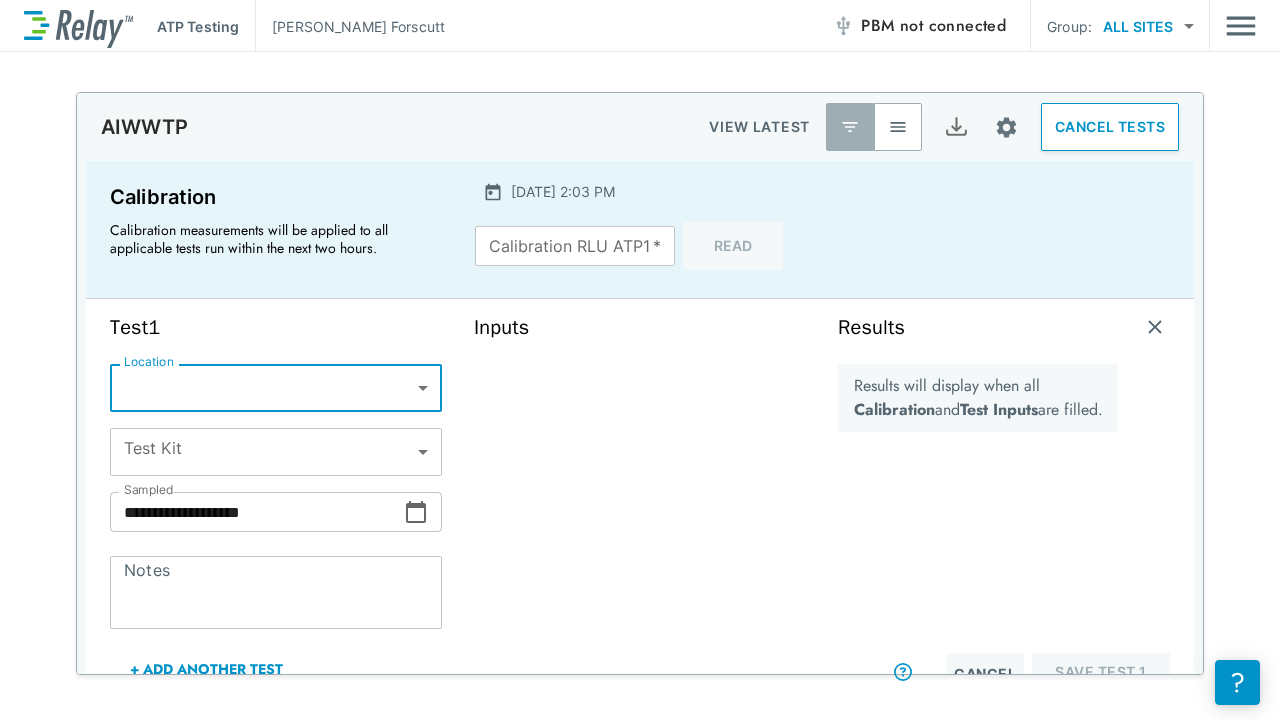 click on "Calibration RLU ATP1   *" at bounding box center [575, 246] 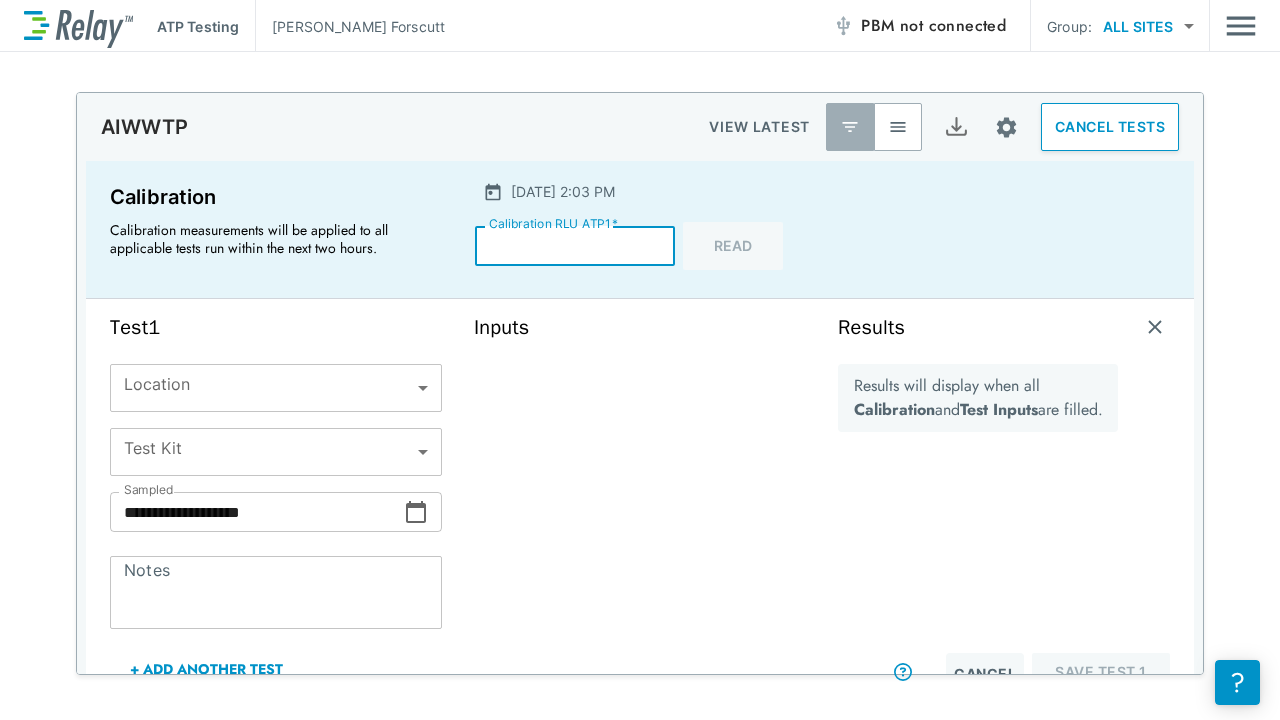 type on "****" 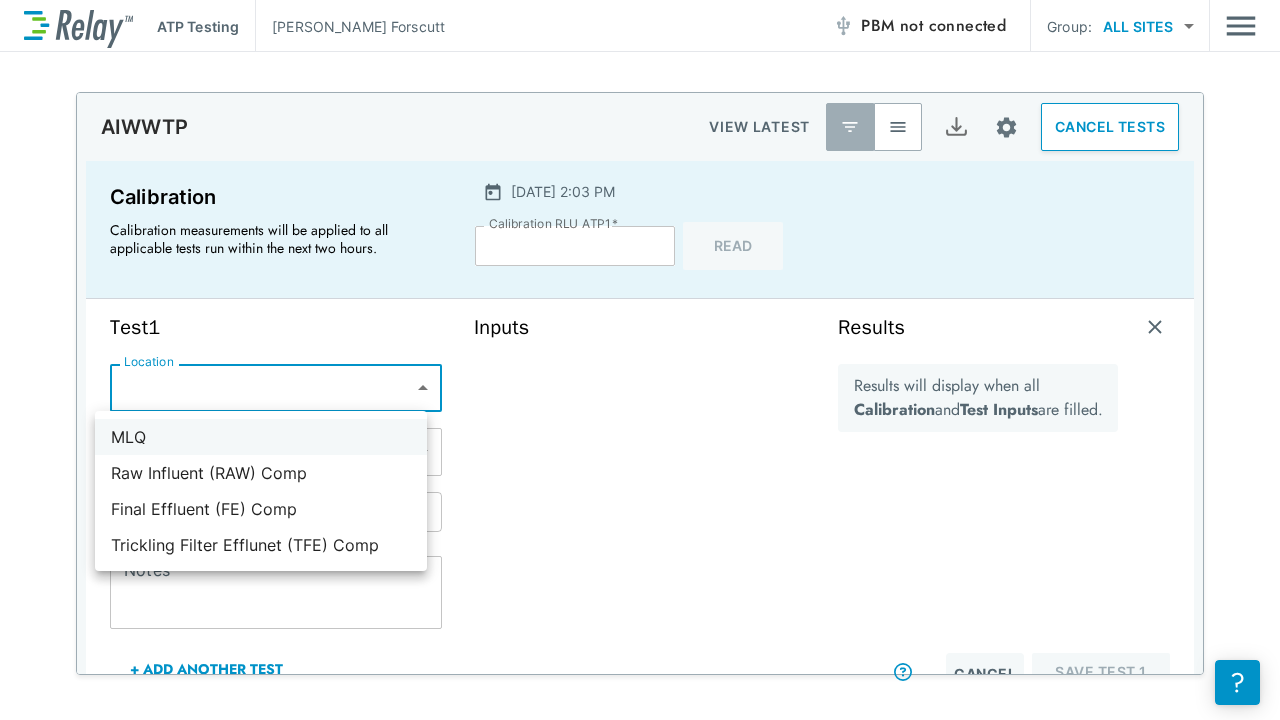 click on "MLQ" at bounding box center [261, 437] 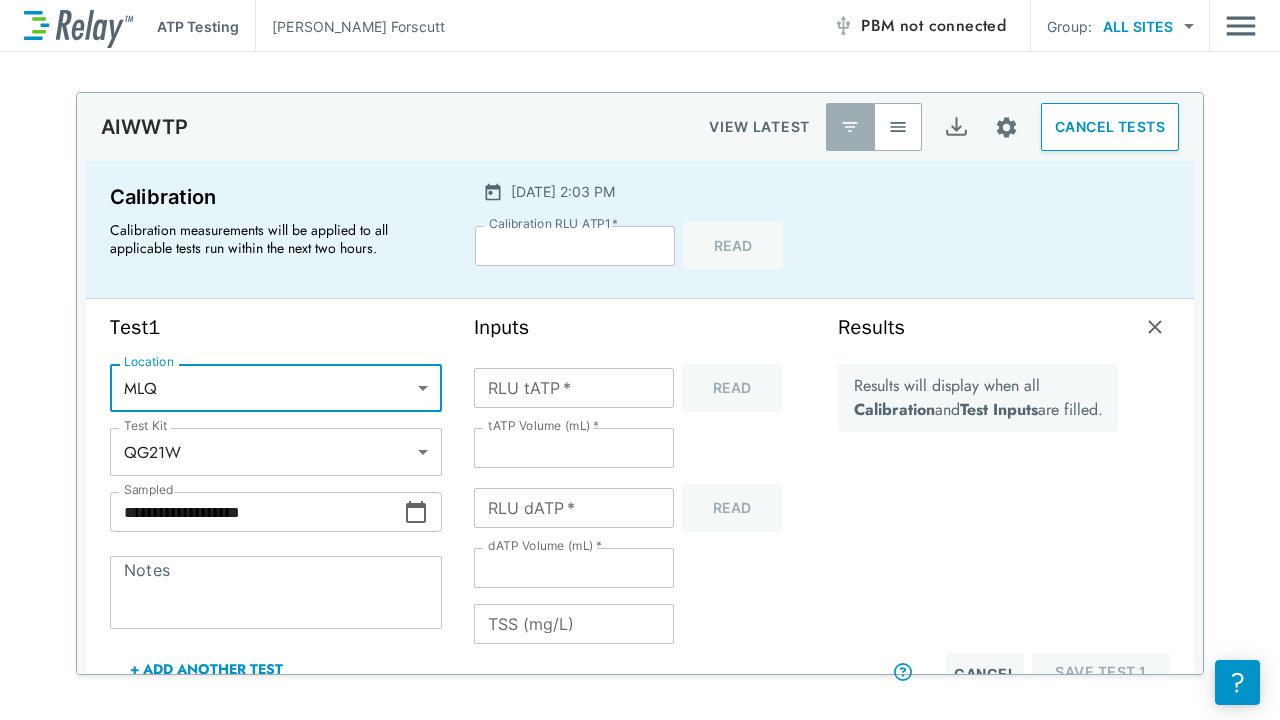 click on "RLU tATP   *" at bounding box center (574, 388) 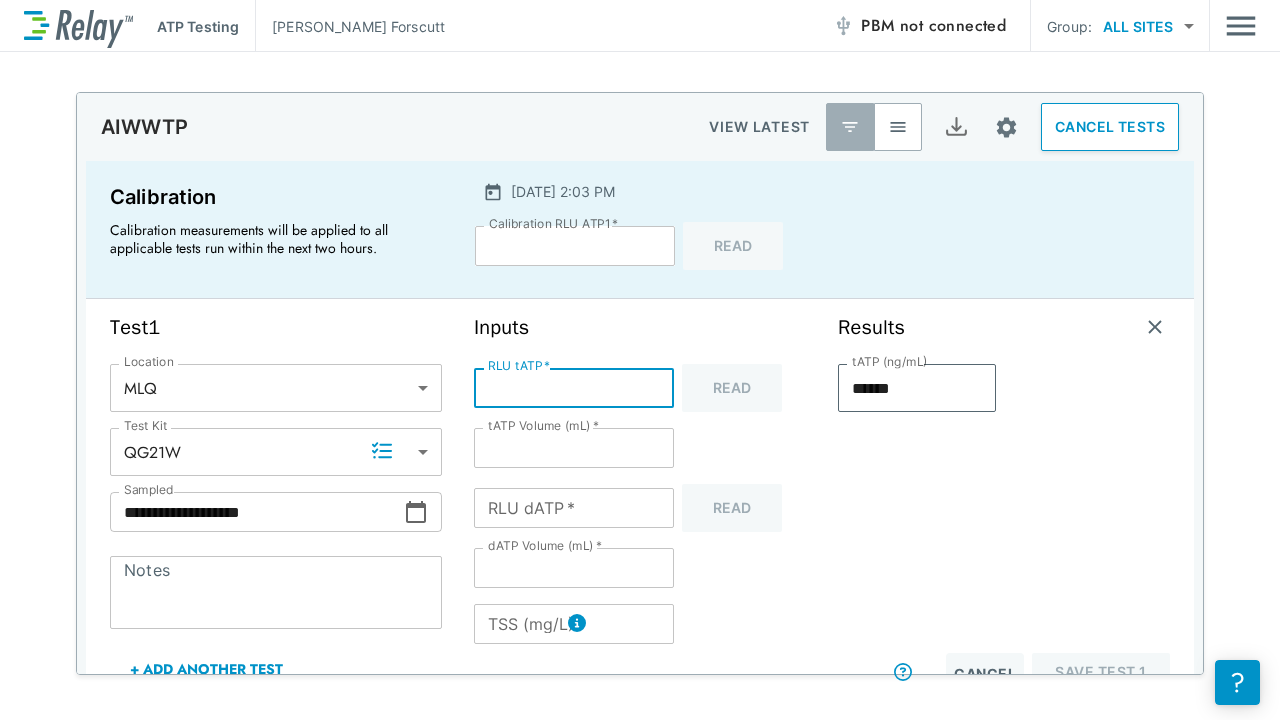 type on "**" 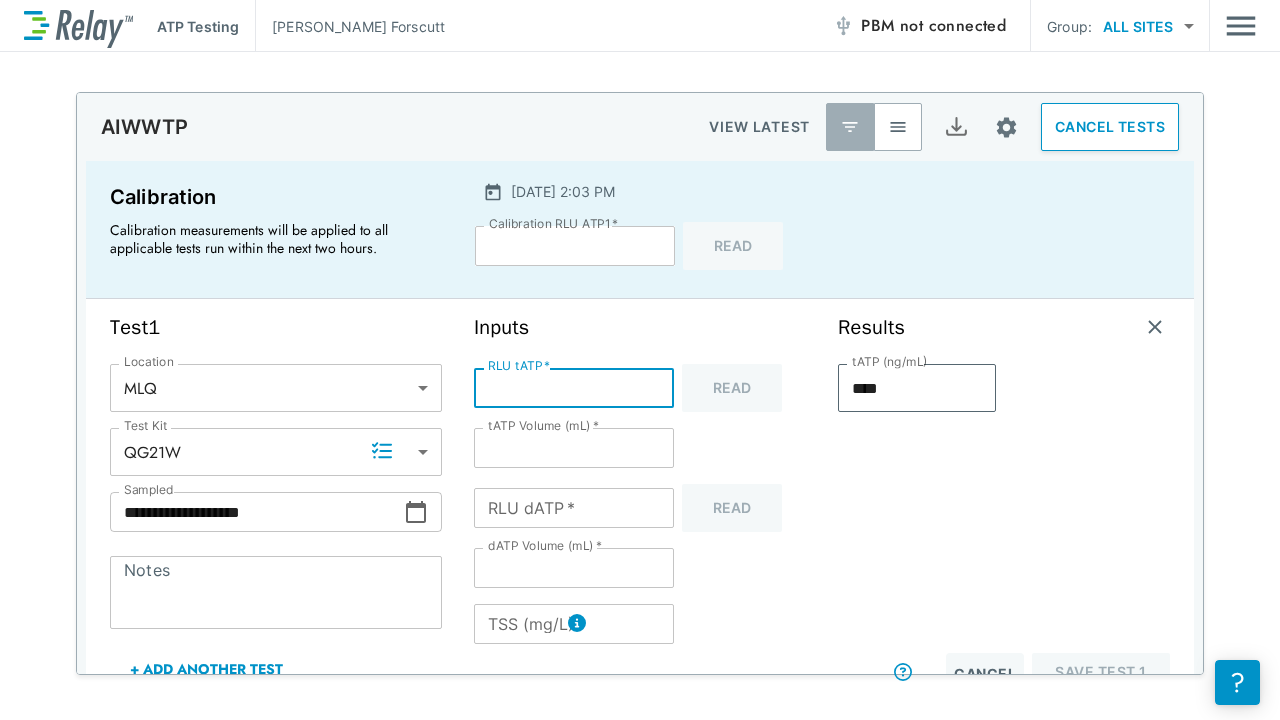 type on "***" 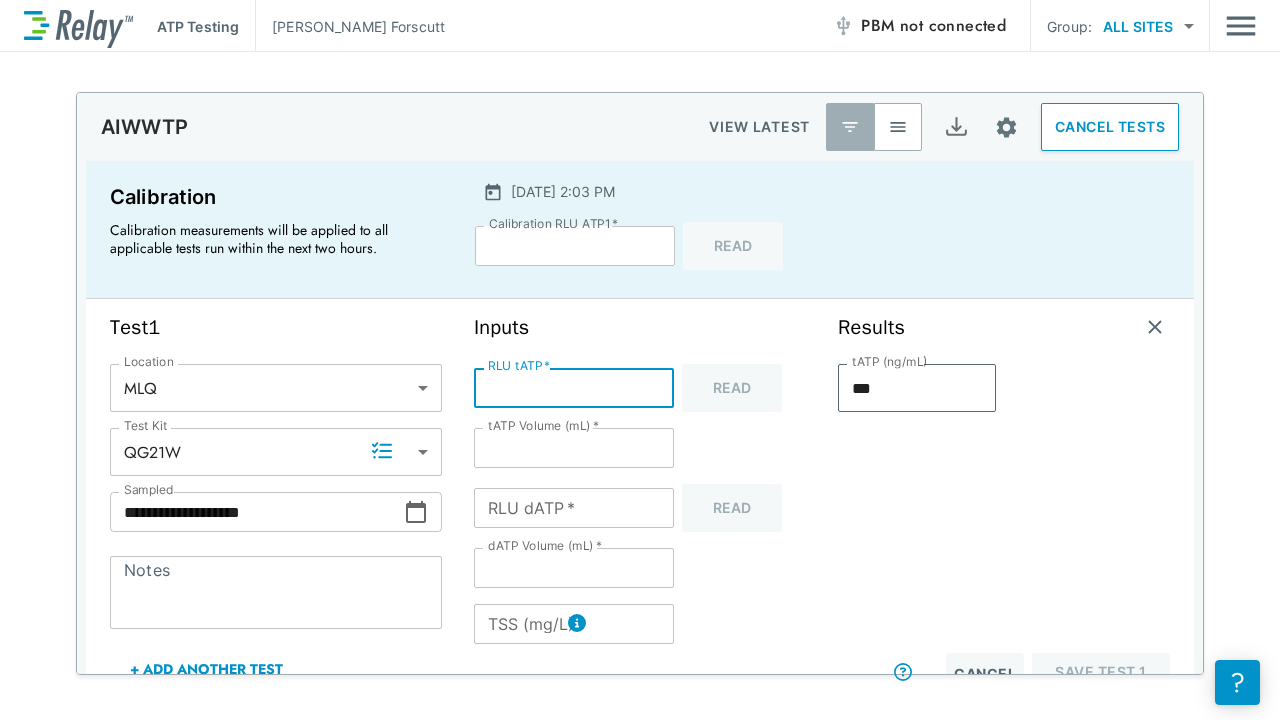 type on "******" 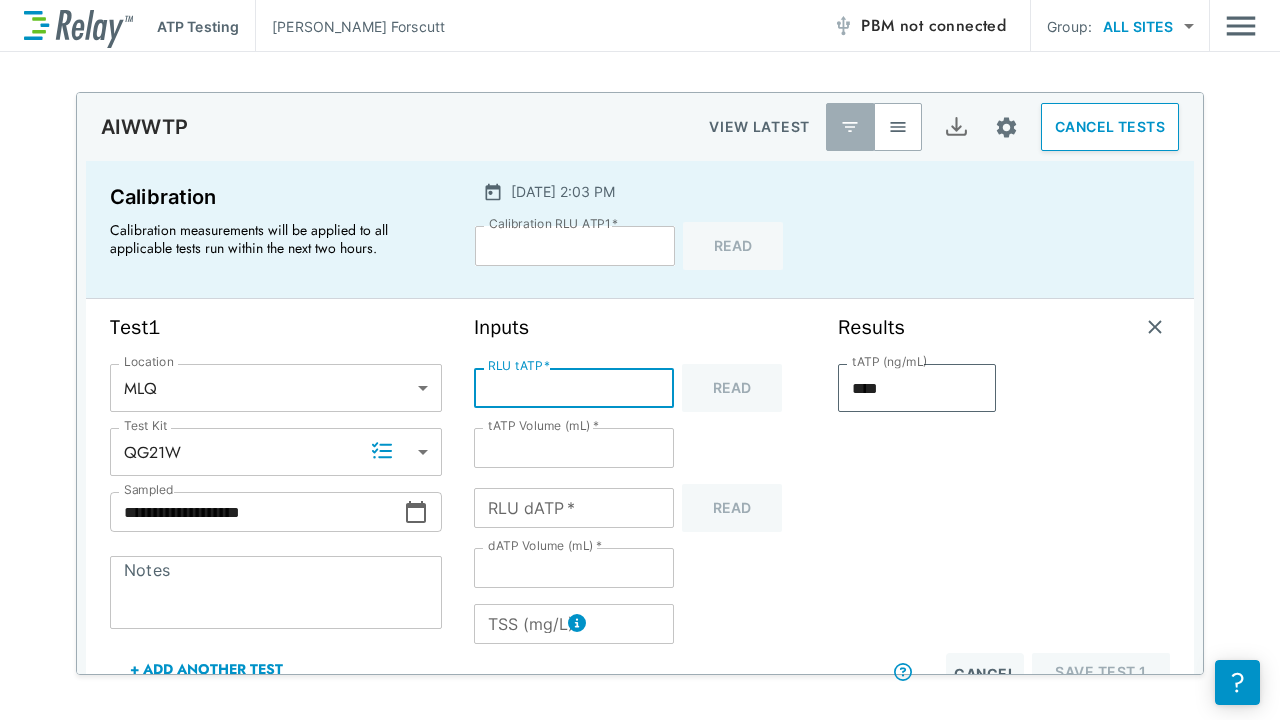 type on "******" 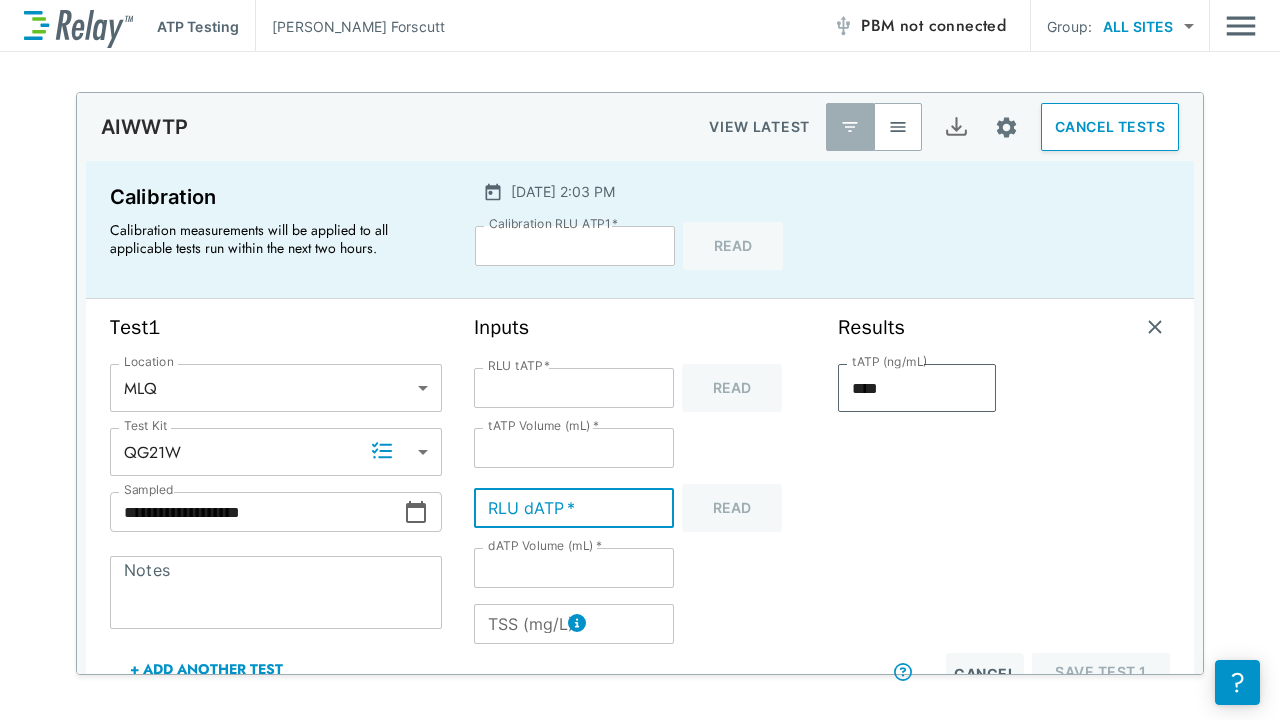 click on "RLU dATP   *" at bounding box center [574, 508] 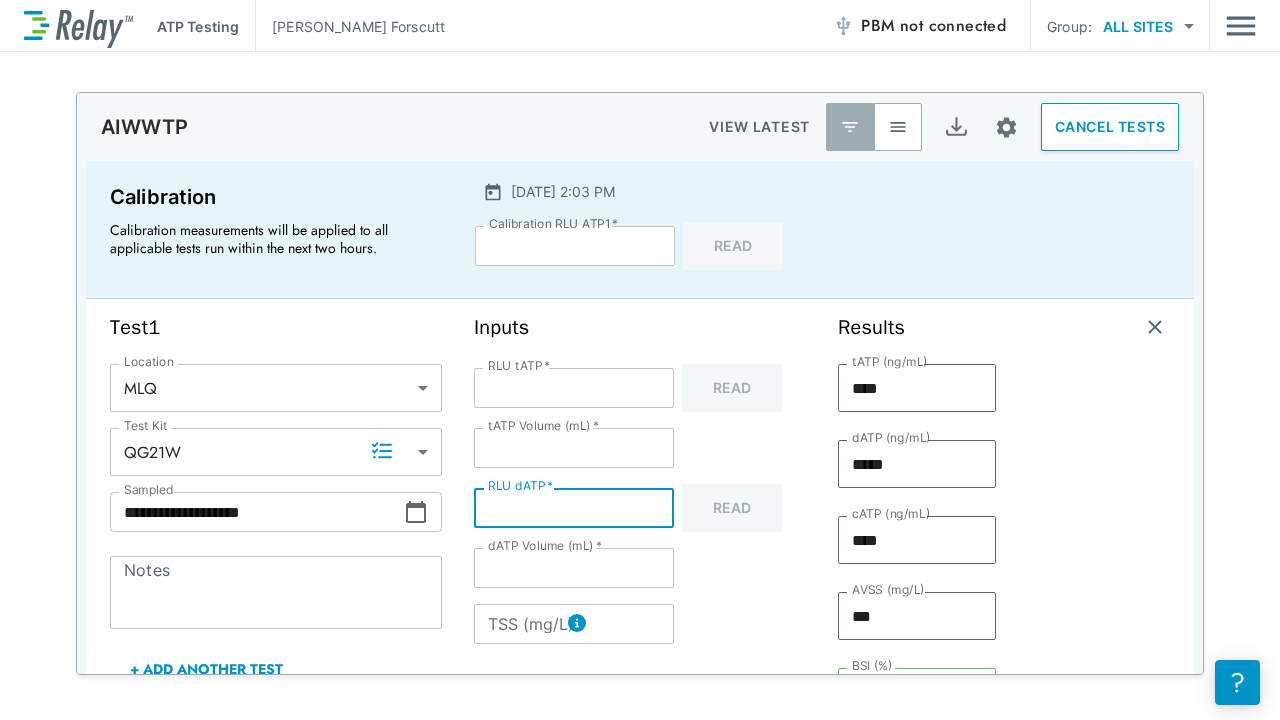 type on "**" 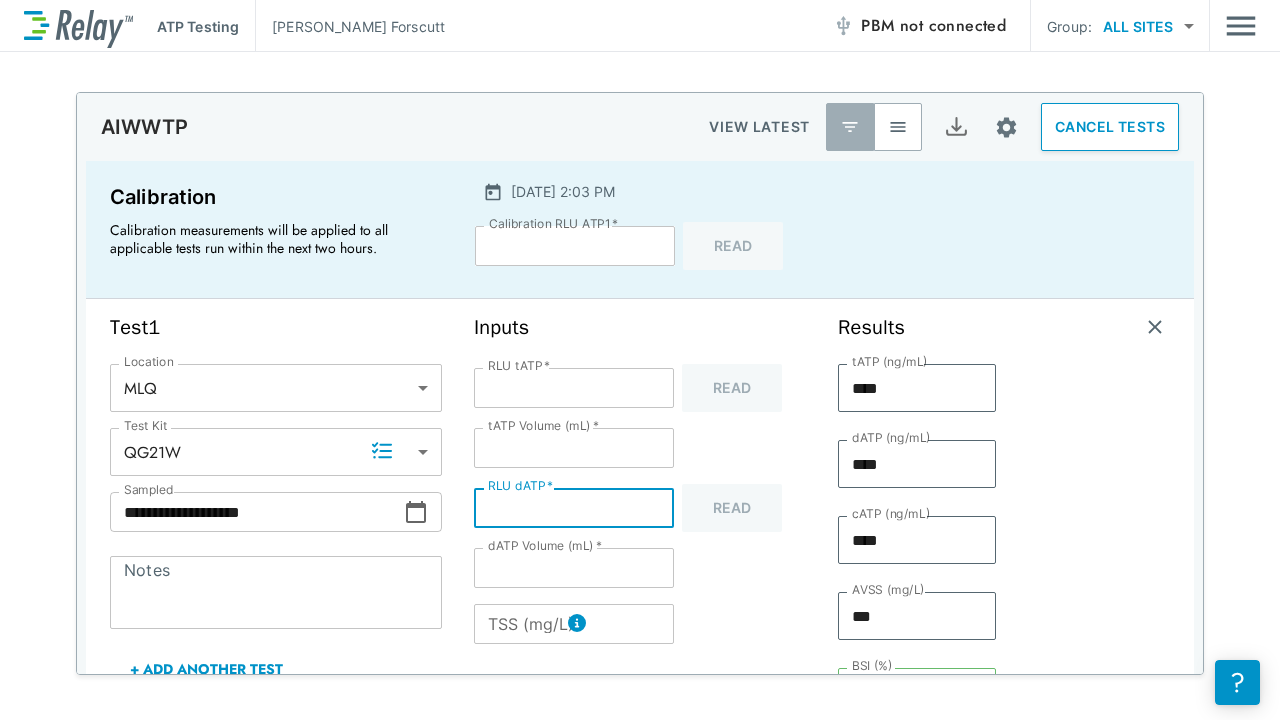 type on "****" 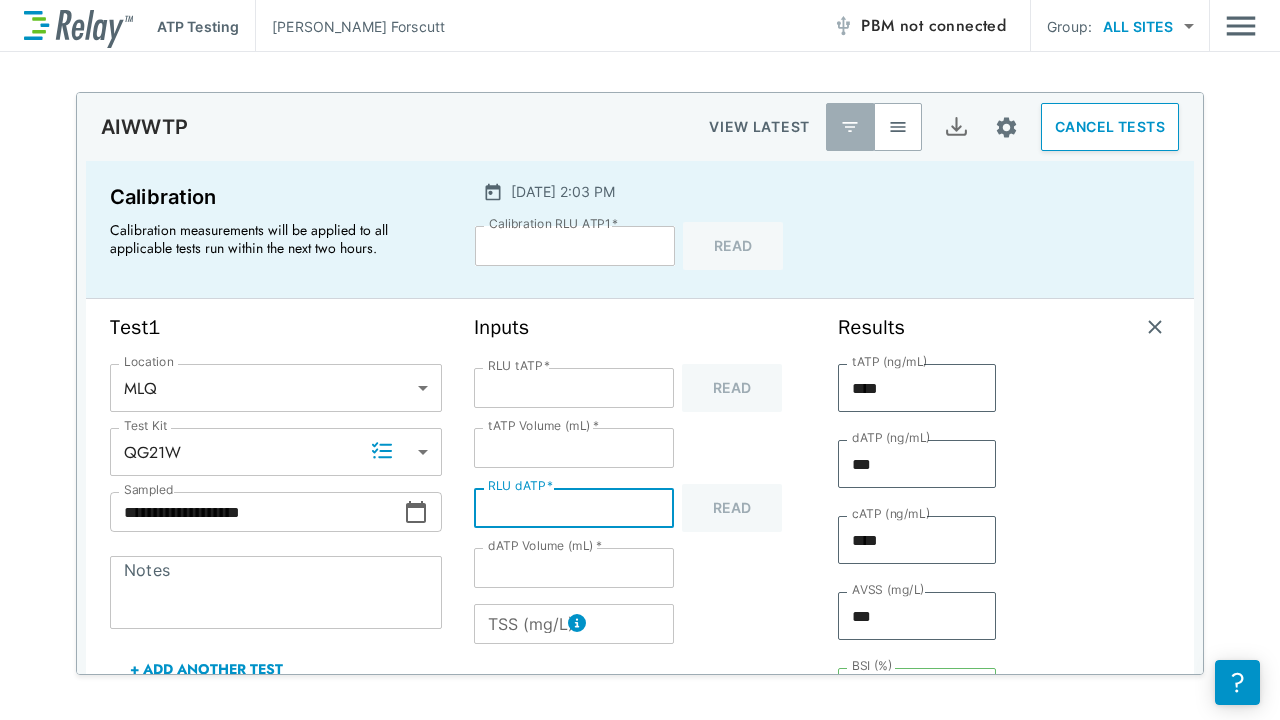 type on "***" 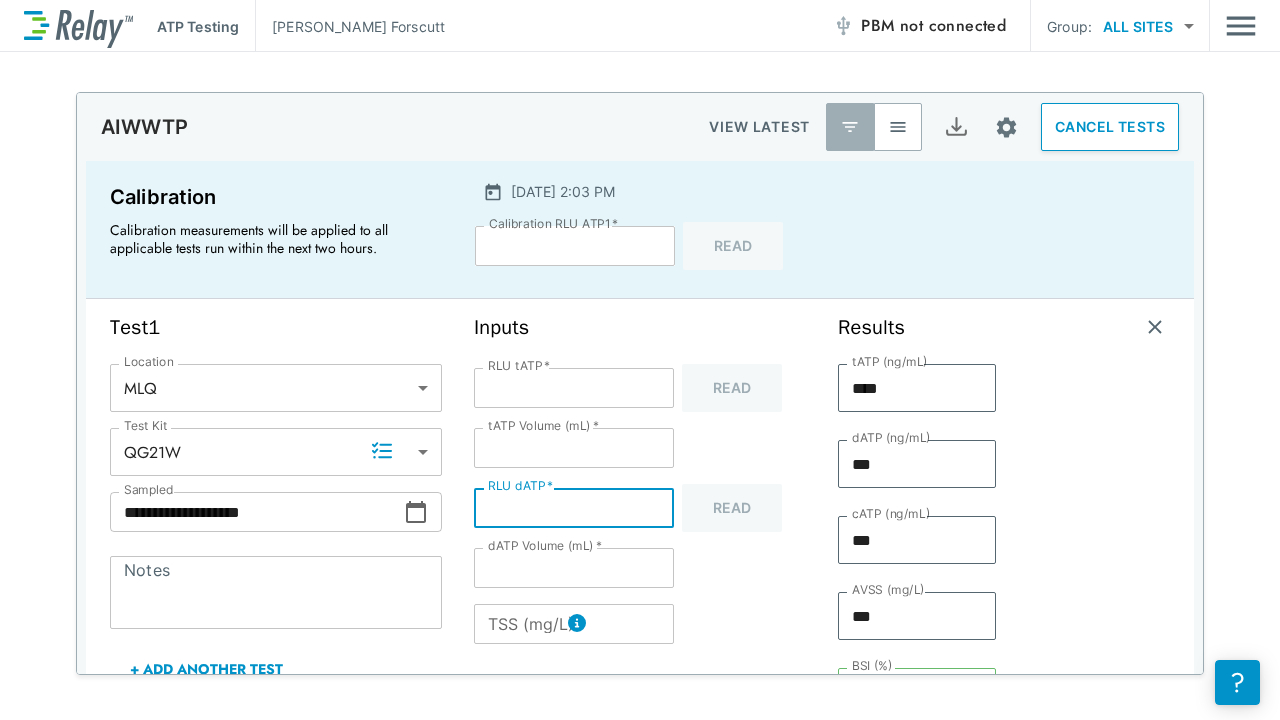 type on "***" 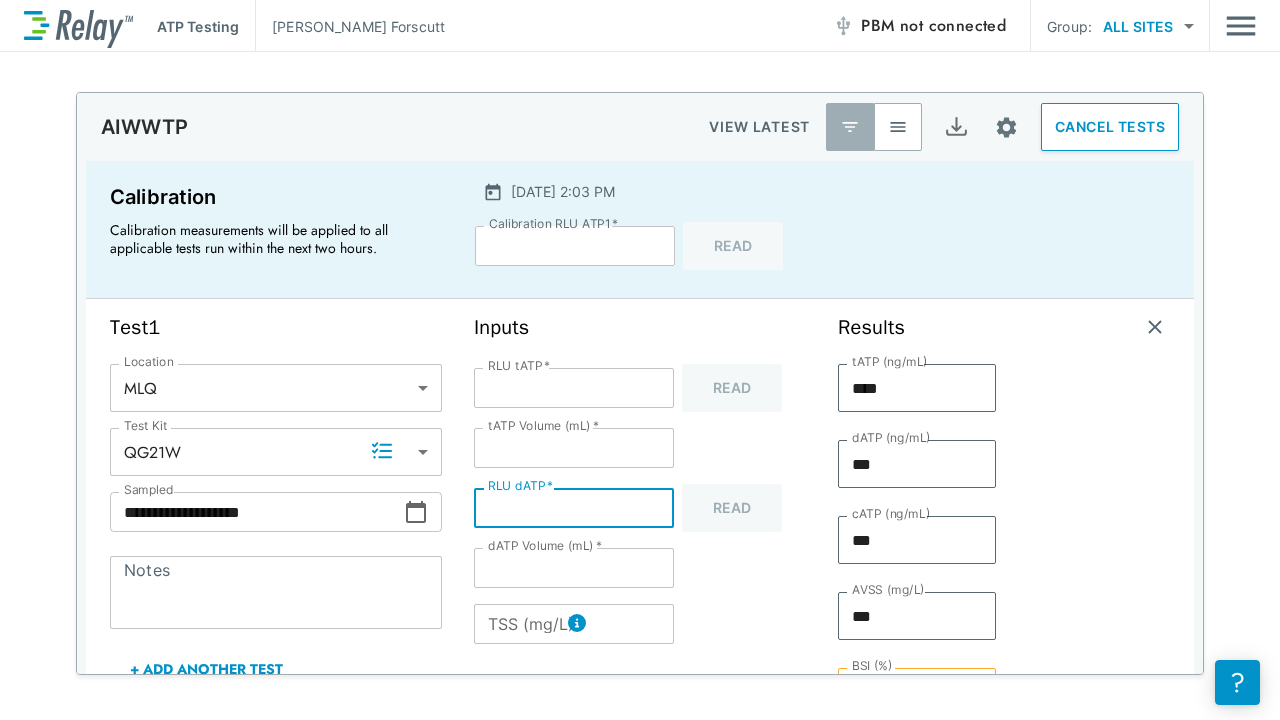 scroll, scrollTop: 125, scrollLeft: 0, axis: vertical 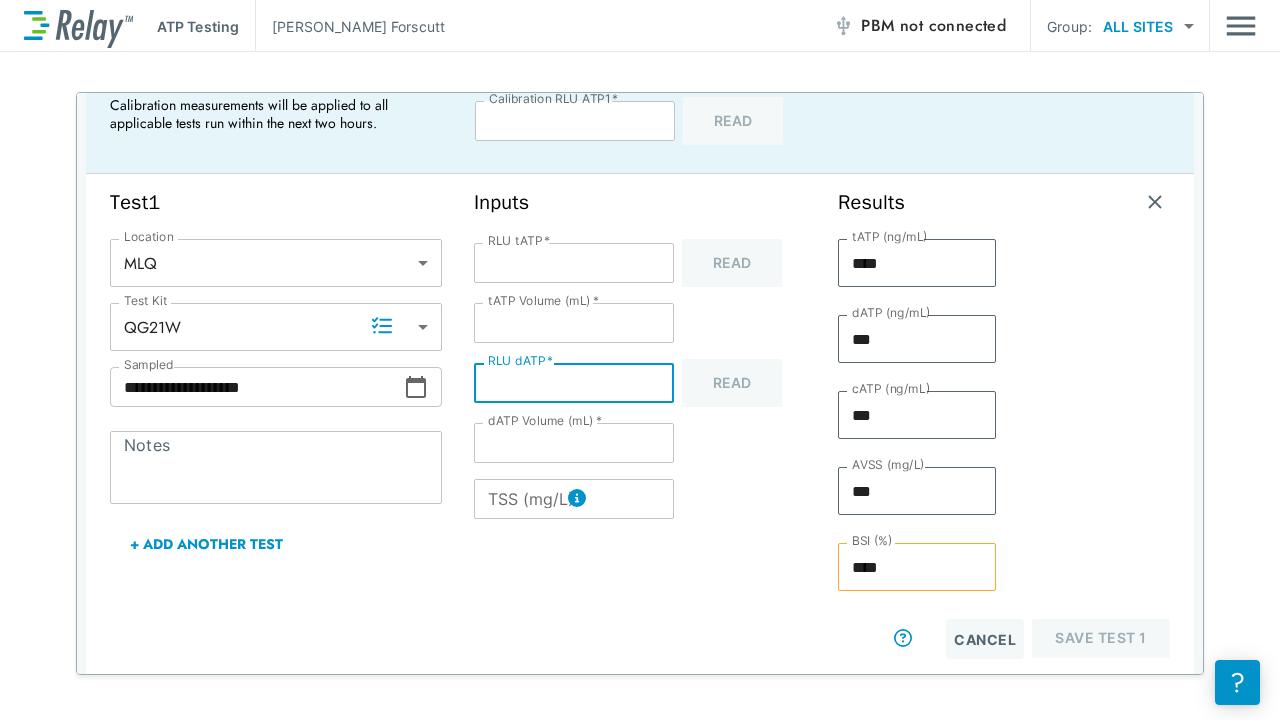 type on "*****" 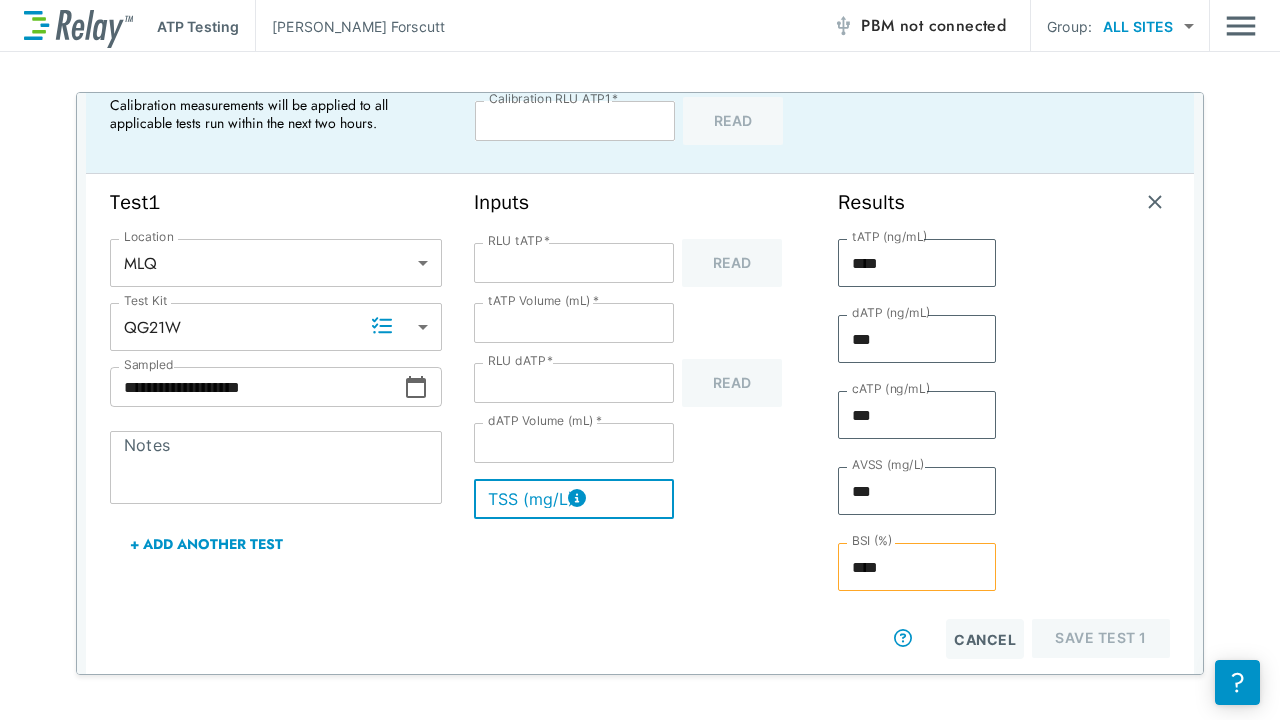click on "TSS (mg/L)" at bounding box center [574, 499] 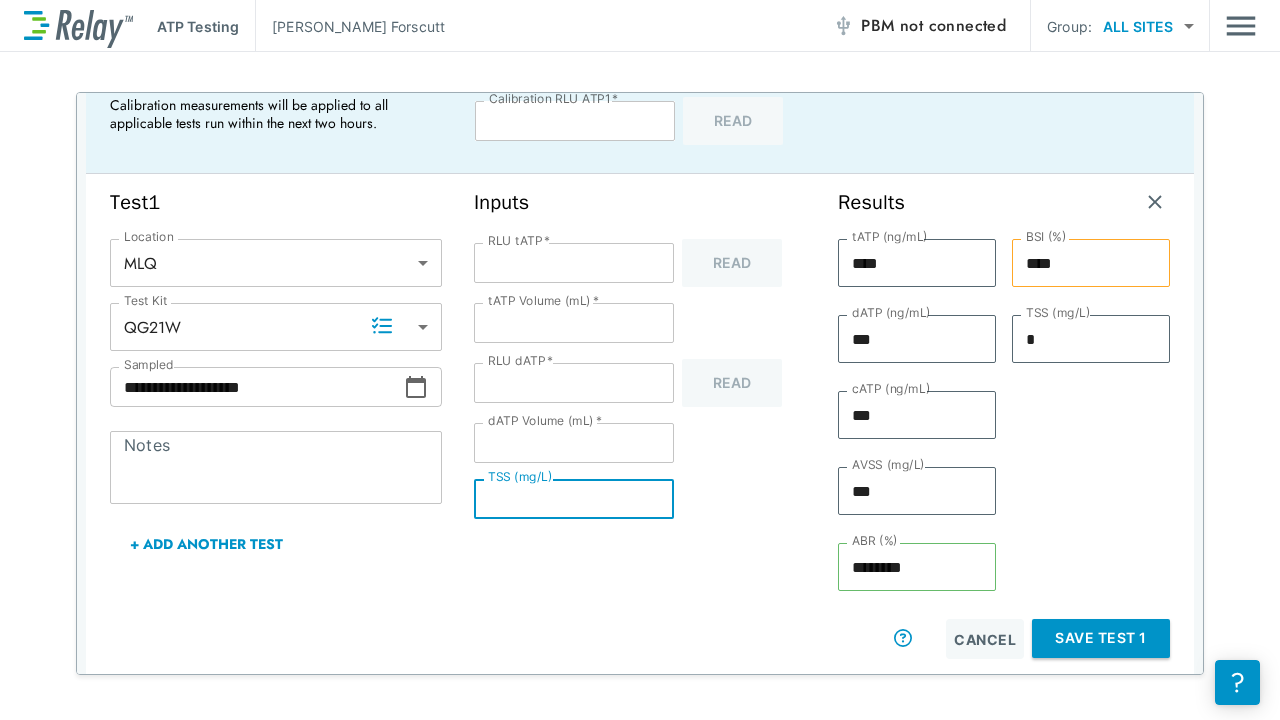 type on "*" 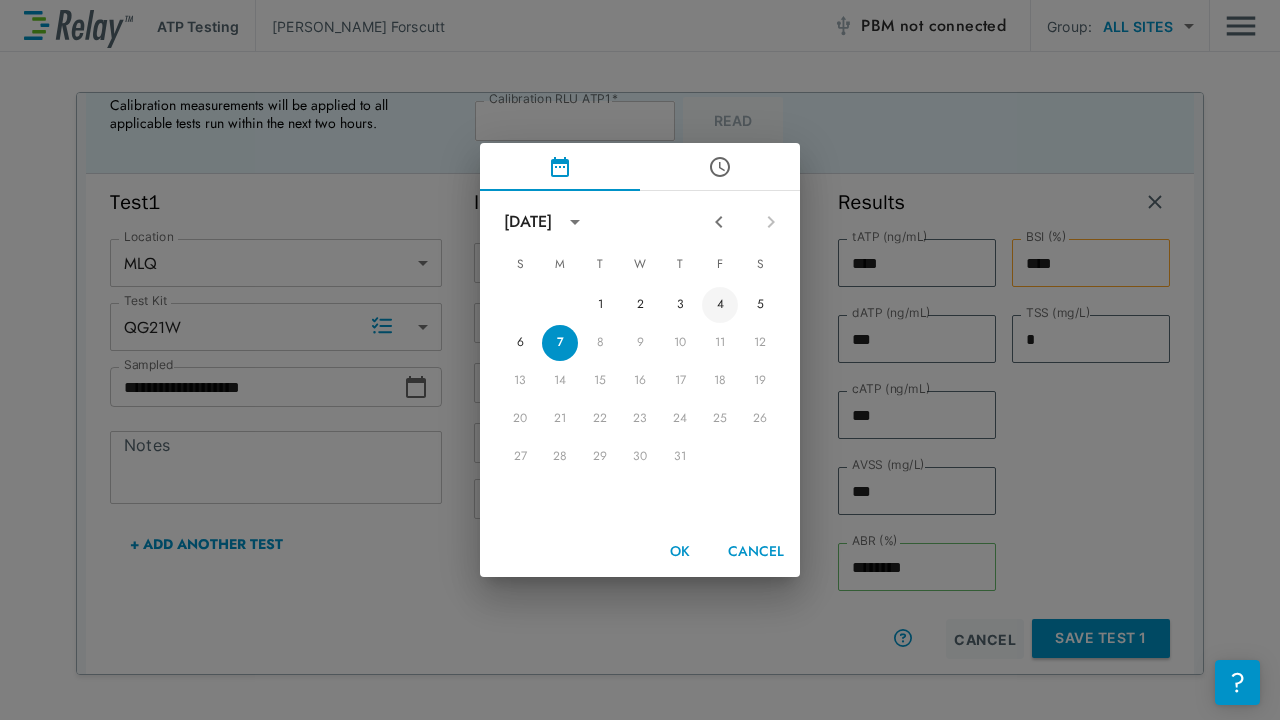 click on "4" at bounding box center (720, 305) 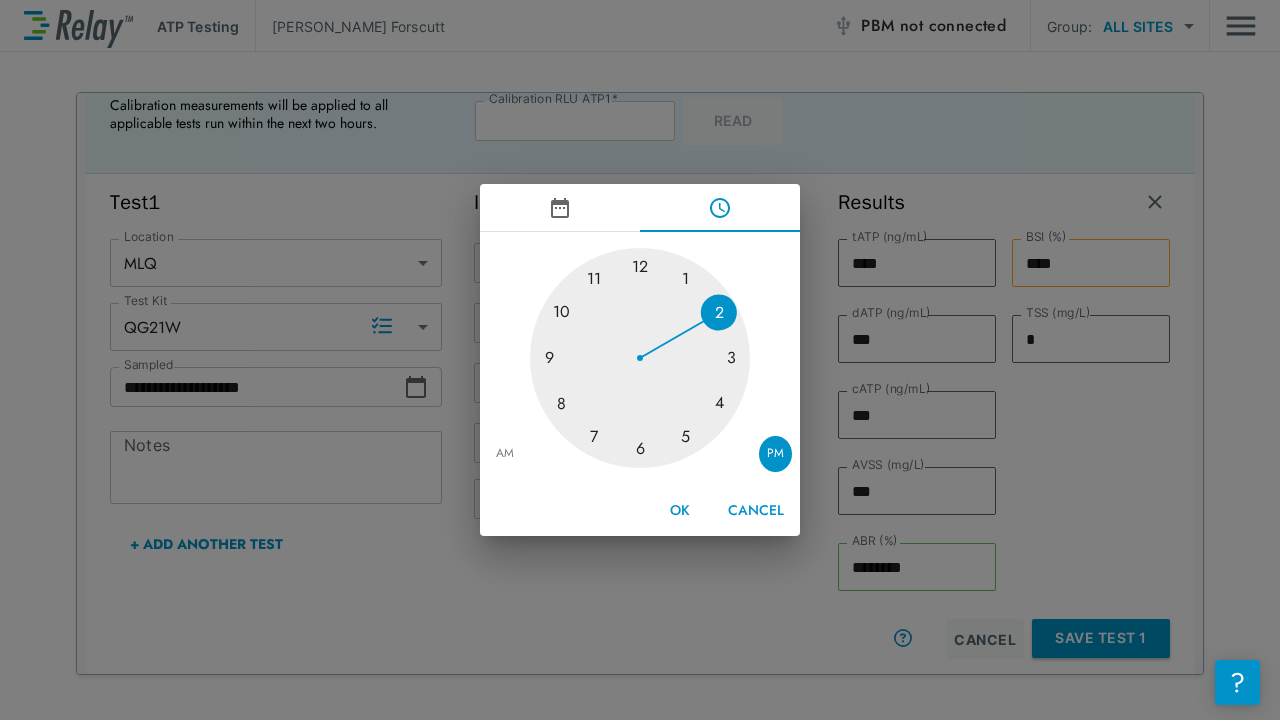 click at bounding box center (640, 358) 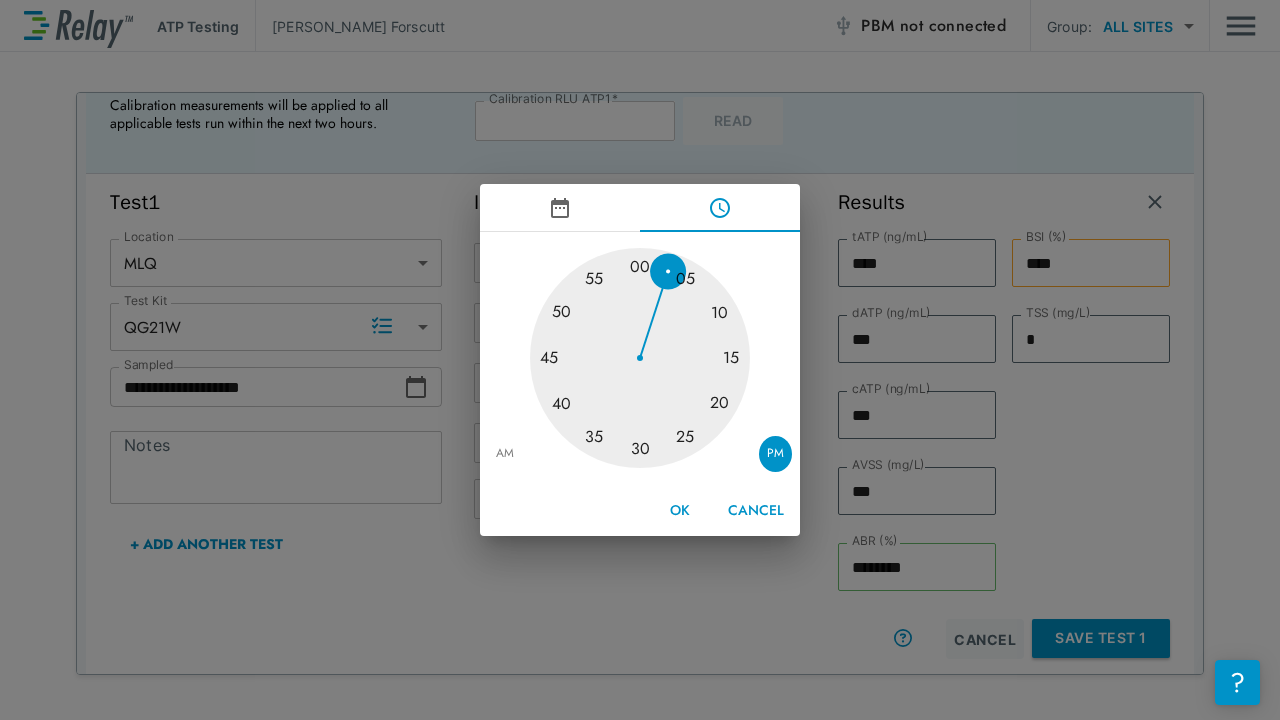 drag, startPoint x: 640, startPoint y: 265, endPoint x: 703, endPoint y: 402, distance: 150.79124 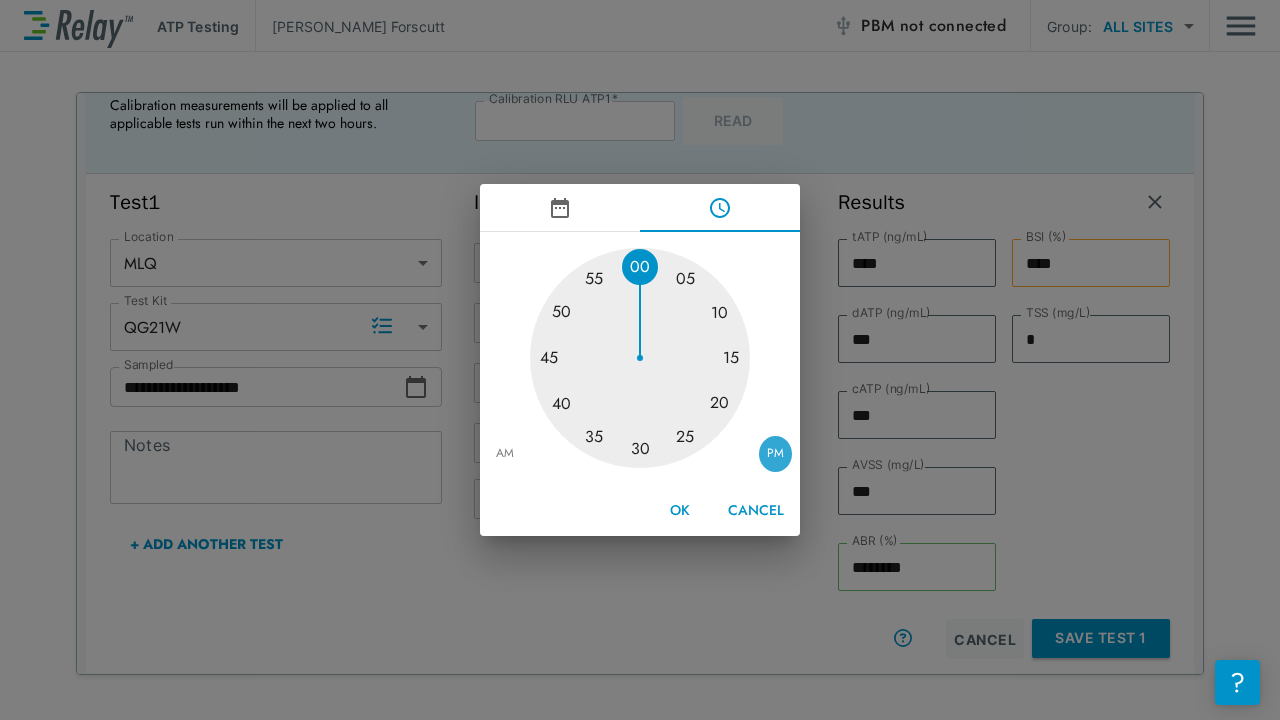click on "PM" at bounding box center [775, 454] 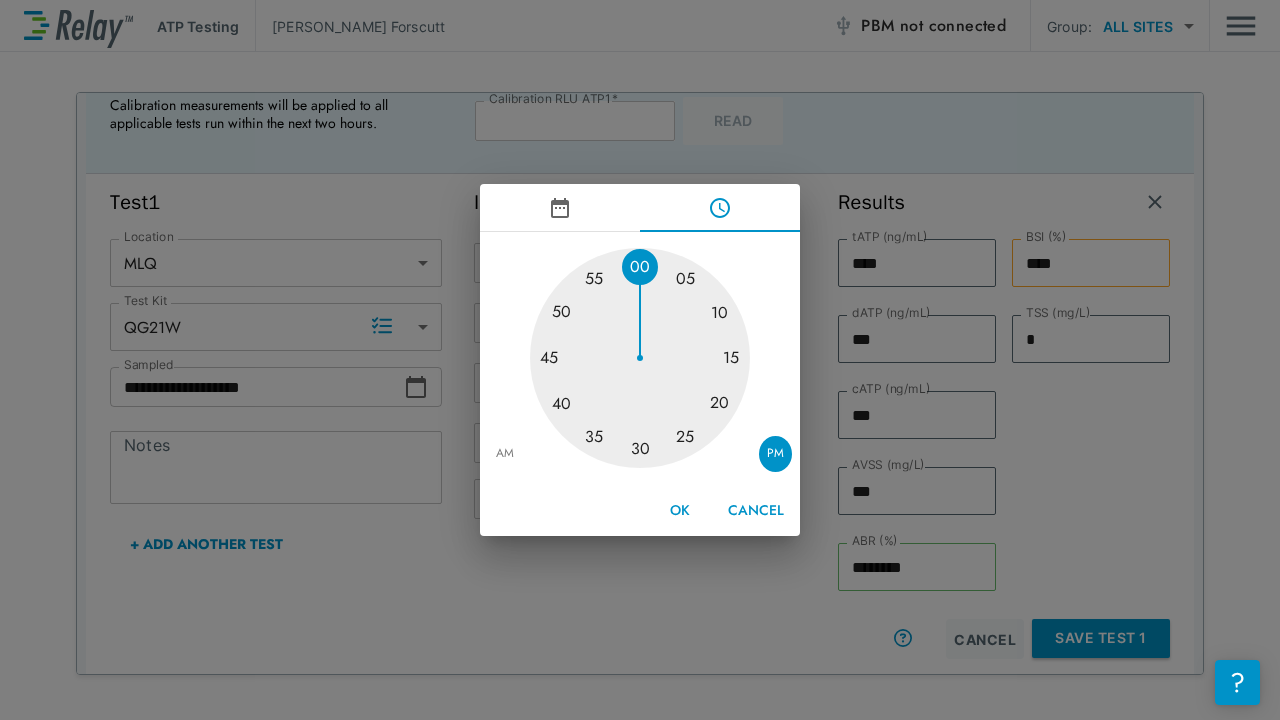 click on "AM" at bounding box center [505, 454] 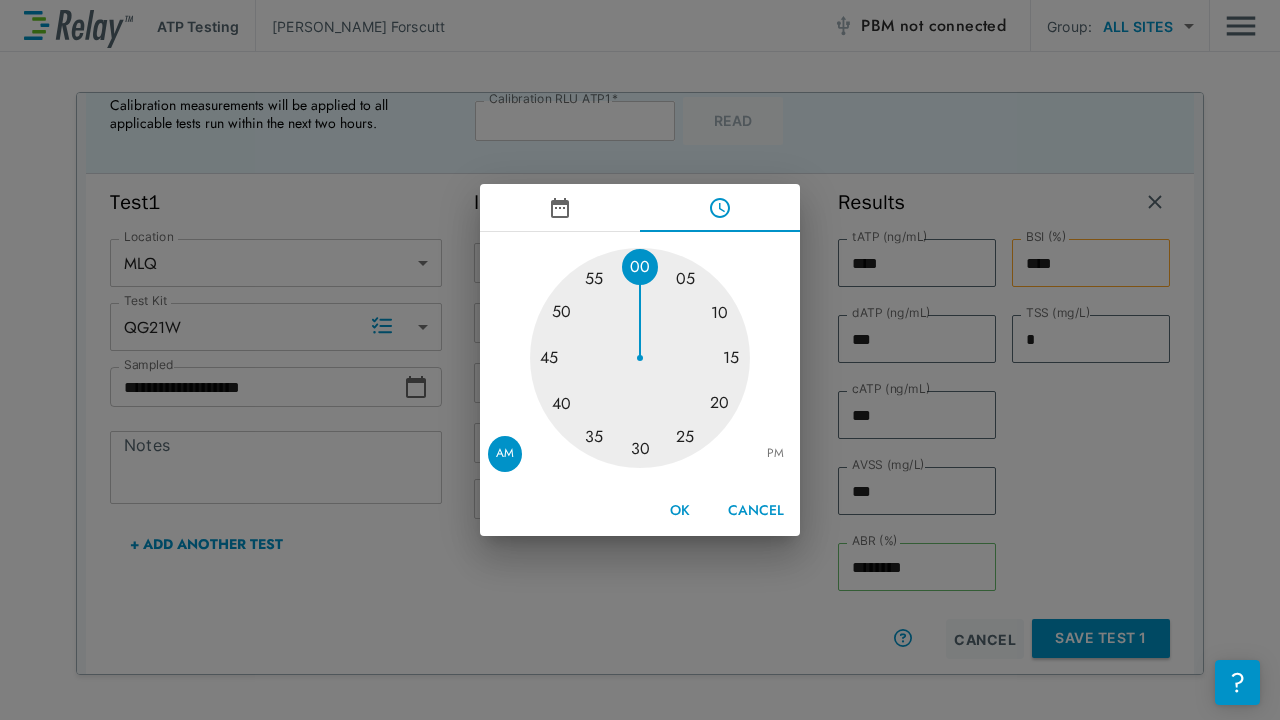 click on "OK" at bounding box center [680, 510] 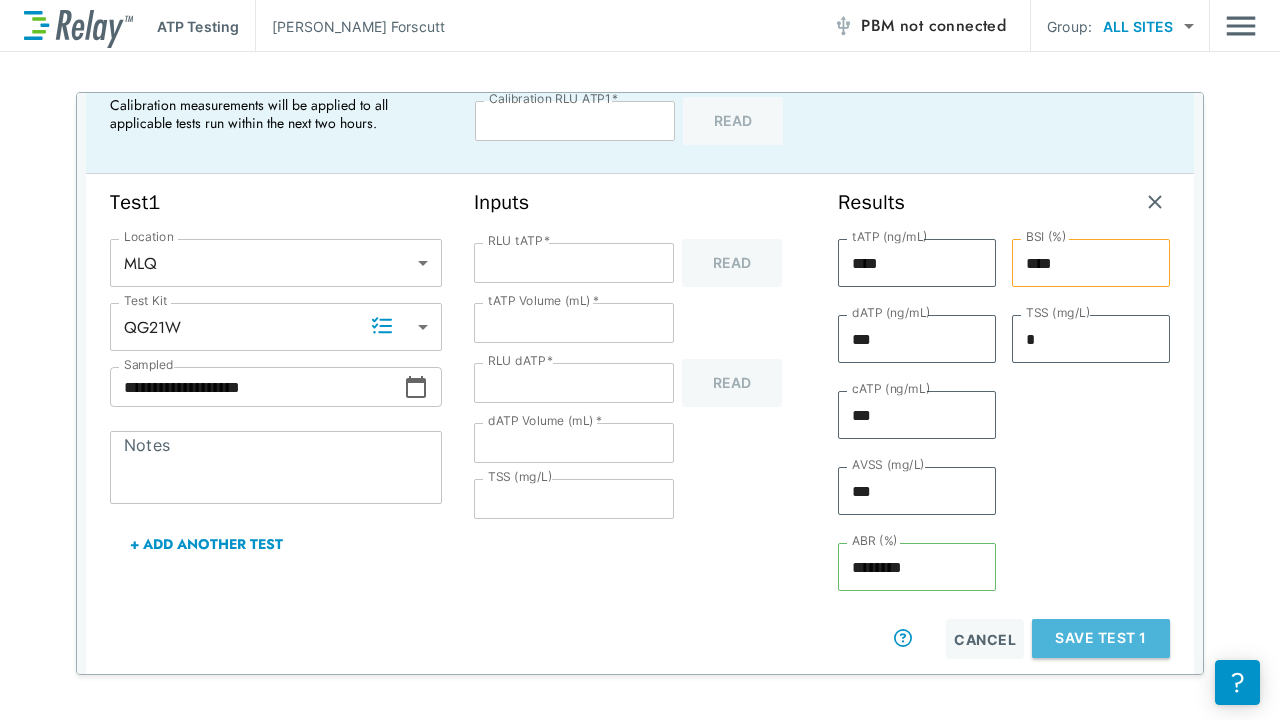 click on "Save Test 1" at bounding box center (1101, 638) 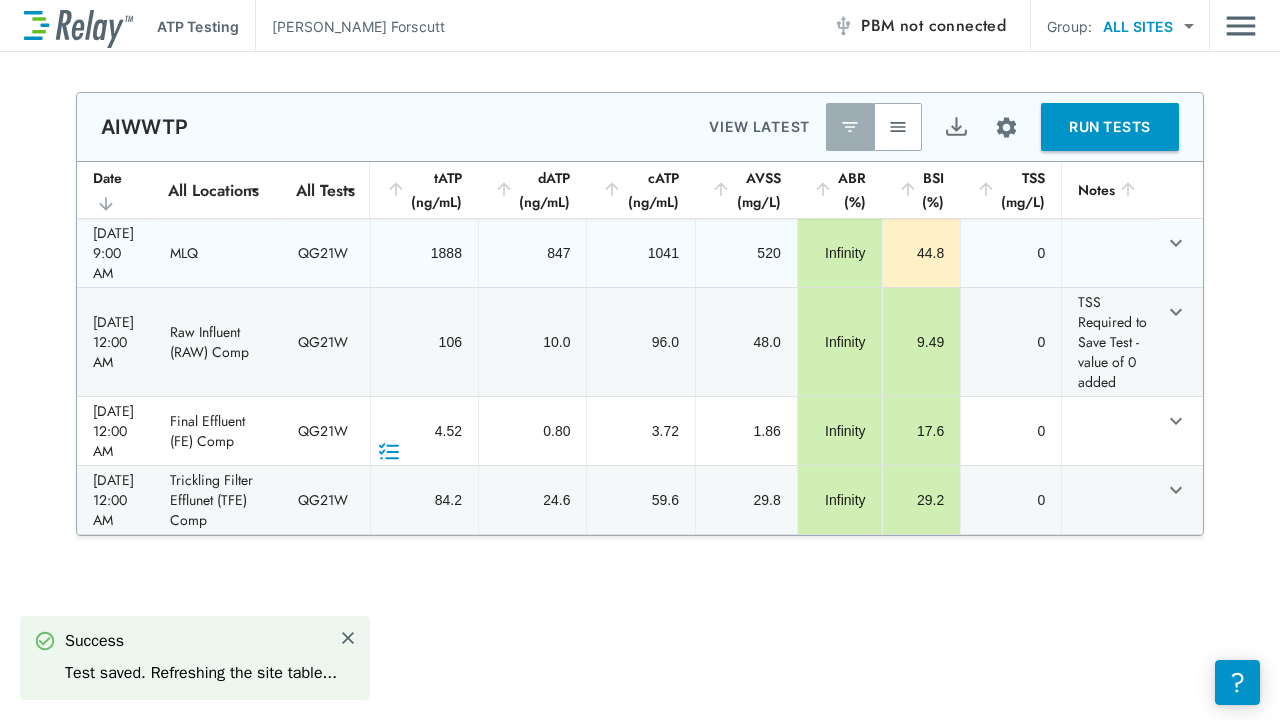 scroll, scrollTop: 0, scrollLeft: 0, axis: both 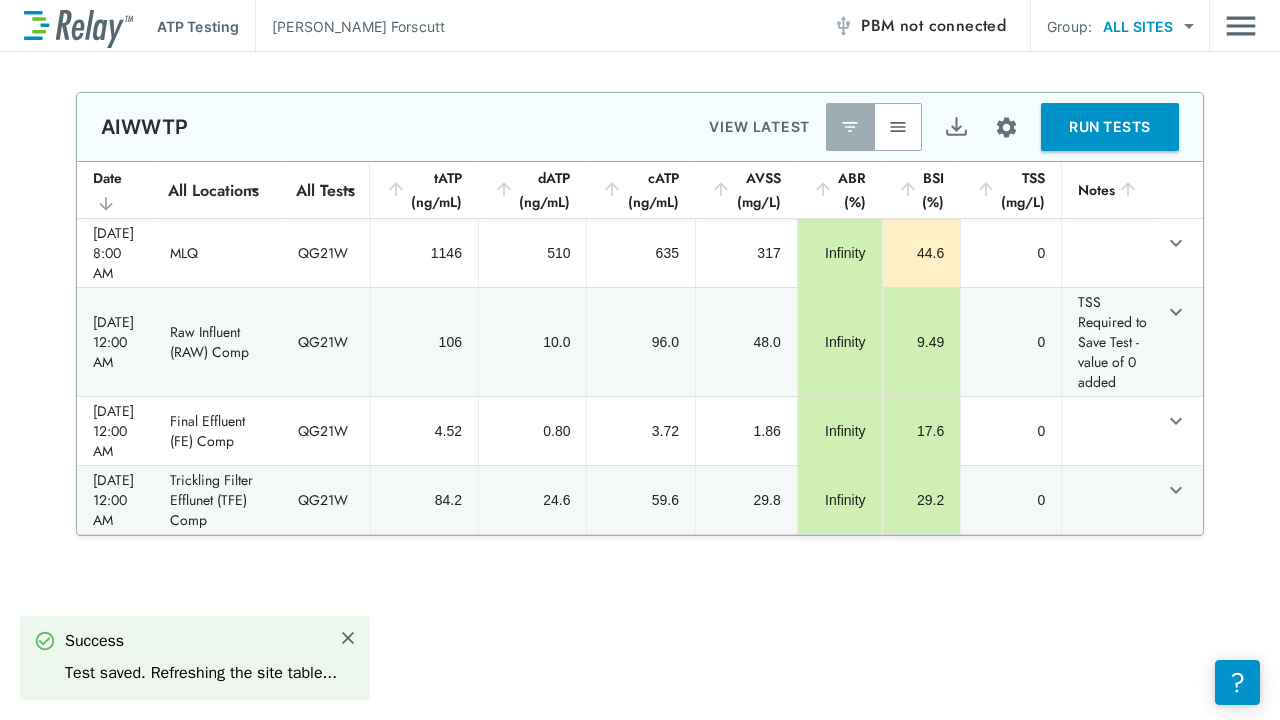 click on "RUN TESTS" at bounding box center [1110, 127] 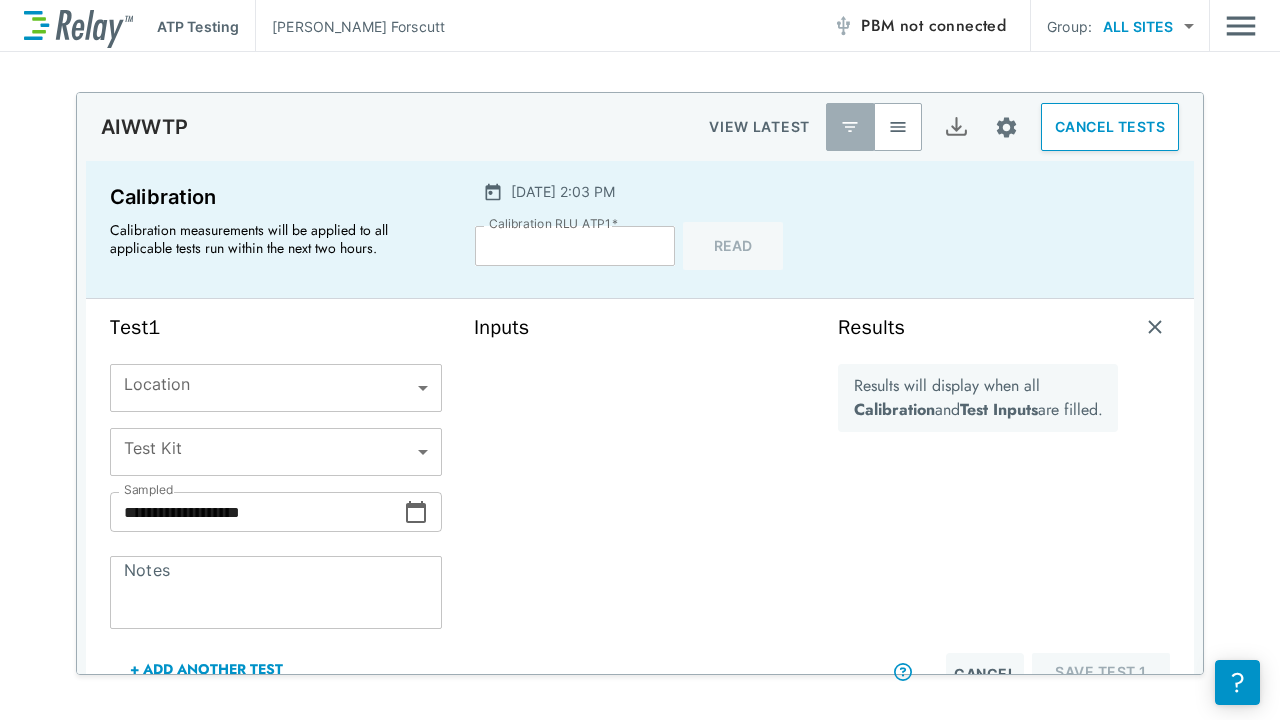 click on "**********" at bounding box center (640, 360) 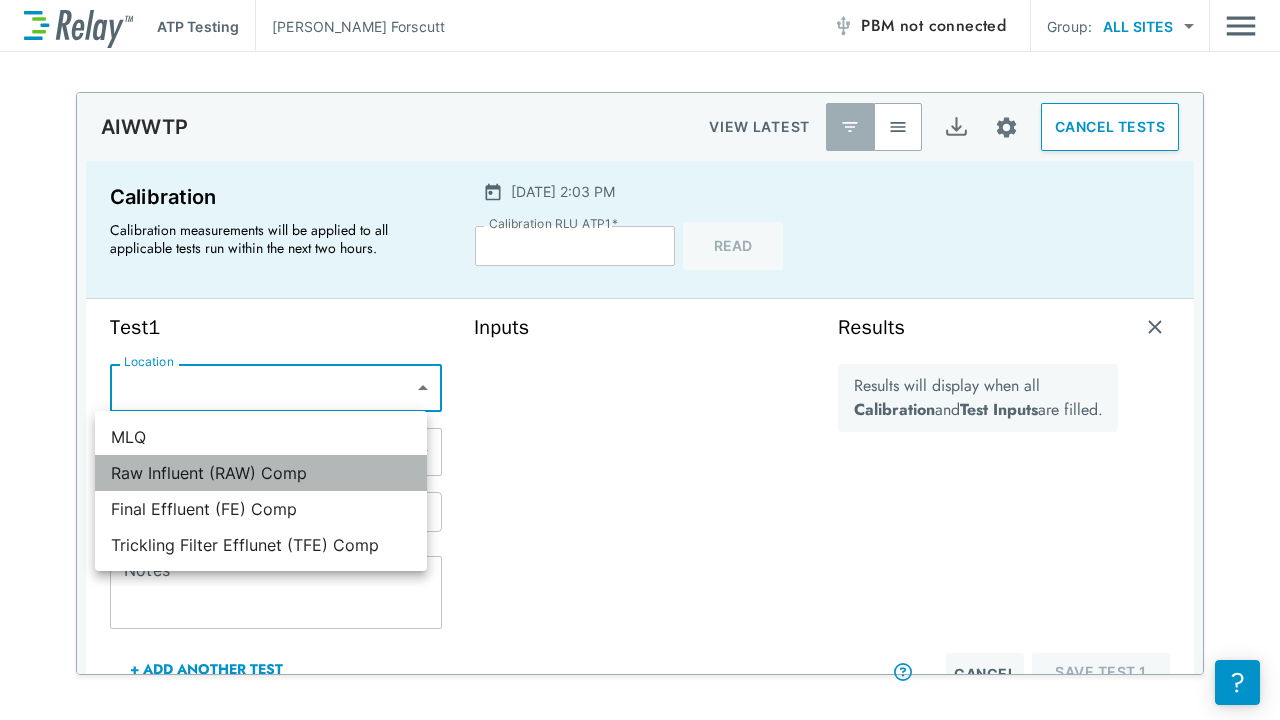 click on "Raw Influent (RAW) Comp" at bounding box center [261, 473] 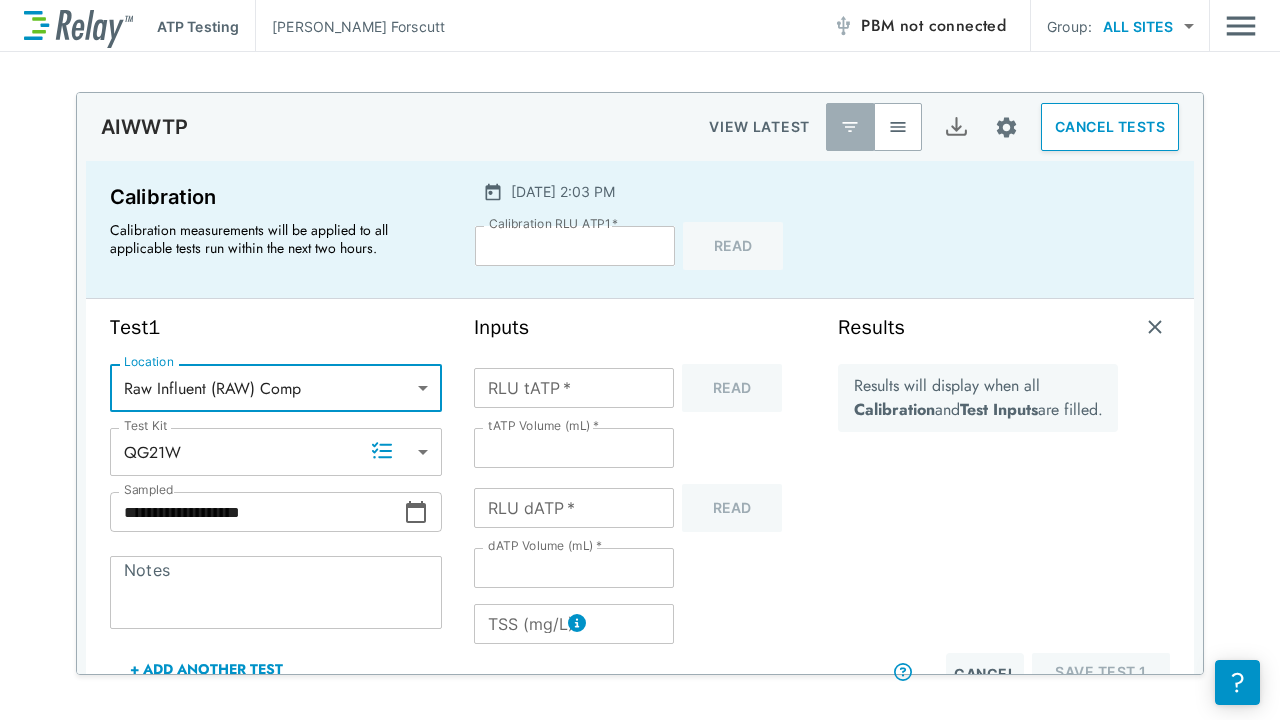 click 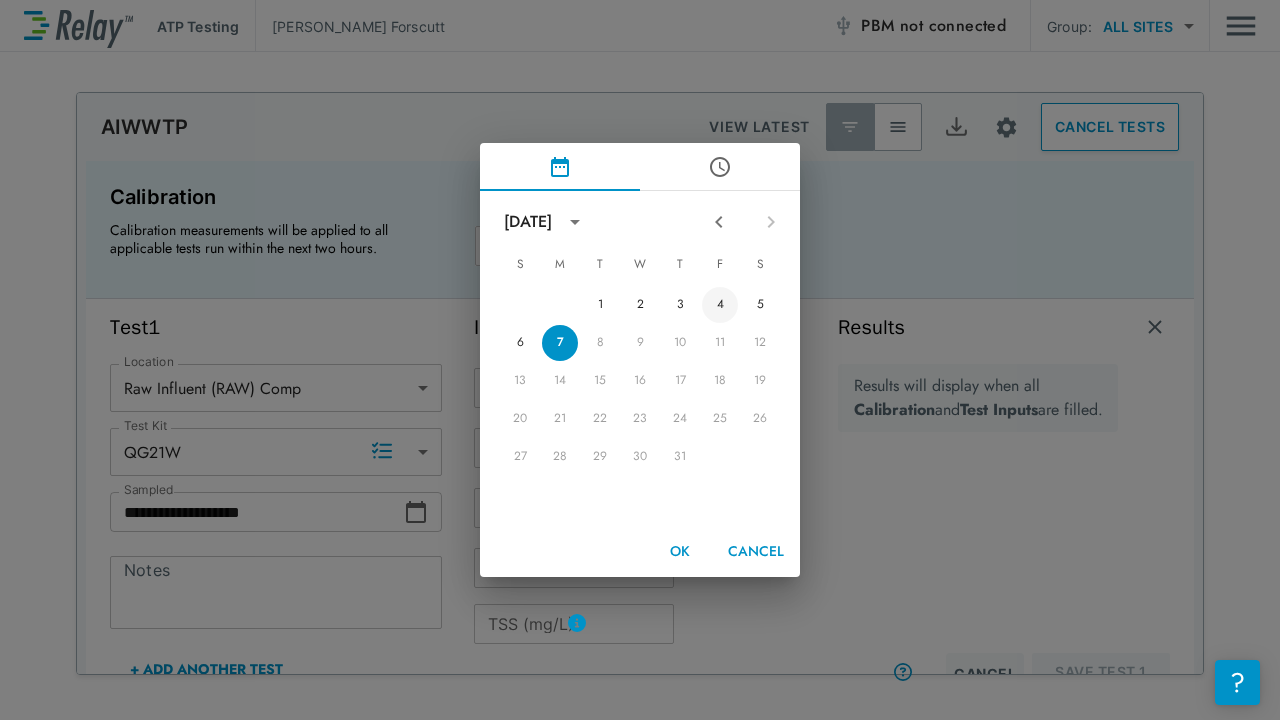 click on "4" at bounding box center [720, 305] 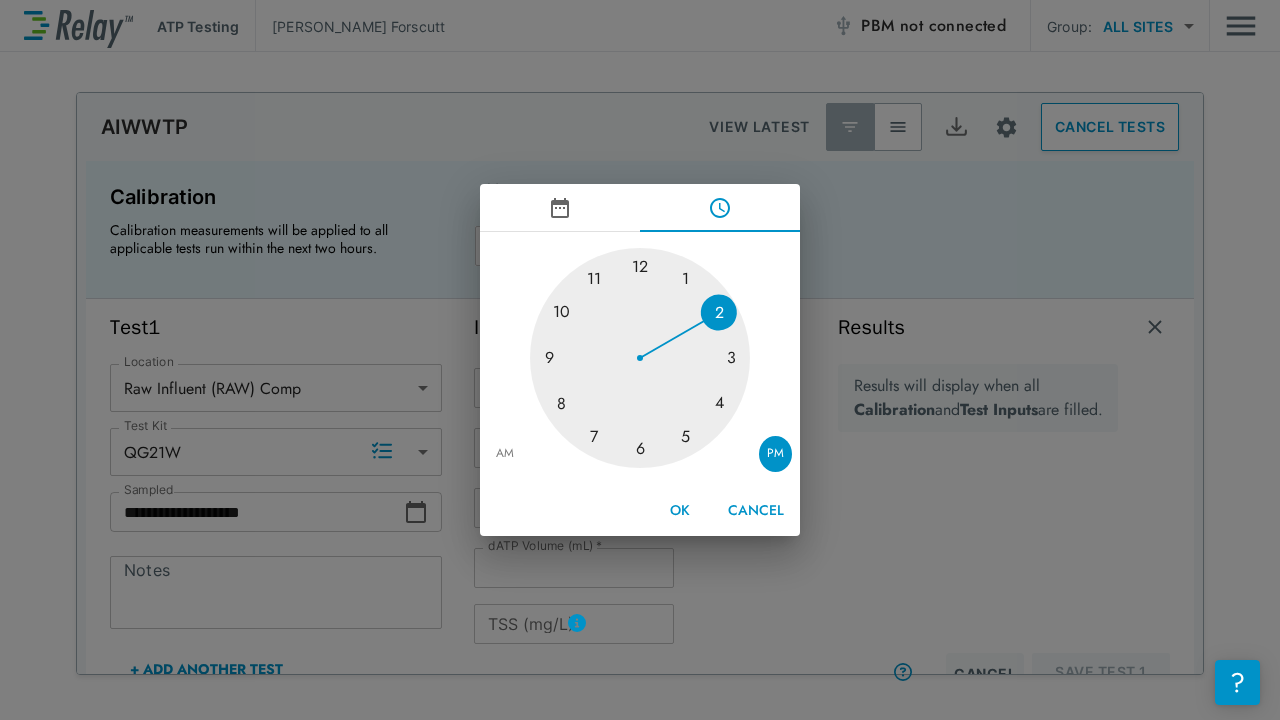 click at bounding box center [640, 358] 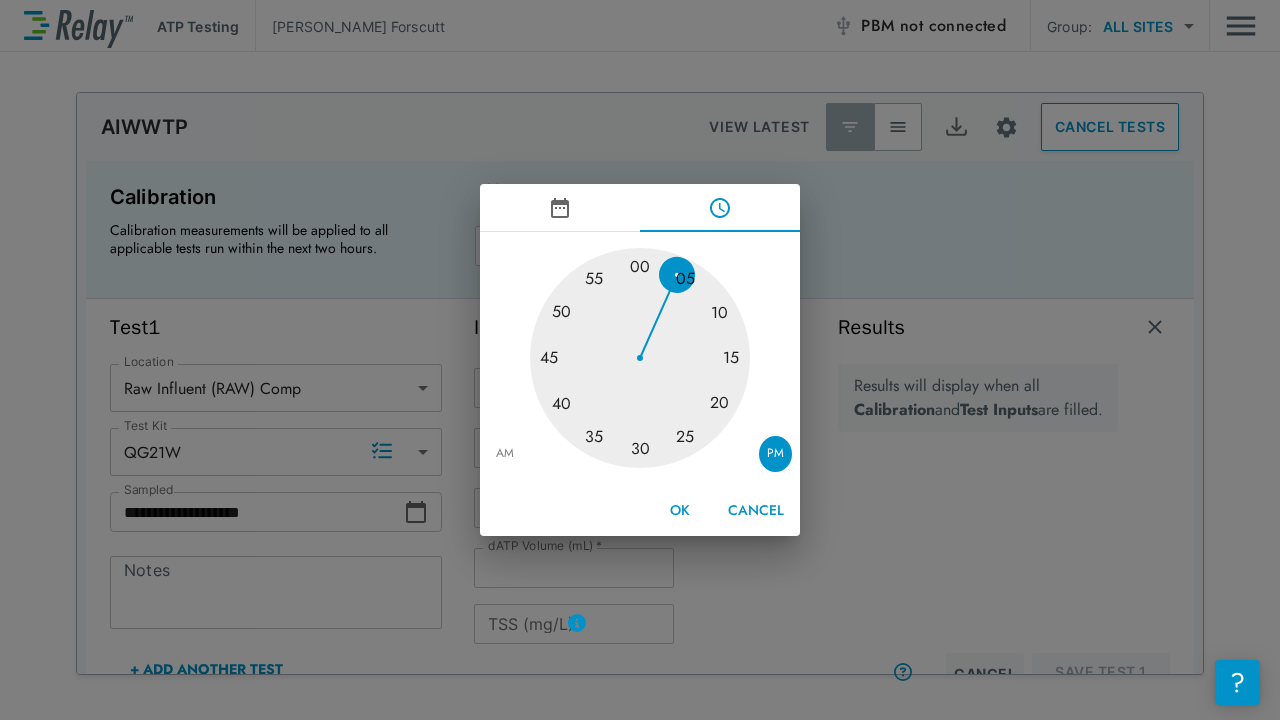 click at bounding box center [640, 358] 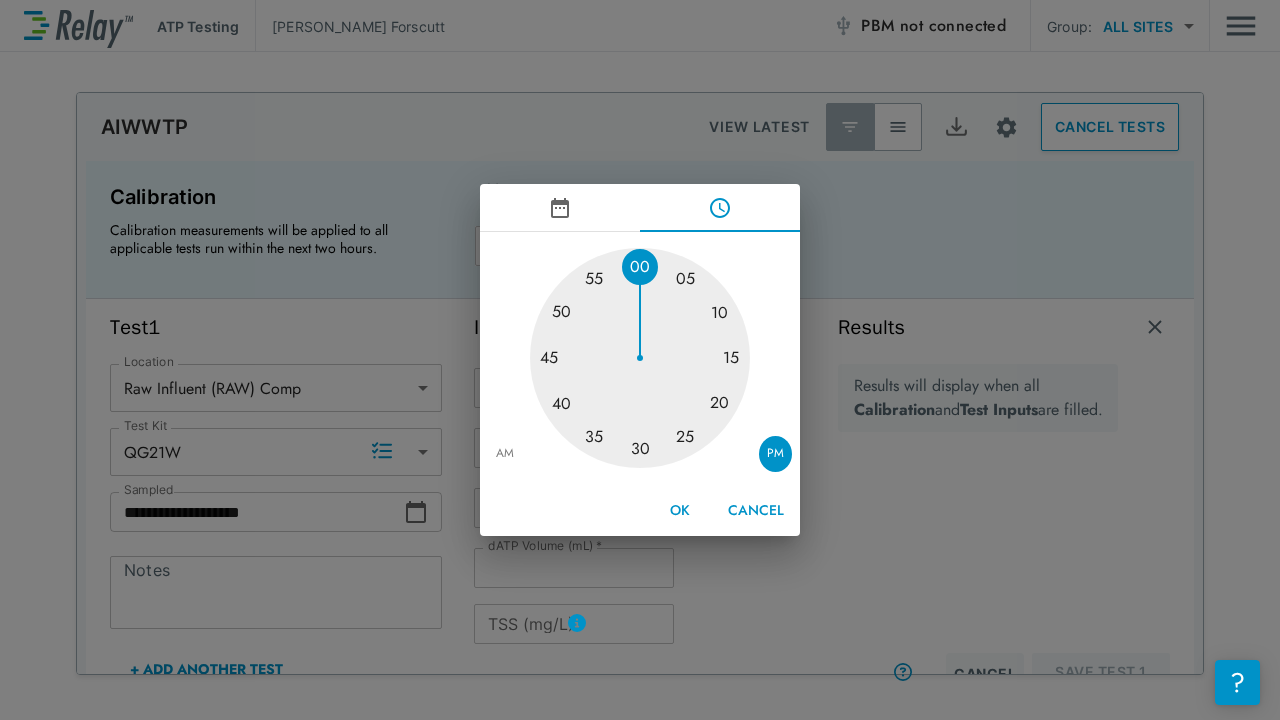 click on "AM" at bounding box center [505, 454] 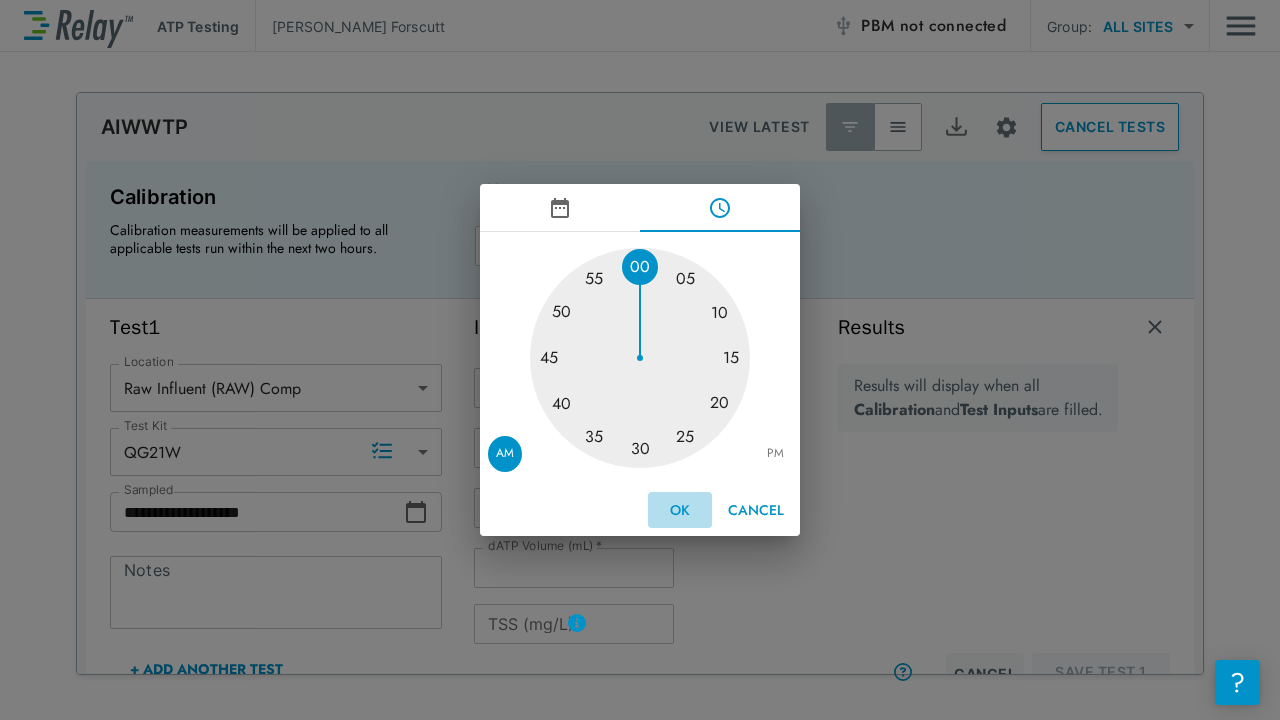 click on "OK" at bounding box center [680, 510] 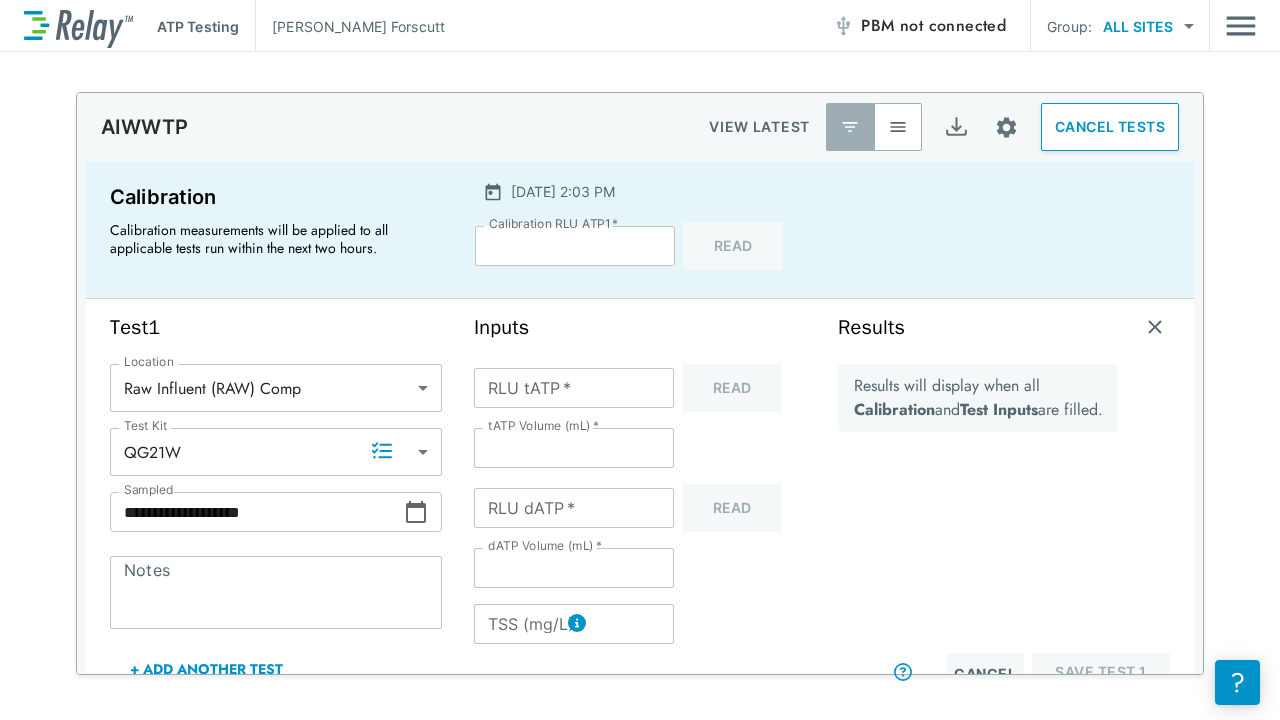 click 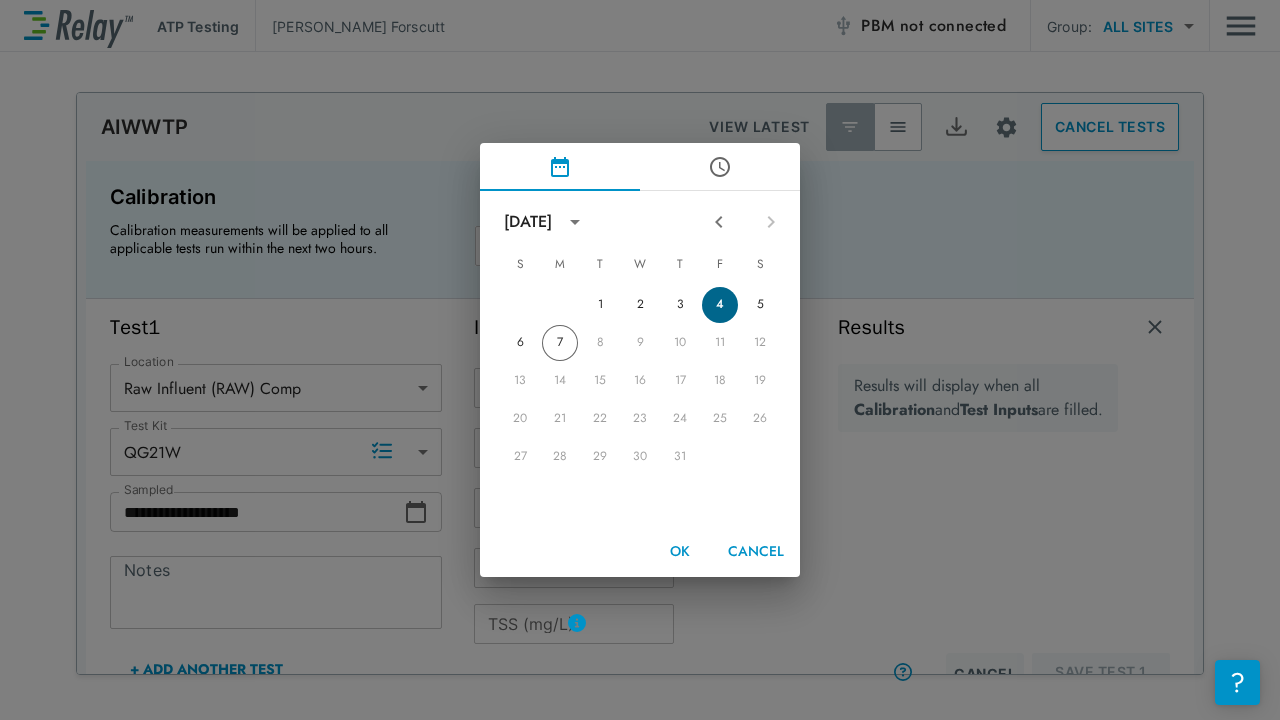 click on "4" at bounding box center (720, 305) 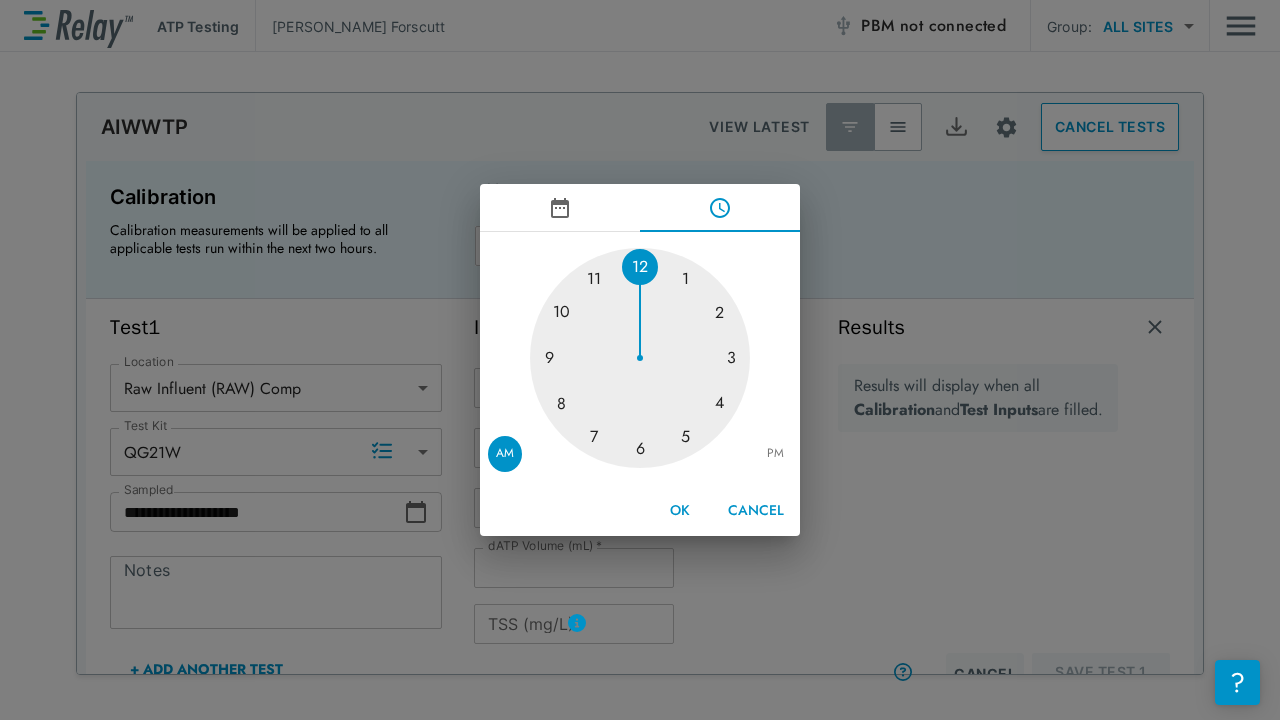 click on "PM" at bounding box center [775, 454] 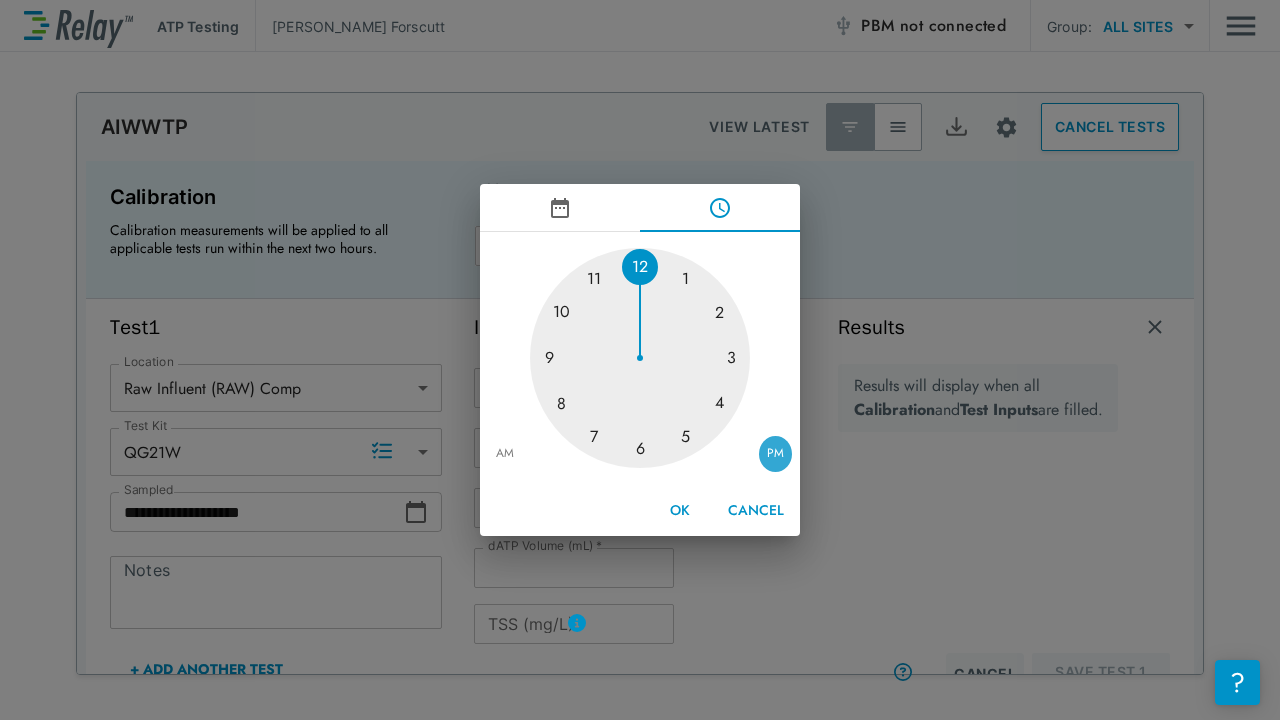 type on "**********" 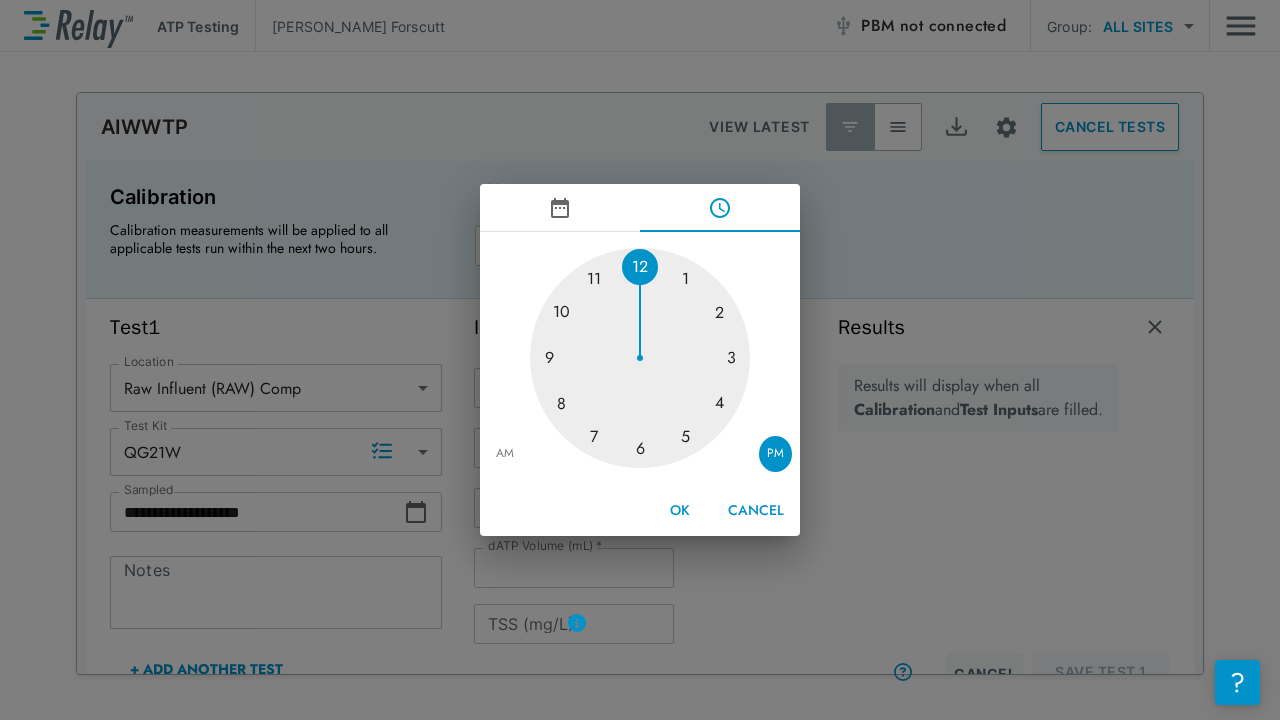 click on "OK" at bounding box center (680, 510) 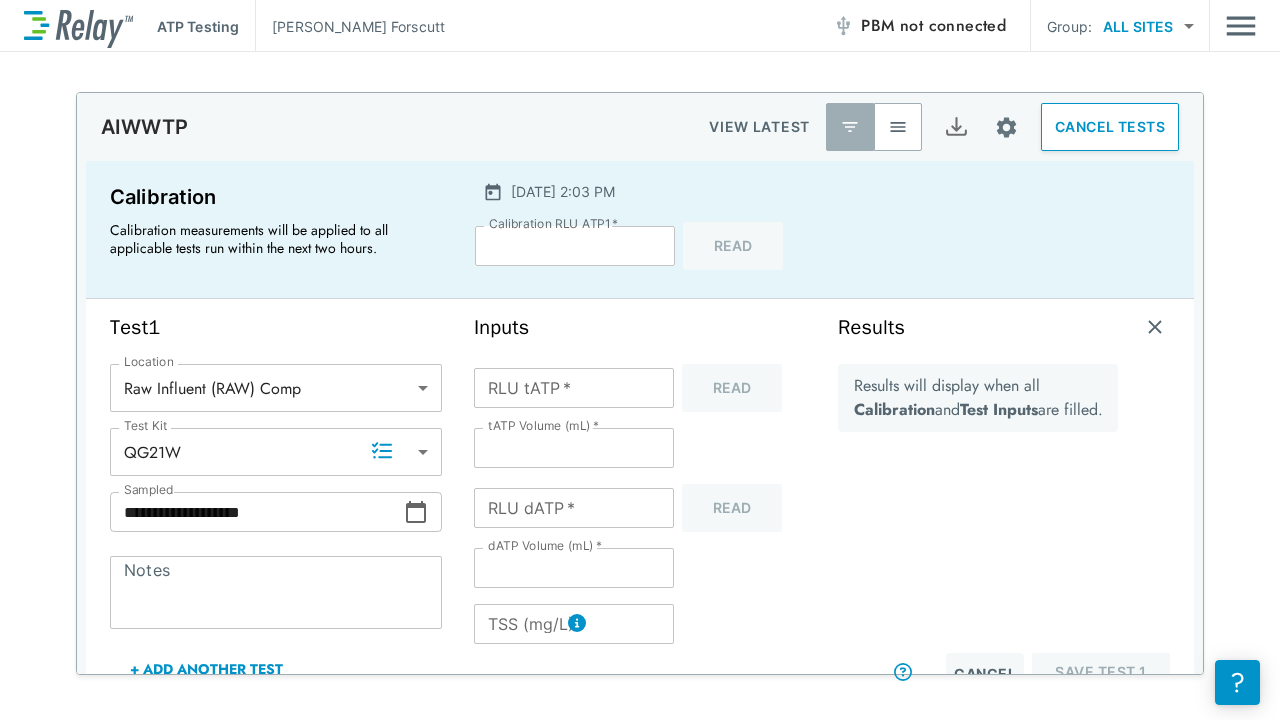 click on "RLU tATP   *" at bounding box center [574, 388] 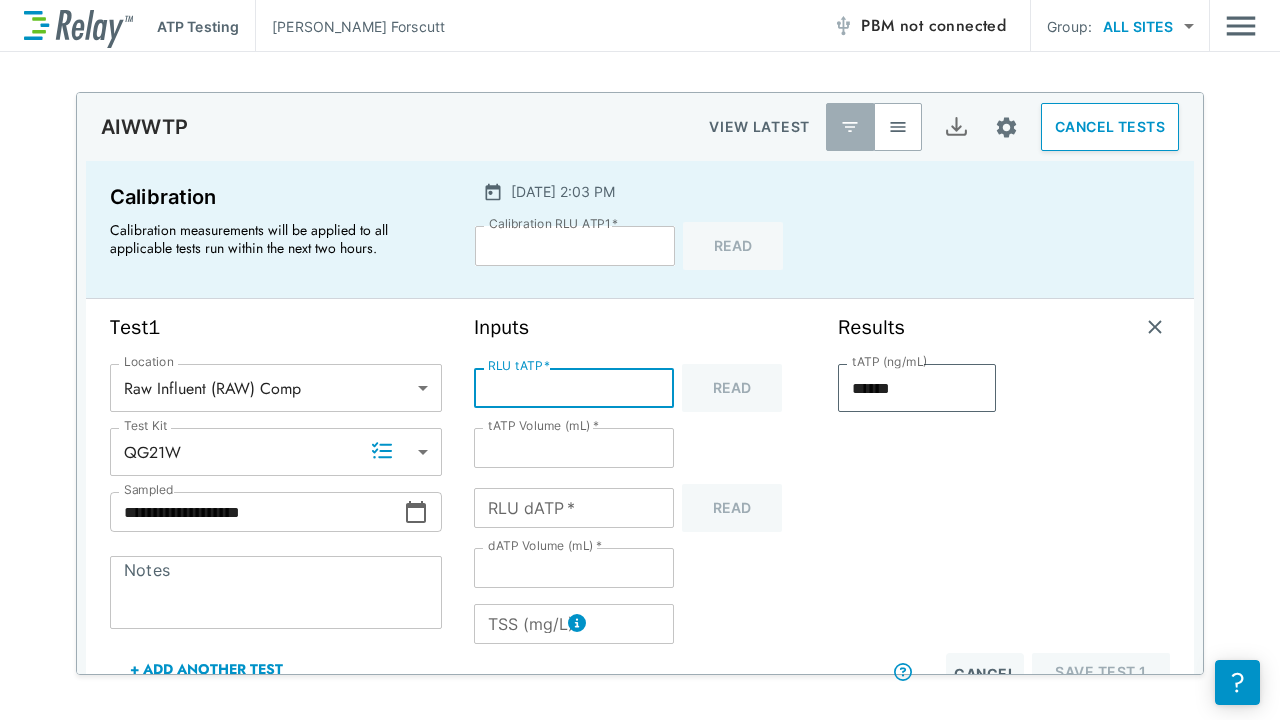 type on "**" 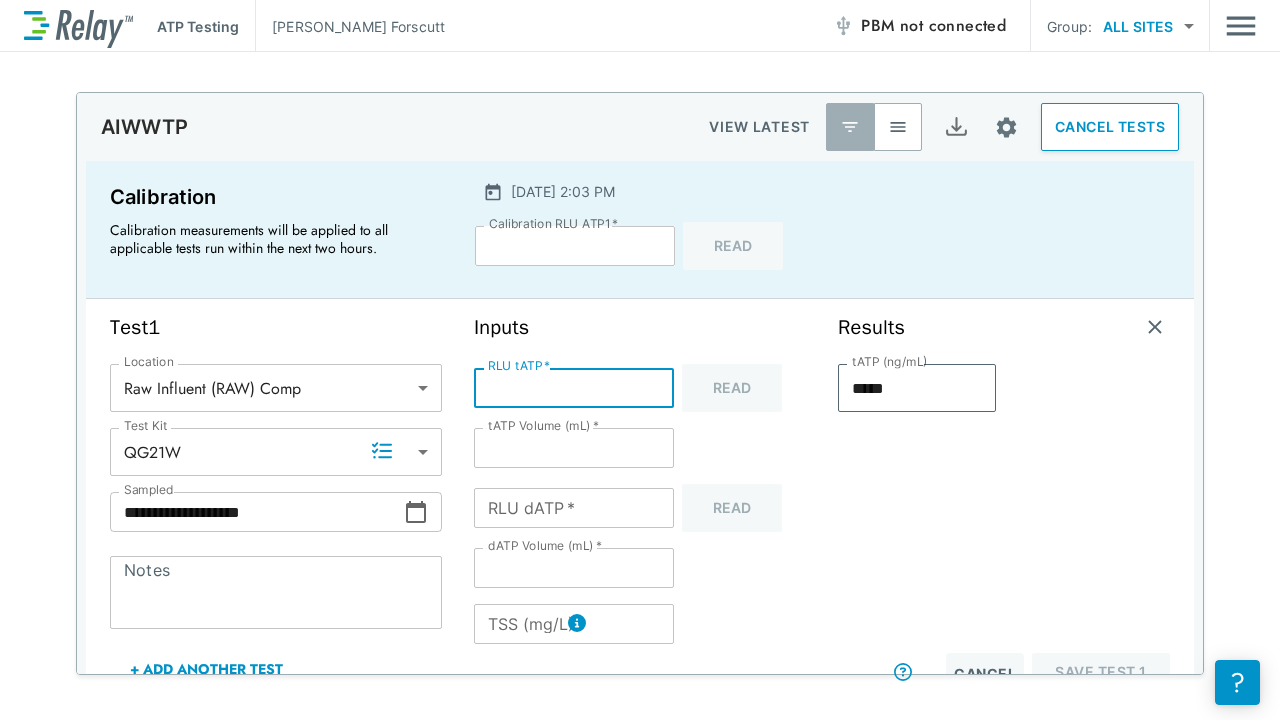 type on "***" 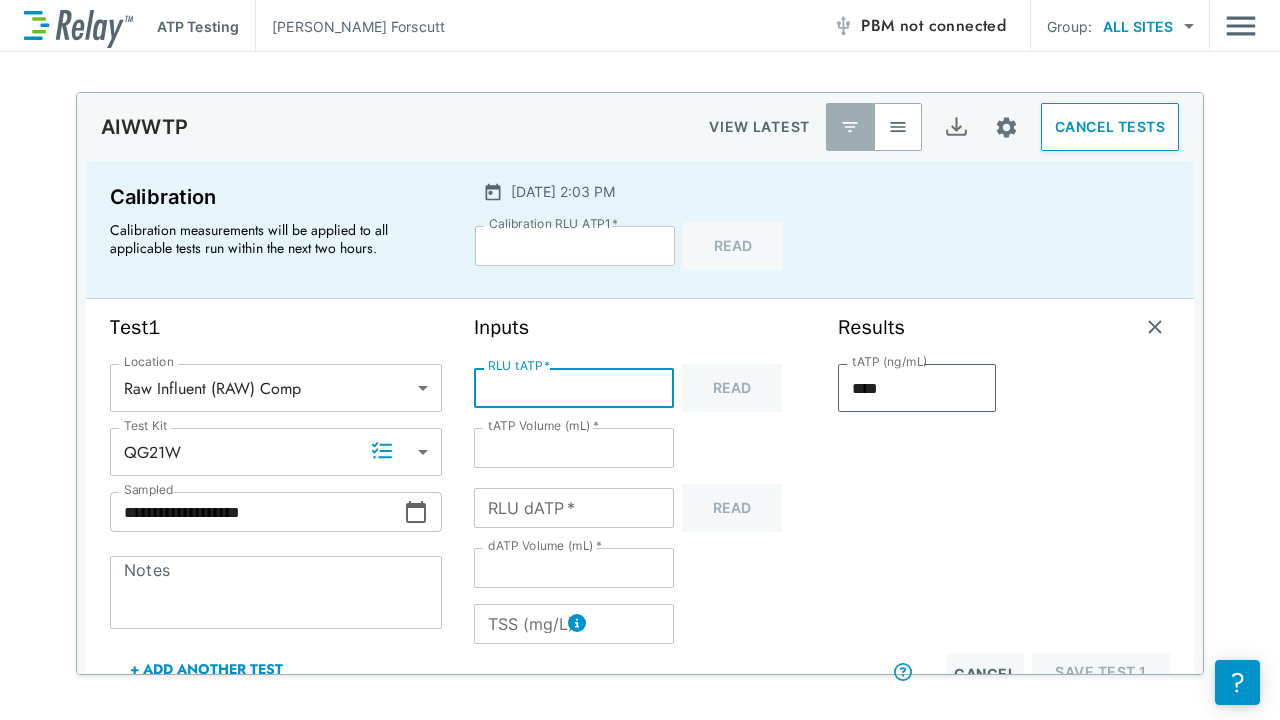 type on "****" 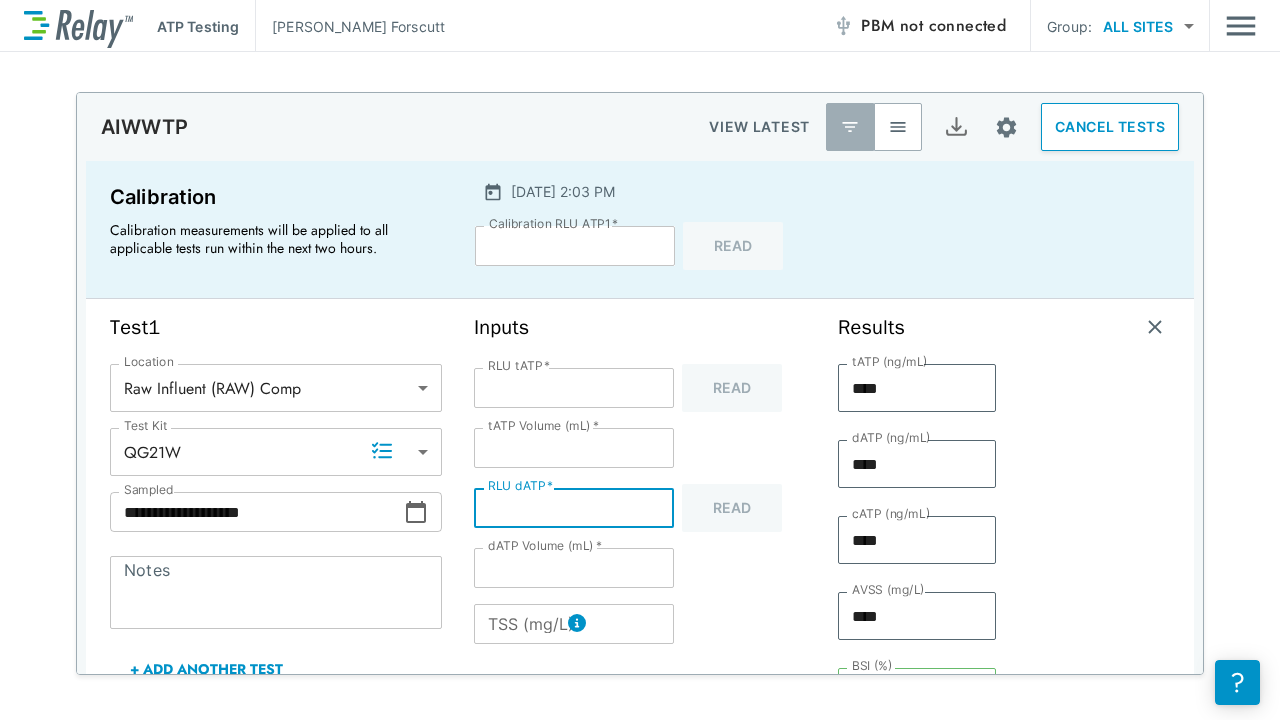type on "**" 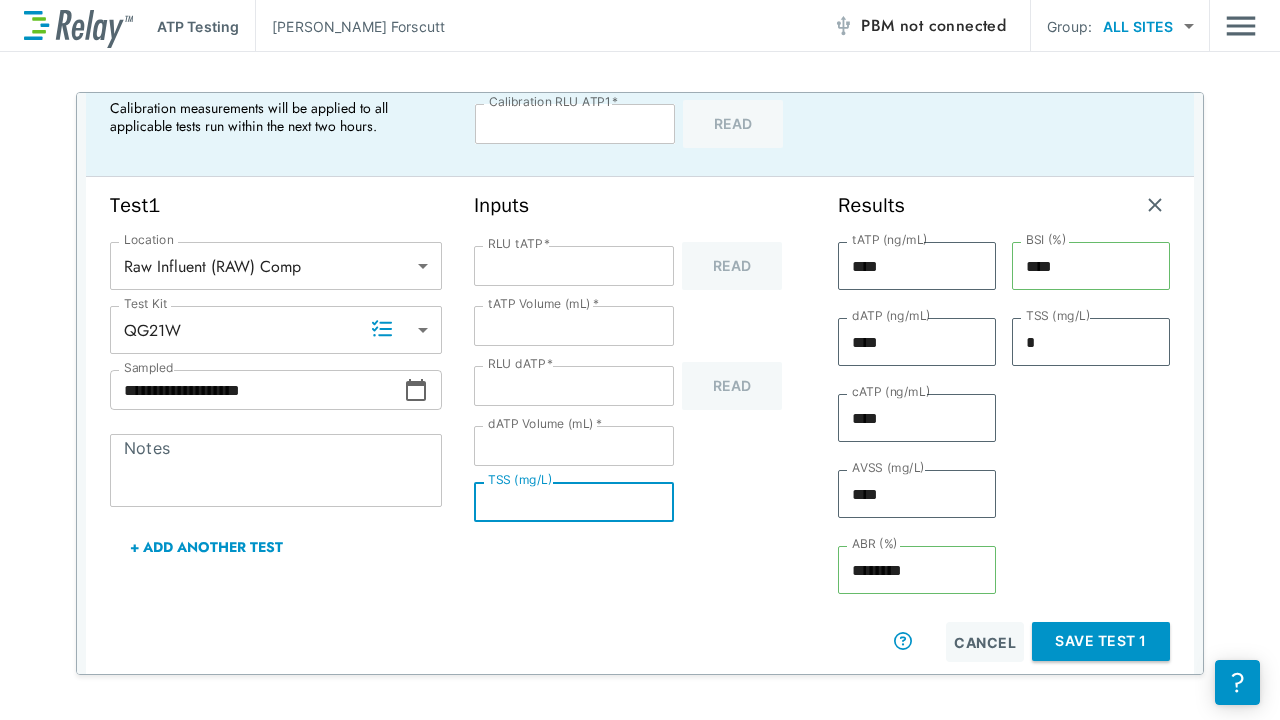 scroll, scrollTop: 150, scrollLeft: 0, axis: vertical 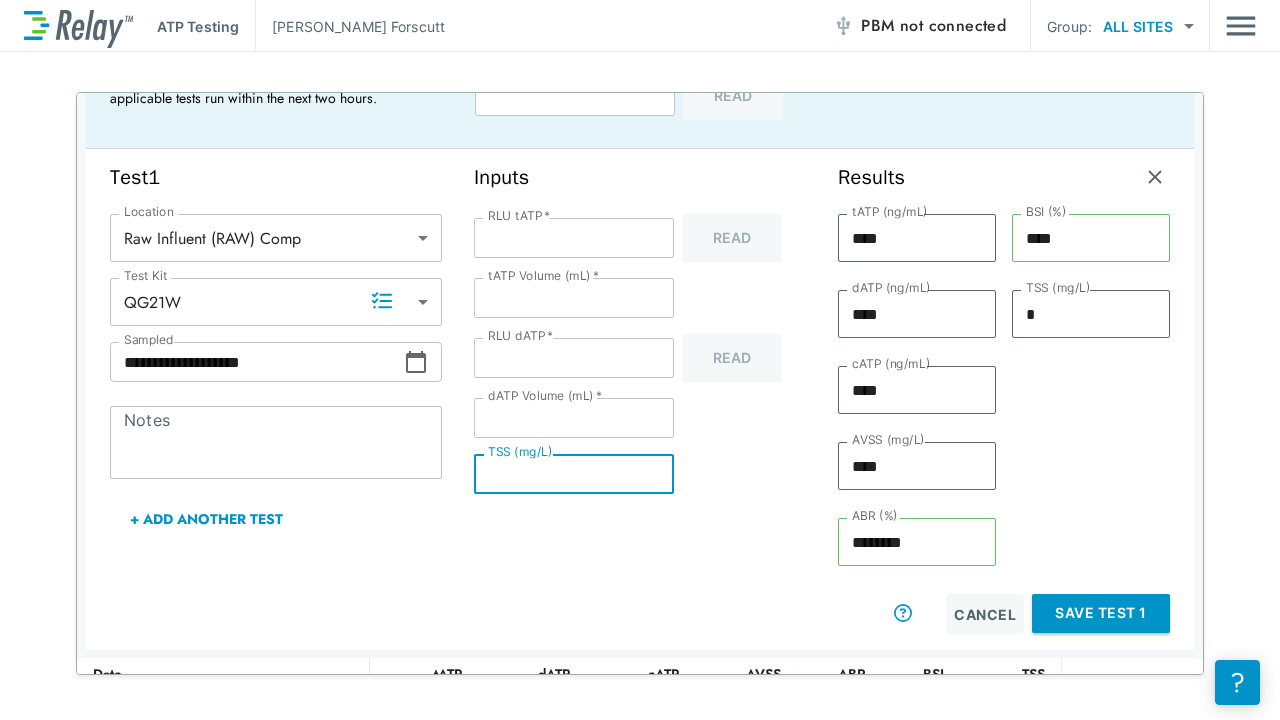 type on "*" 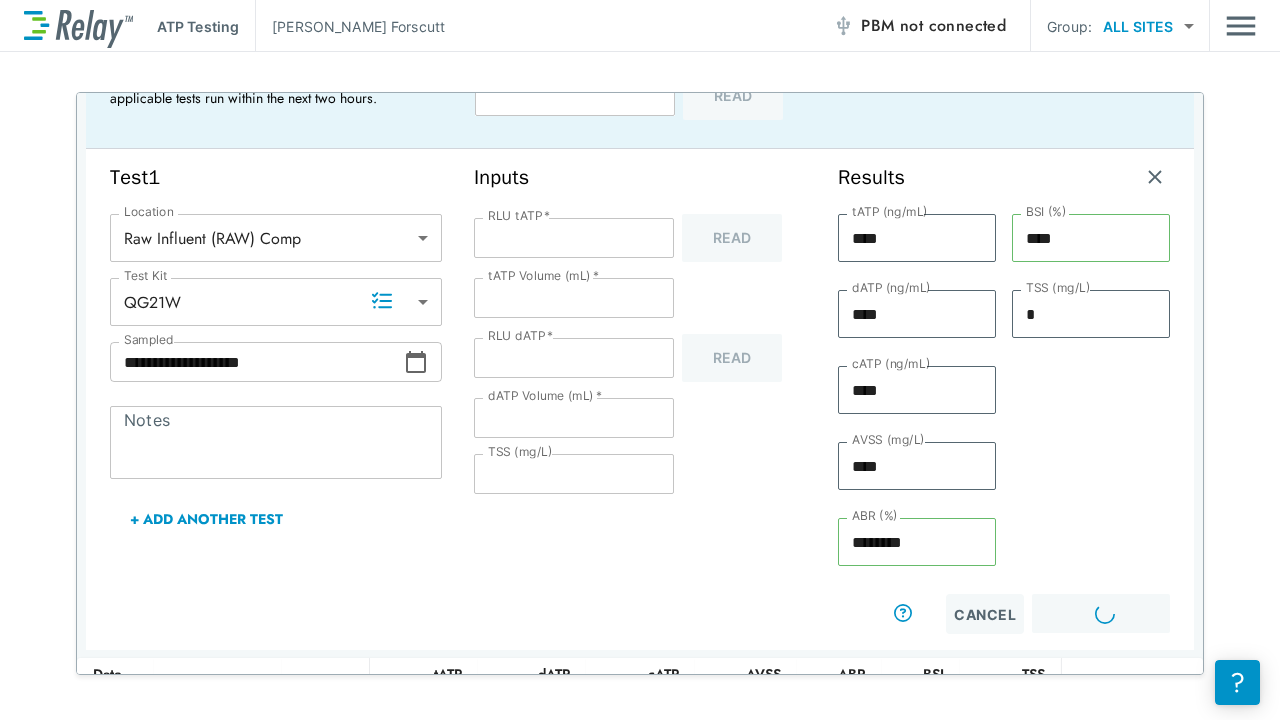 click on "+ Add Another Test" at bounding box center (206, 519) 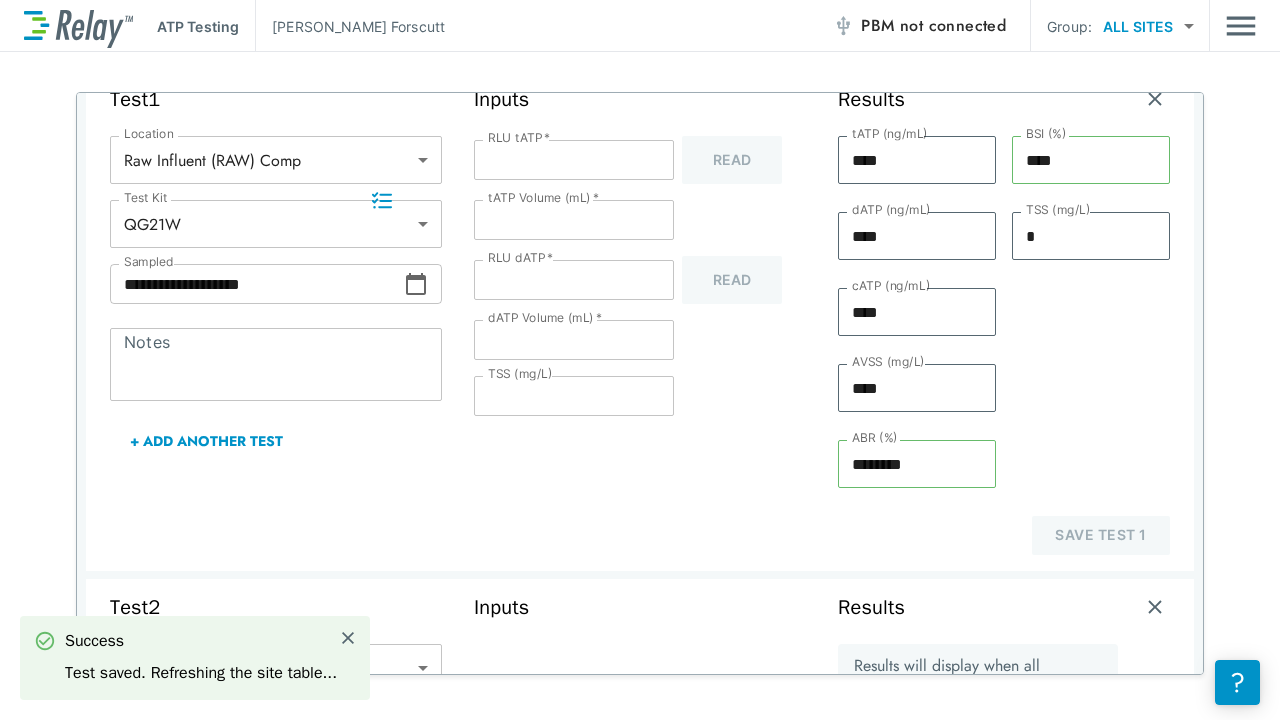 scroll, scrollTop: 250, scrollLeft: 0, axis: vertical 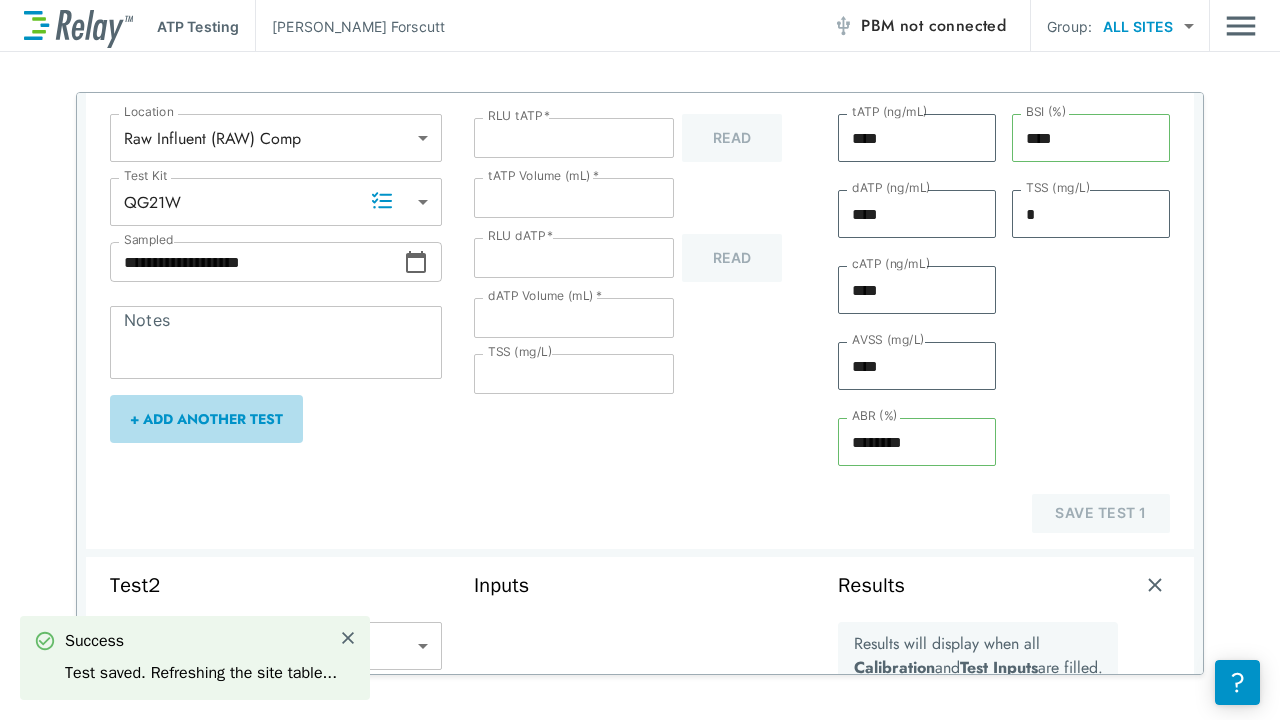 click on "+ Add Another Test" at bounding box center (206, 419) 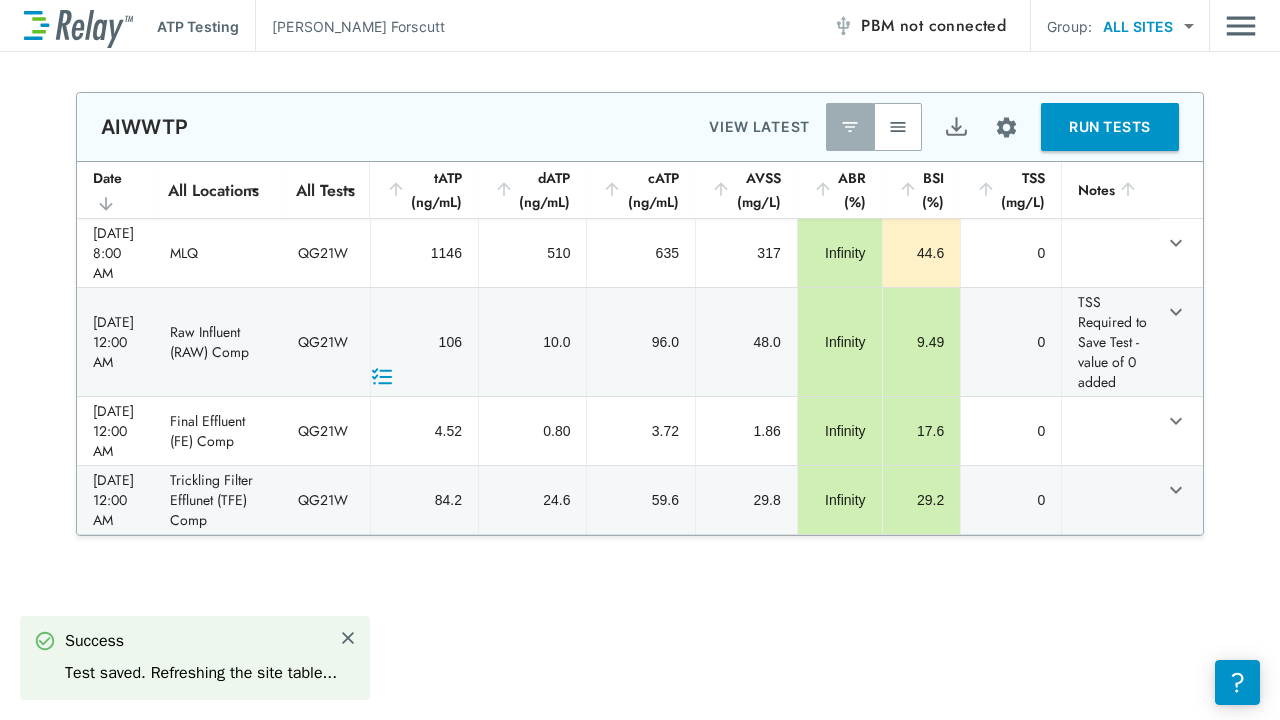 scroll, scrollTop: 0, scrollLeft: 0, axis: both 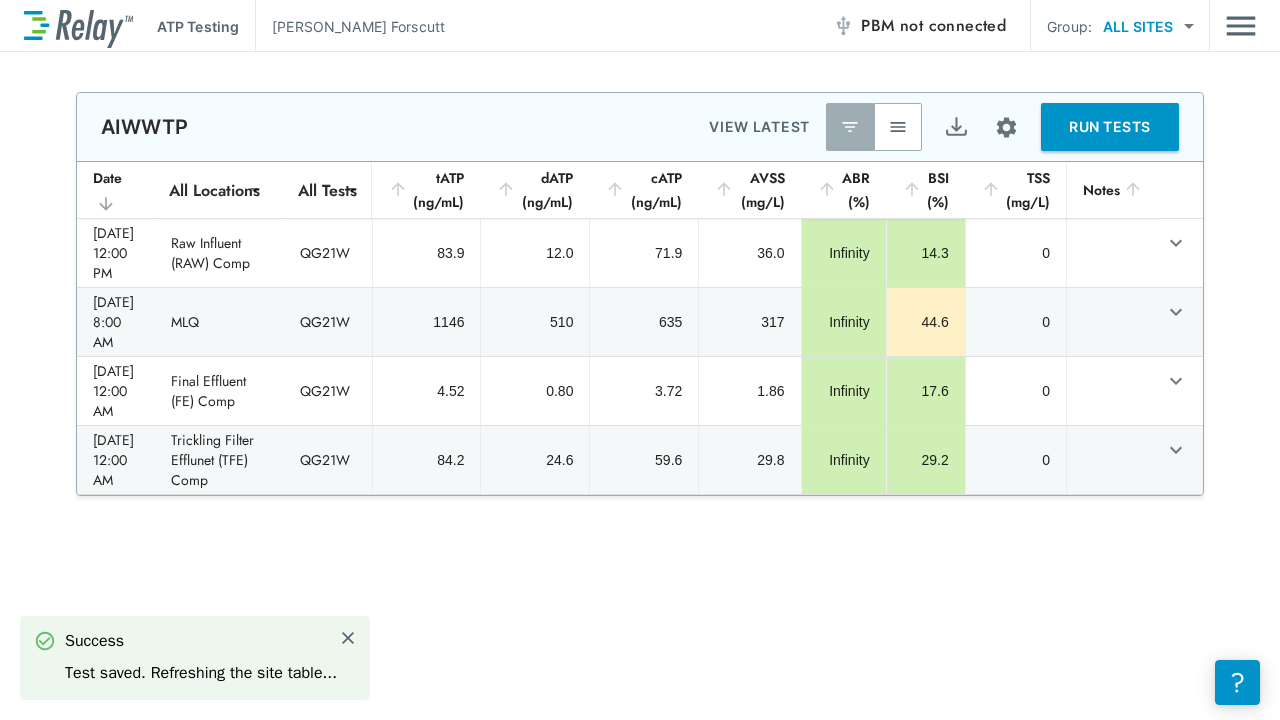 click on "RUN TESTS" at bounding box center [1110, 127] 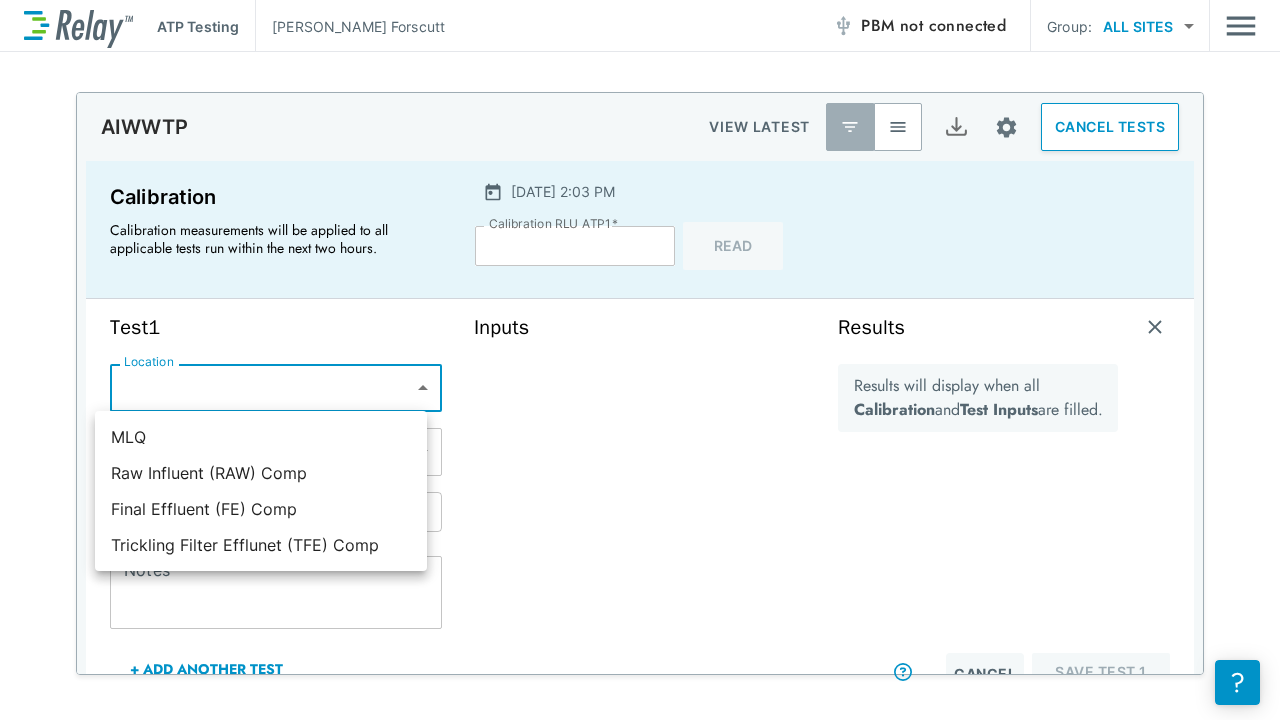 click on "**********" at bounding box center (640, 360) 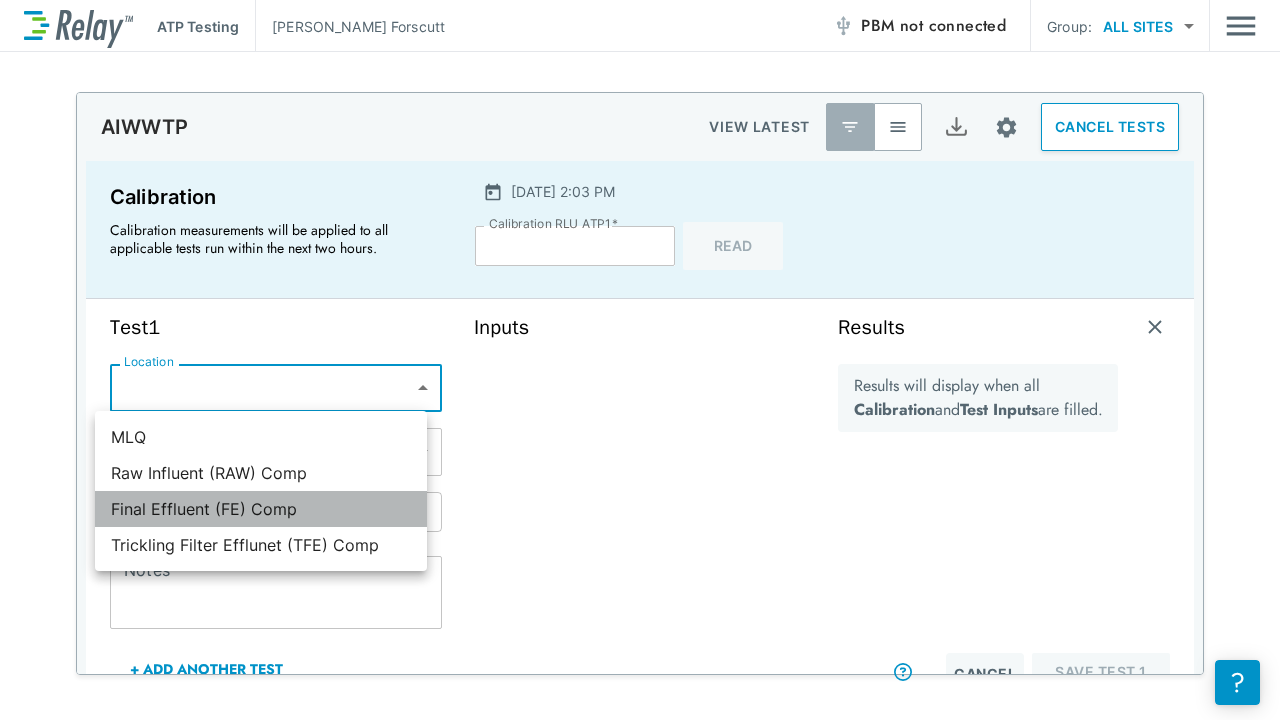 click on "Final Effluent (FE) Comp" at bounding box center (261, 509) 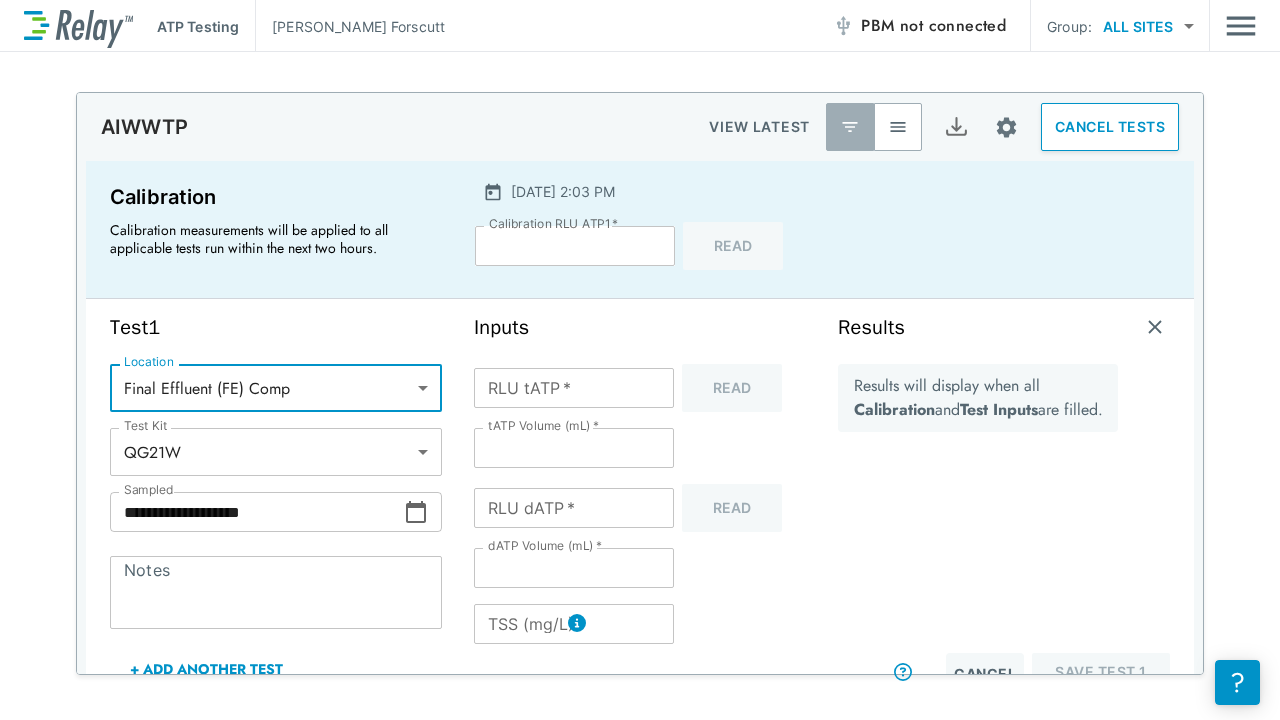 click on "**********" at bounding box center [257, 512] 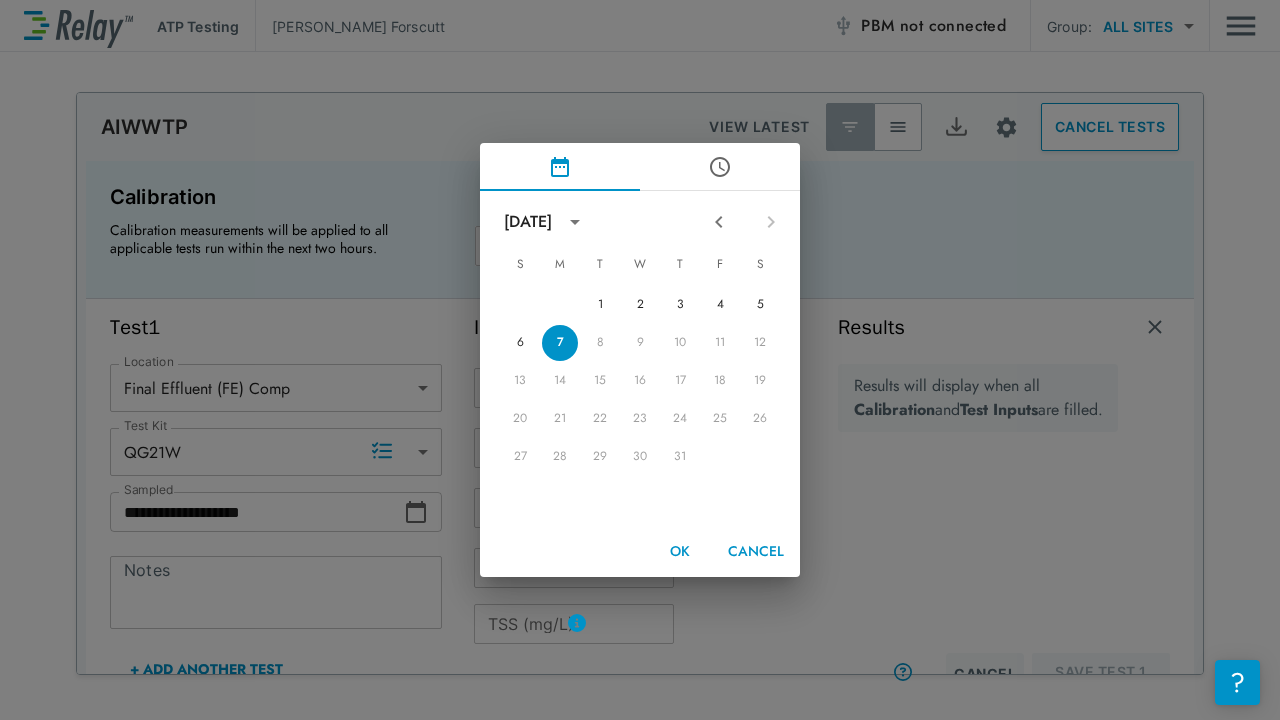 click on "July 2025 S M T W T F S 1 2 3 4 5 6 7 8 9 10 11 12 13 14 15 16 17 18 19 20 21 22 23 24 25 26 27 28 29 30 31 OK Cancel" at bounding box center [640, 360] 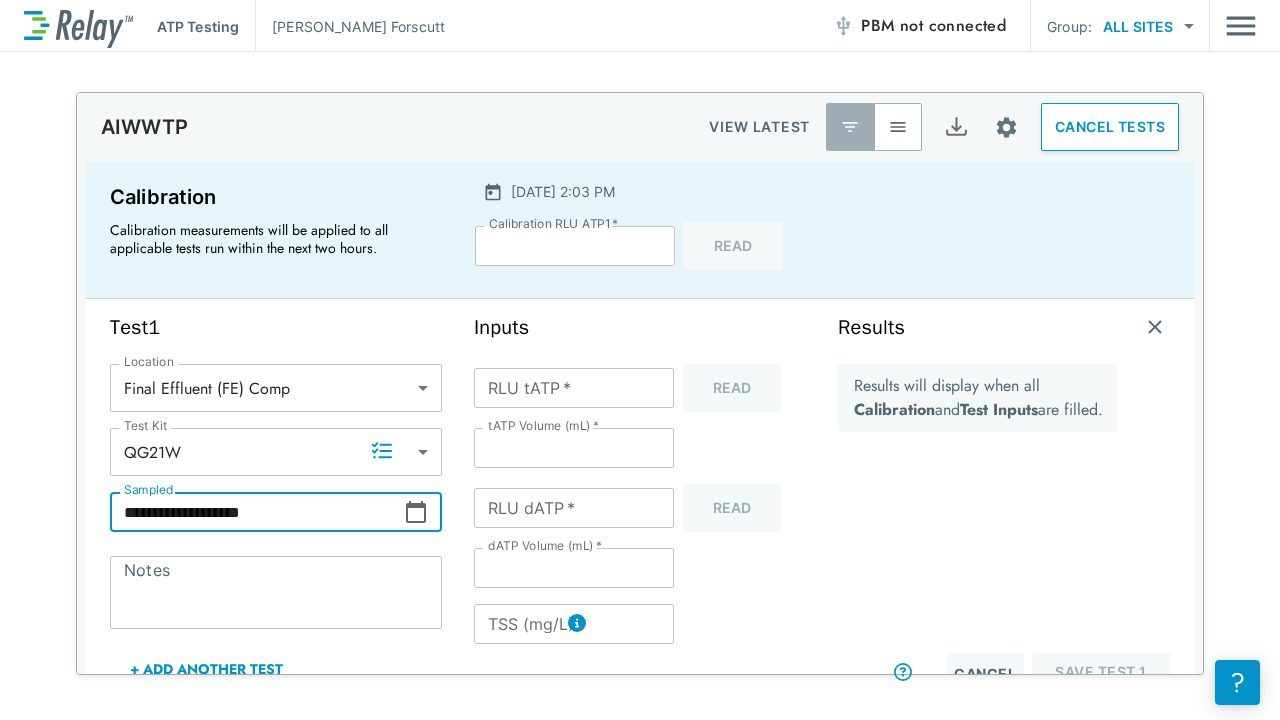 click 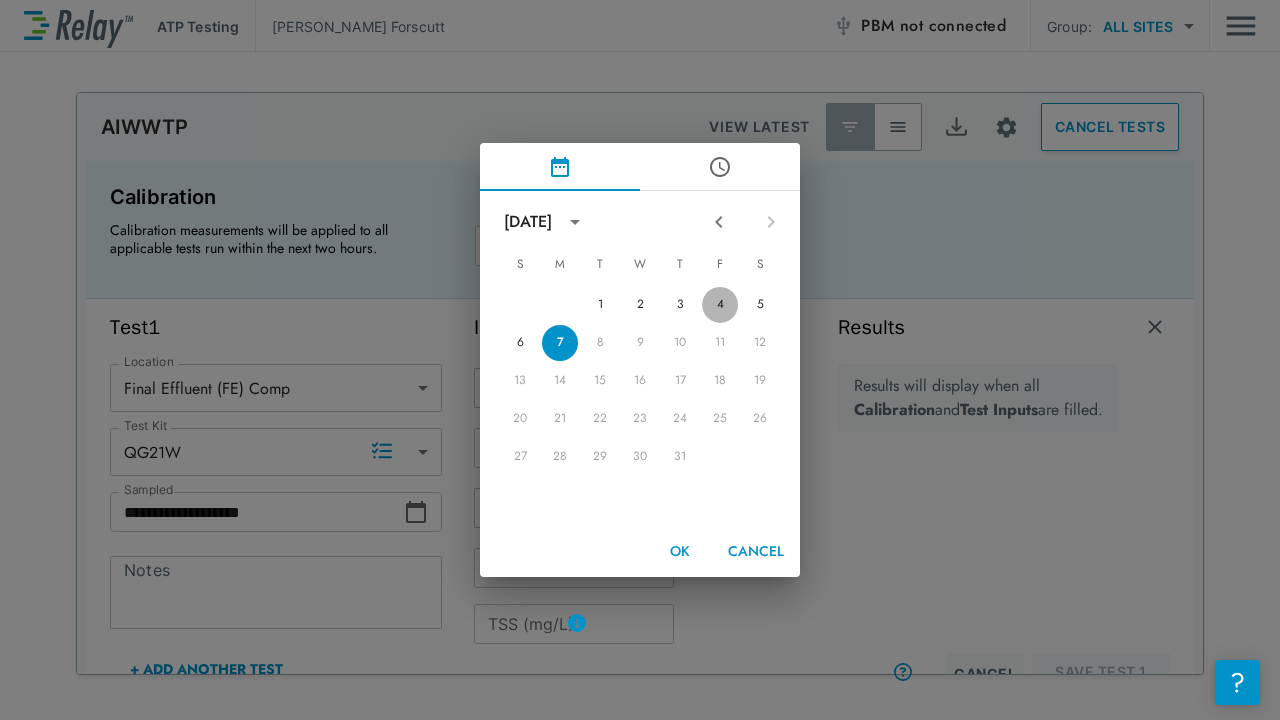 click on "4" at bounding box center [720, 305] 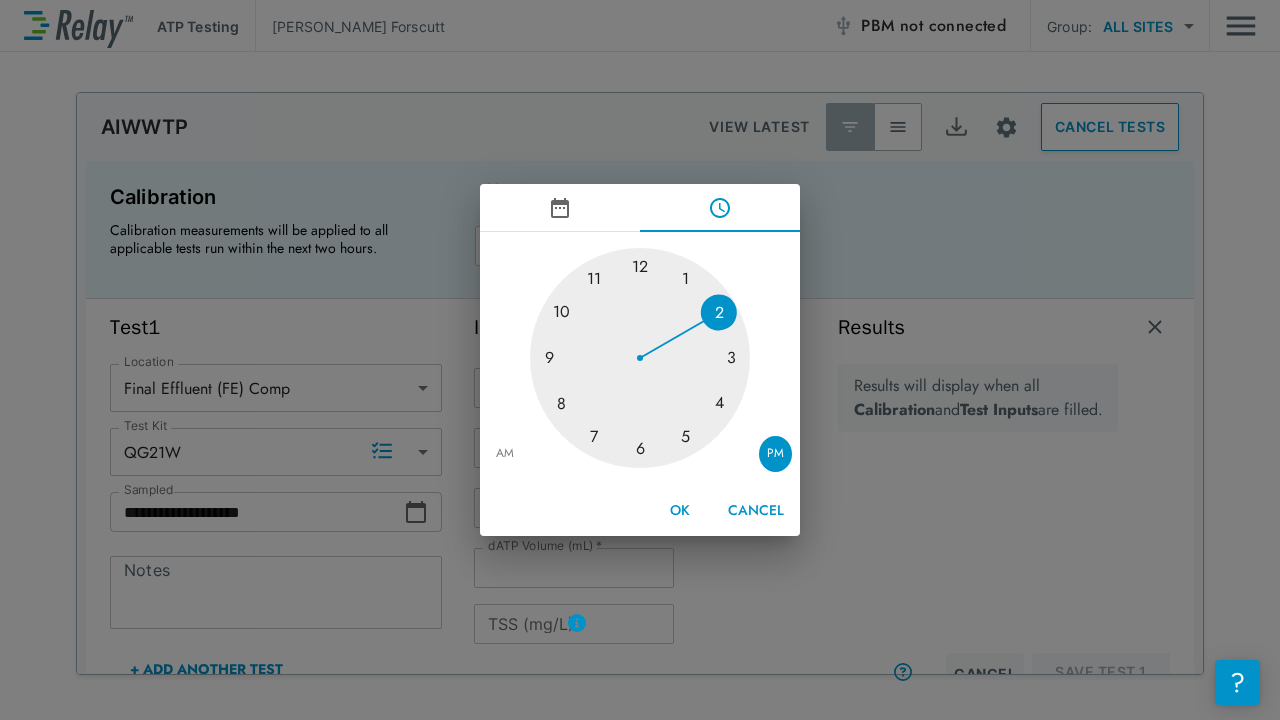 click at bounding box center (640, 358) 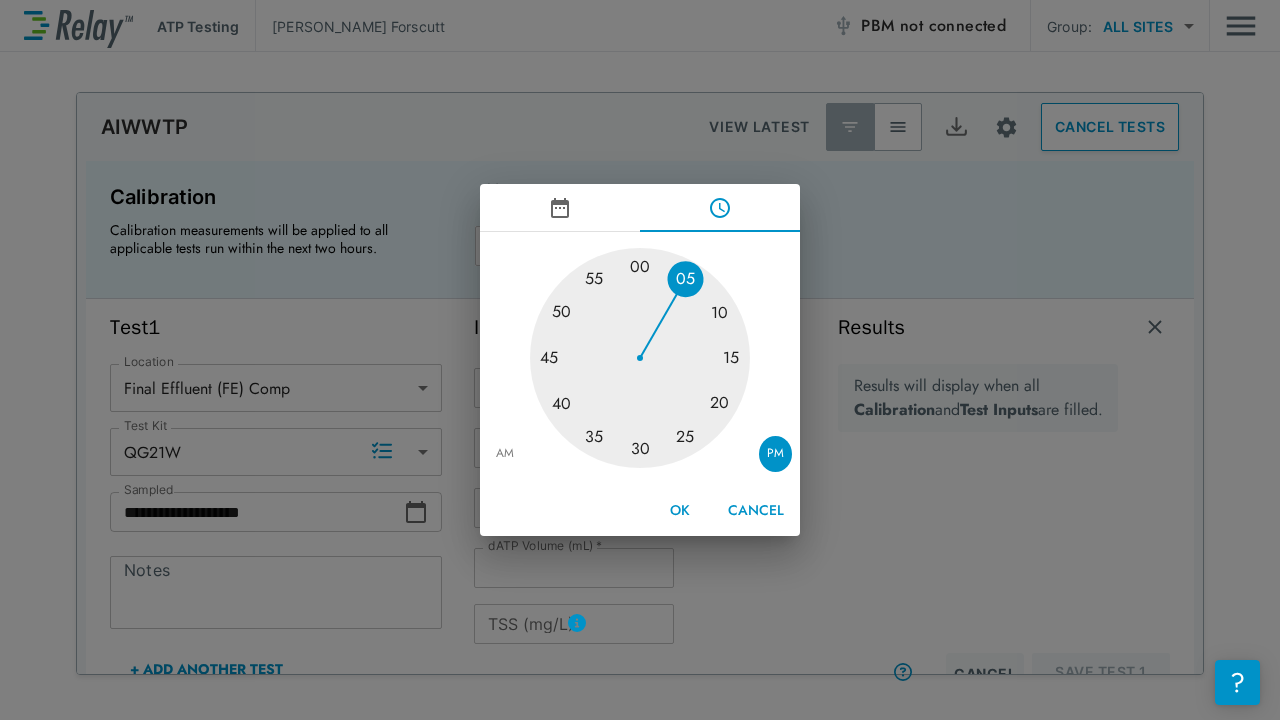 click at bounding box center [640, 358] 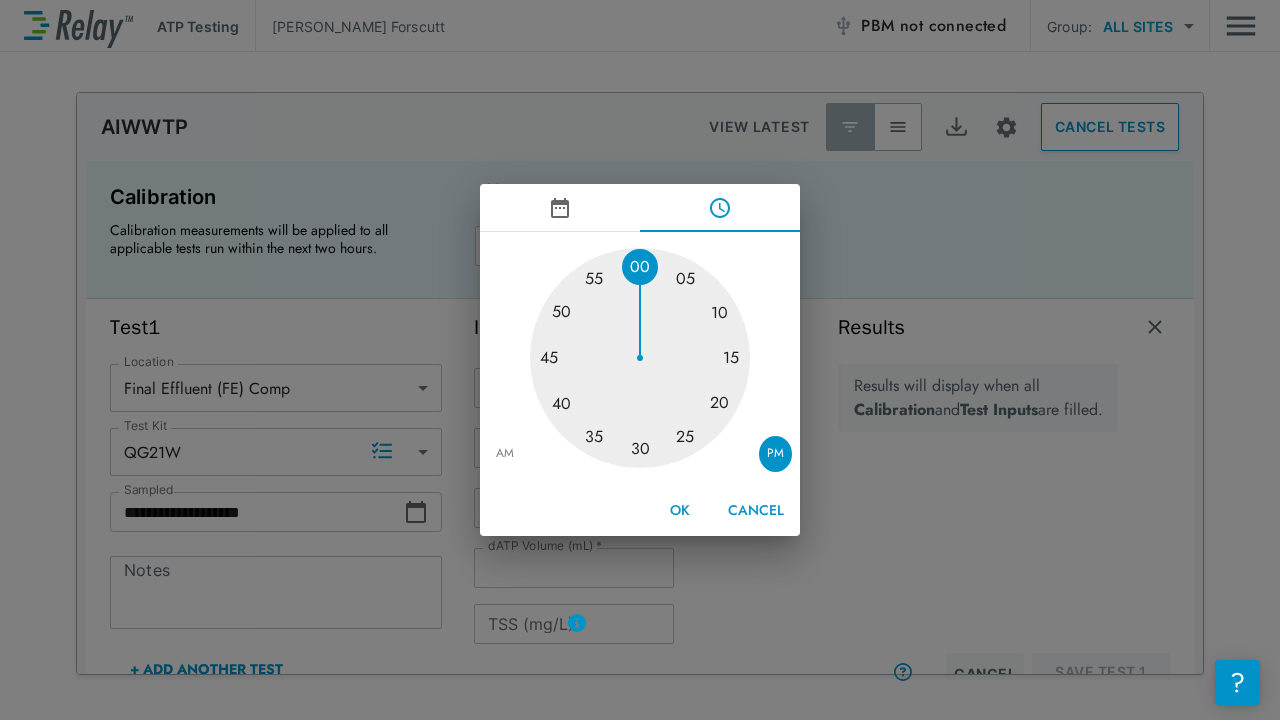 click on "OK" at bounding box center (680, 510) 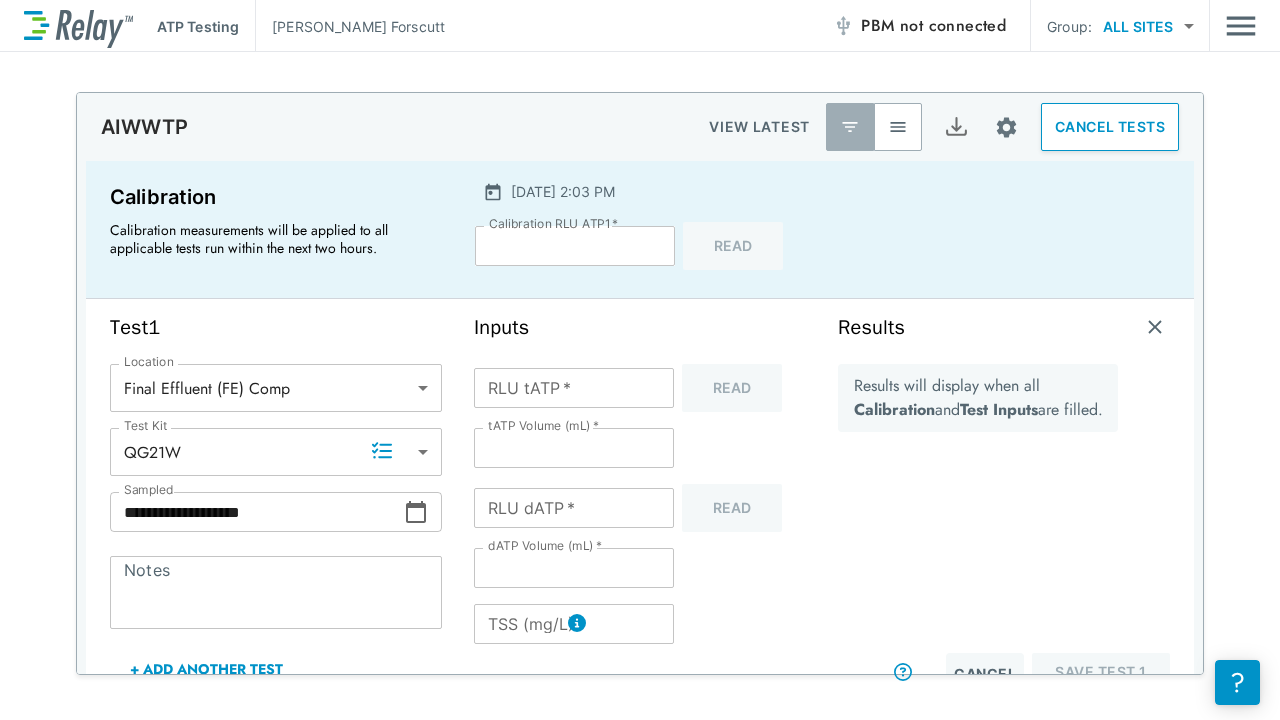 click on "RLU tATP   *" at bounding box center (574, 388) 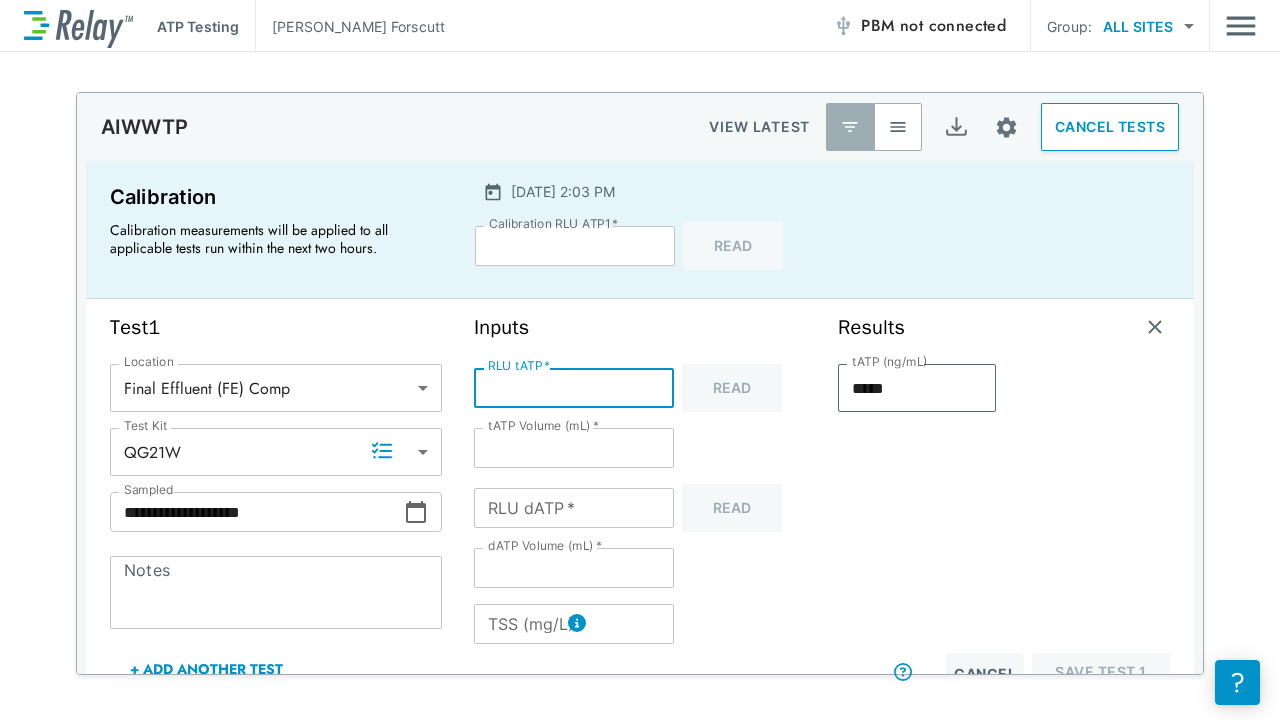 type on "**" 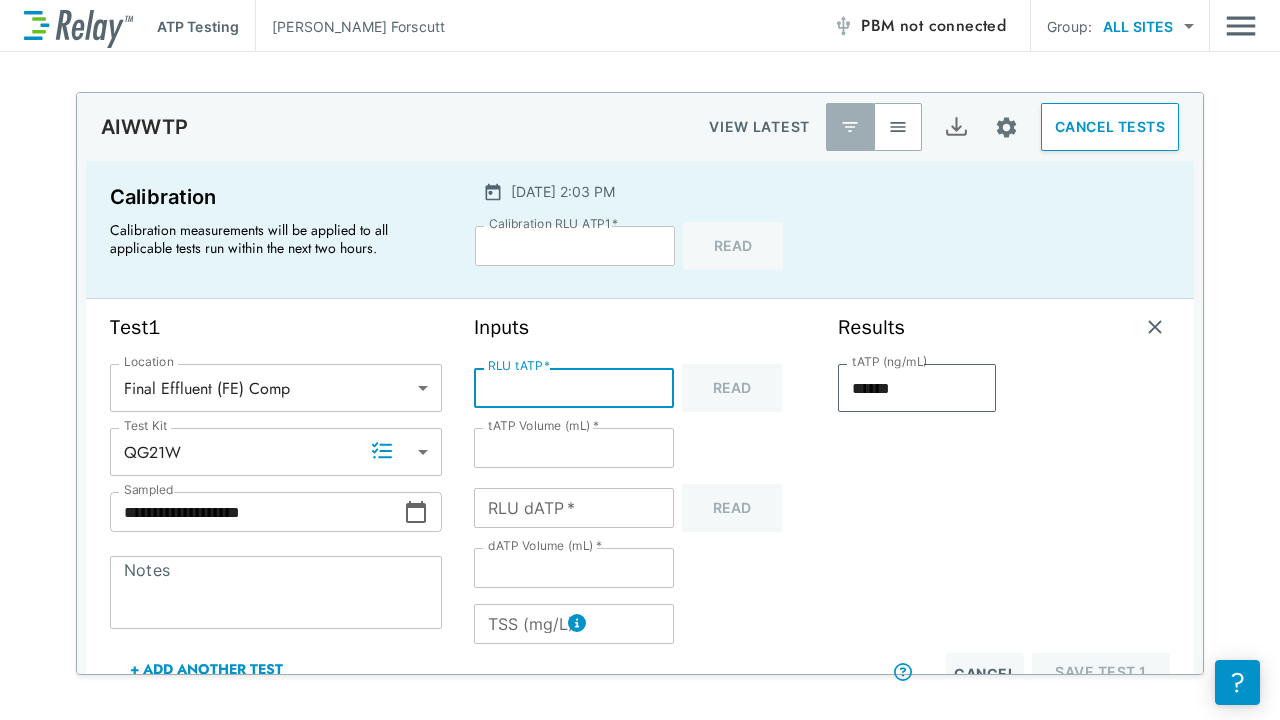 type on "**" 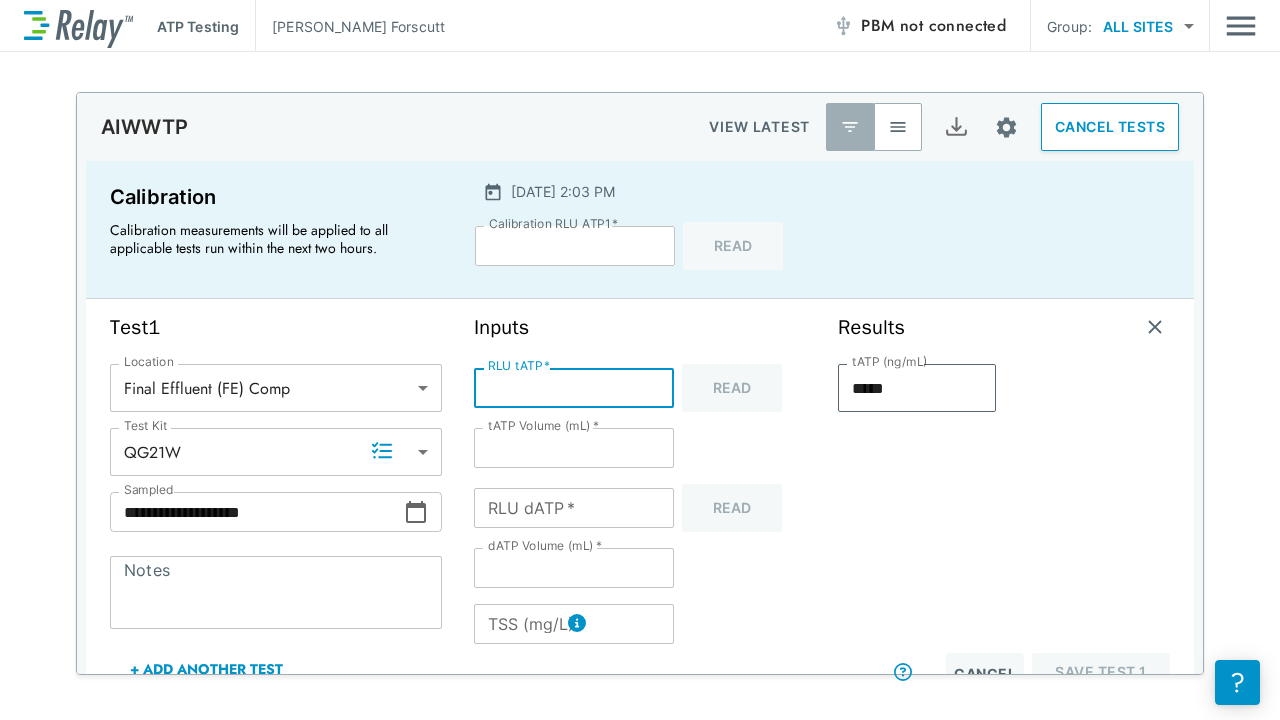 type on "***" 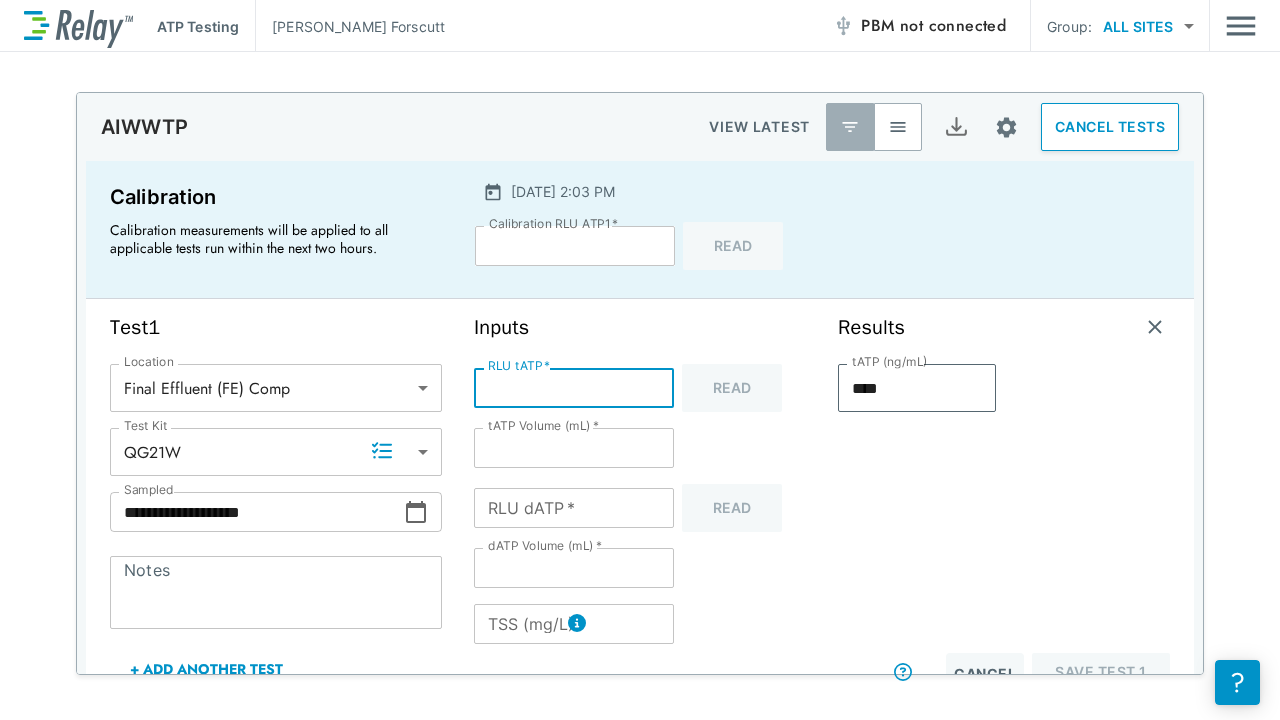 type on "****" 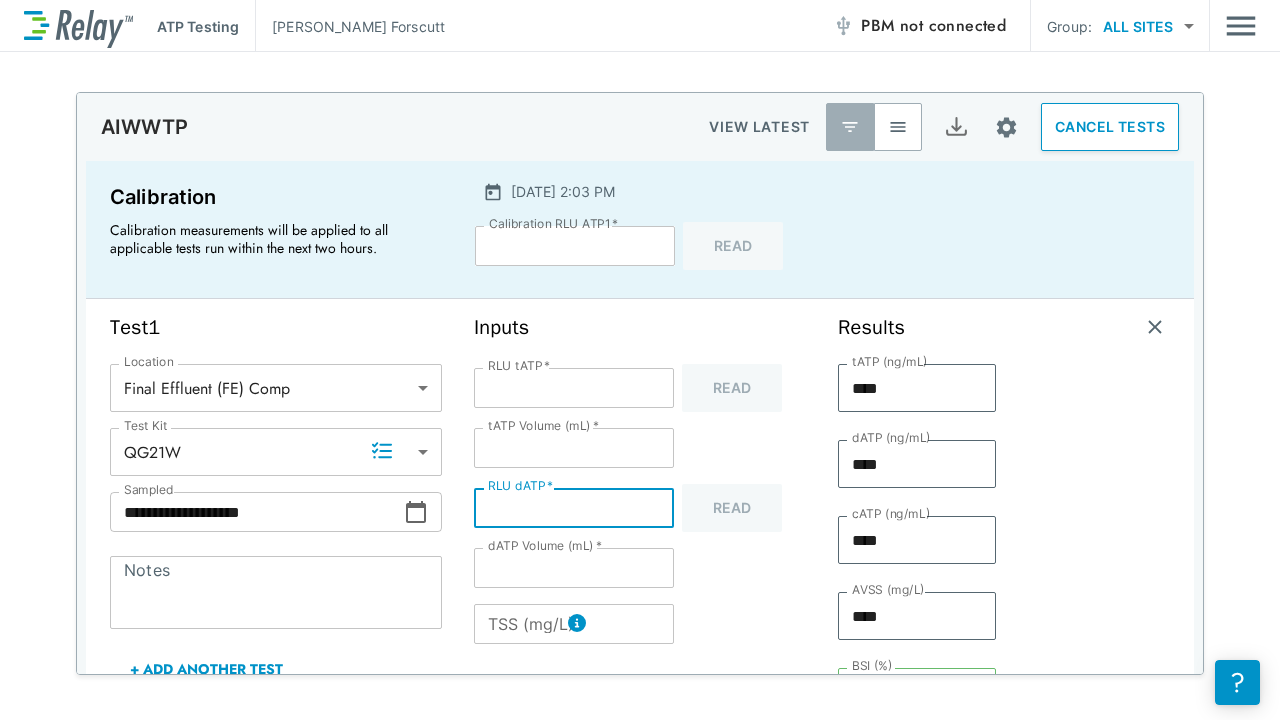 type on "**" 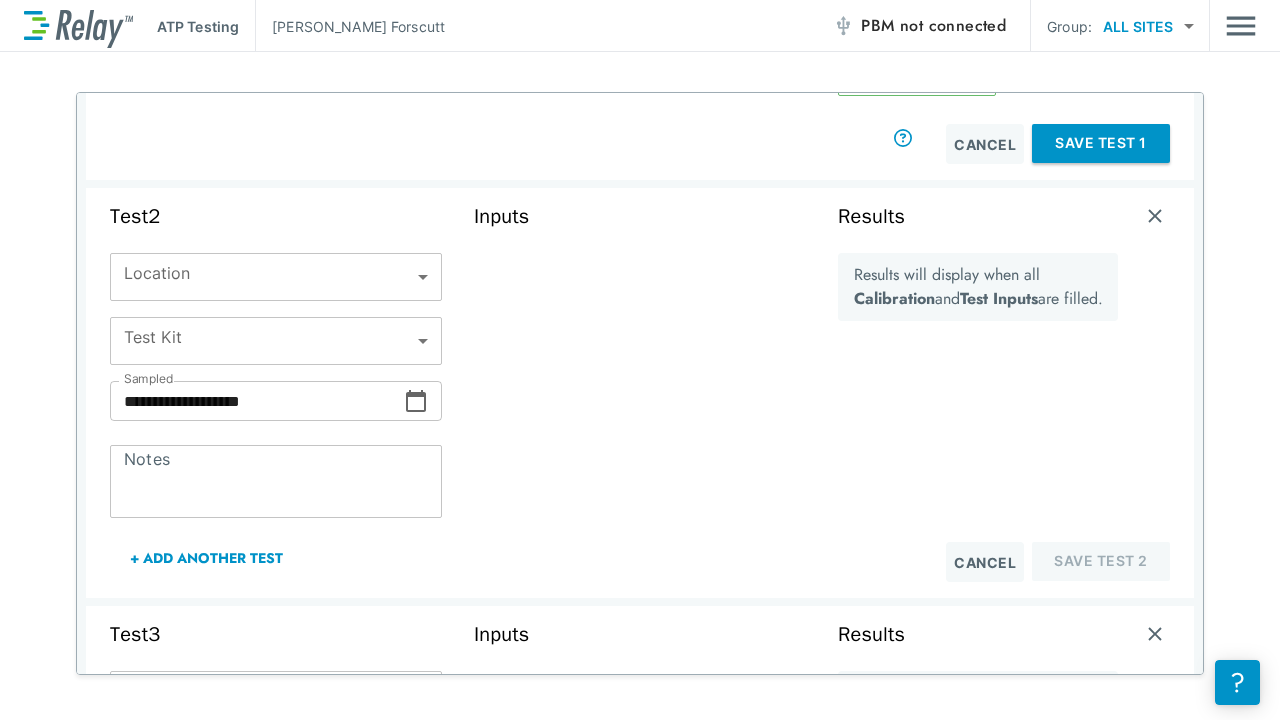 scroll, scrollTop: 625, scrollLeft: 0, axis: vertical 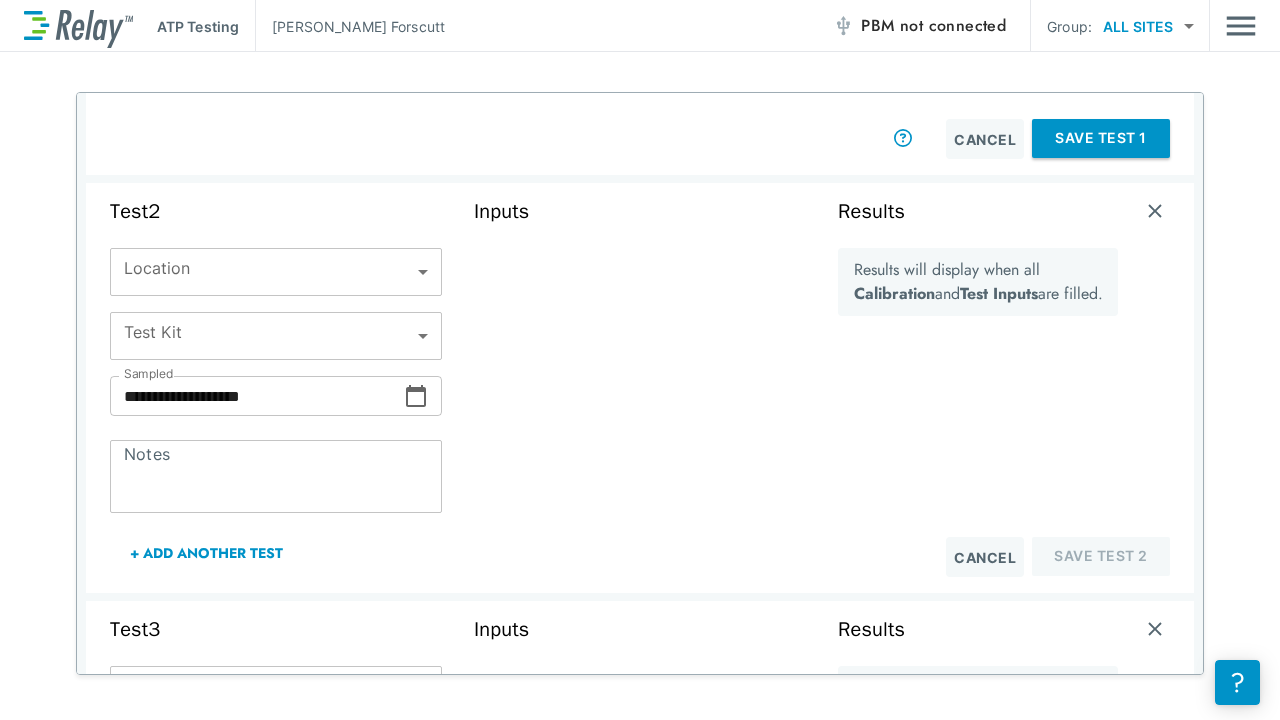 type on "*" 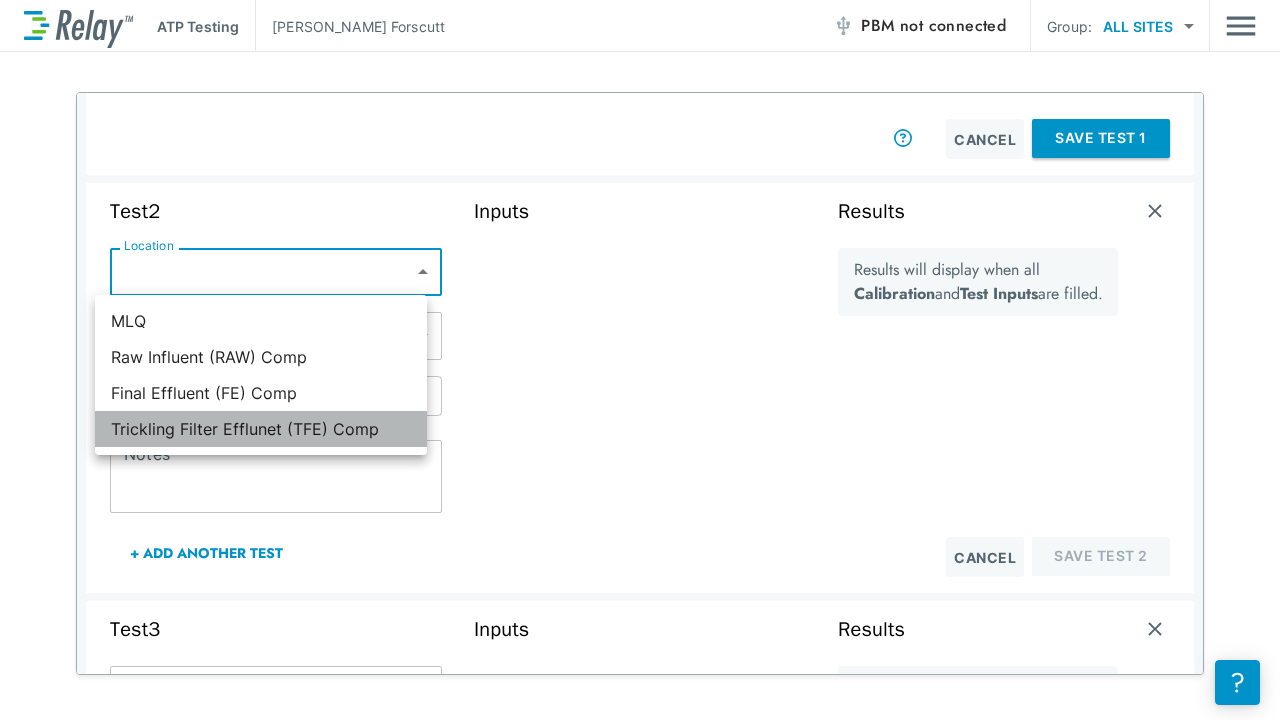 click on "Trickling Filter Efflunet (TFE) Comp" at bounding box center (261, 429) 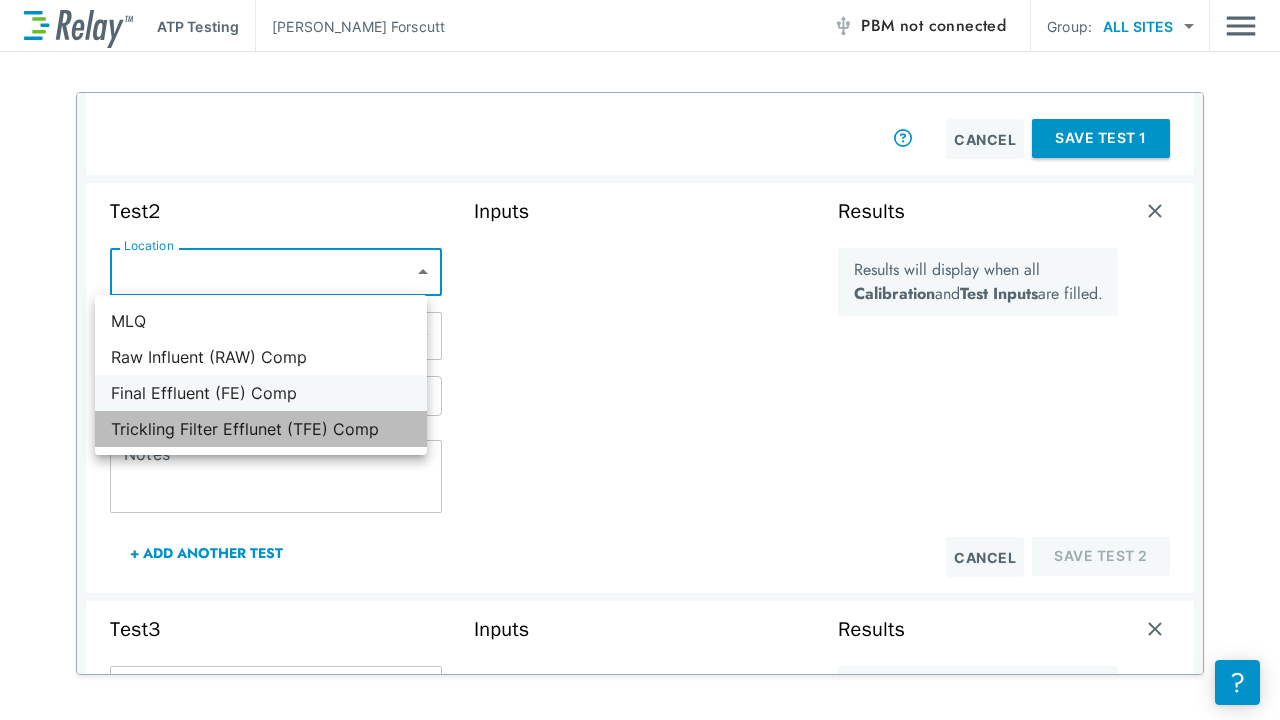 type on "**********" 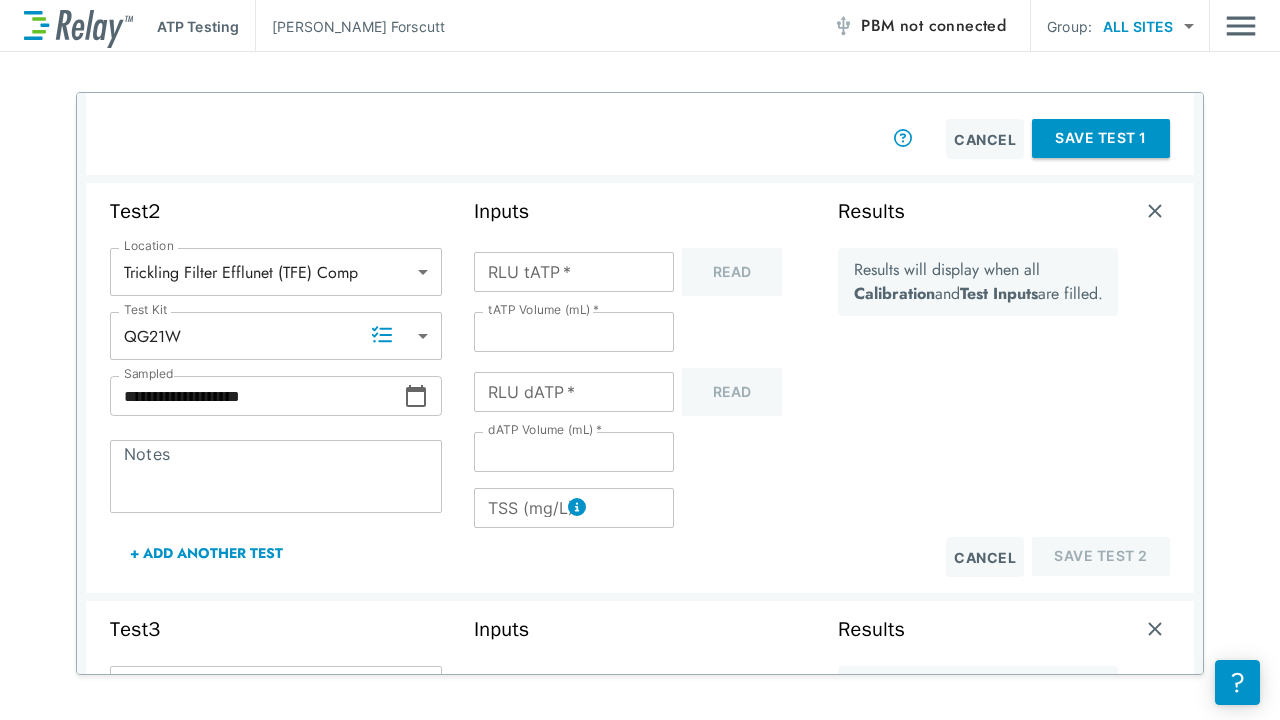 click 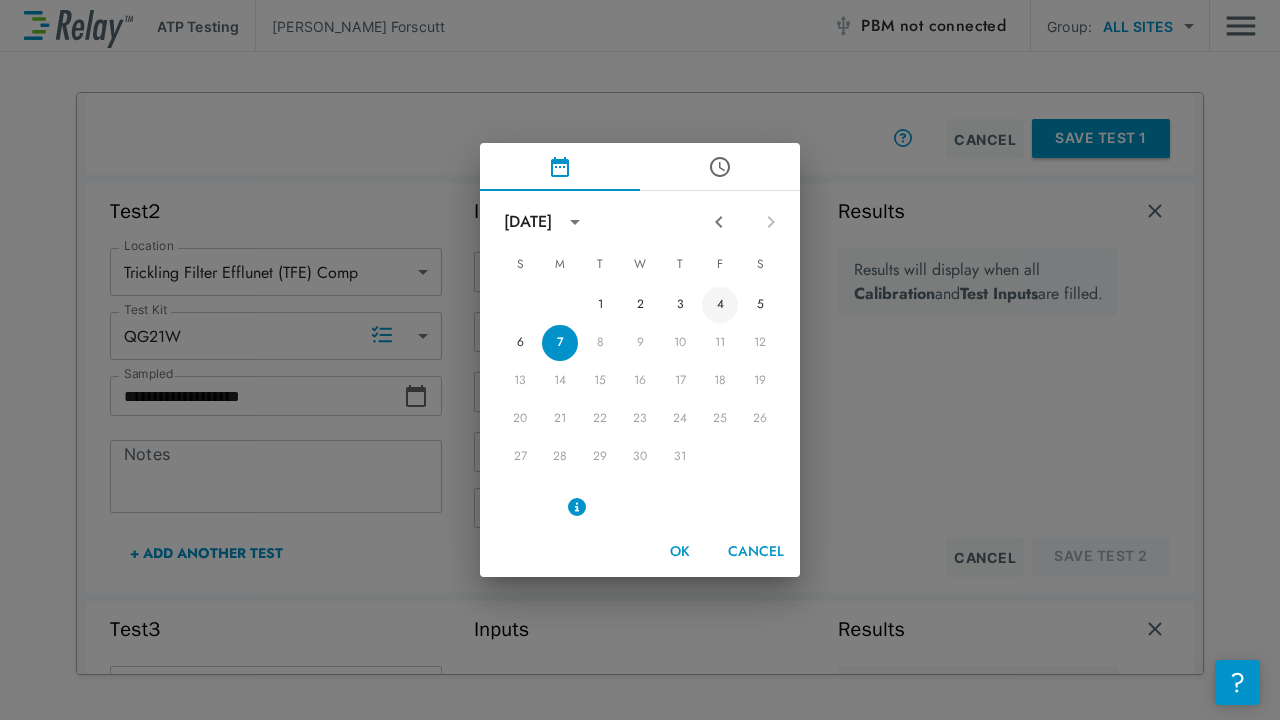 click on "4" at bounding box center (720, 305) 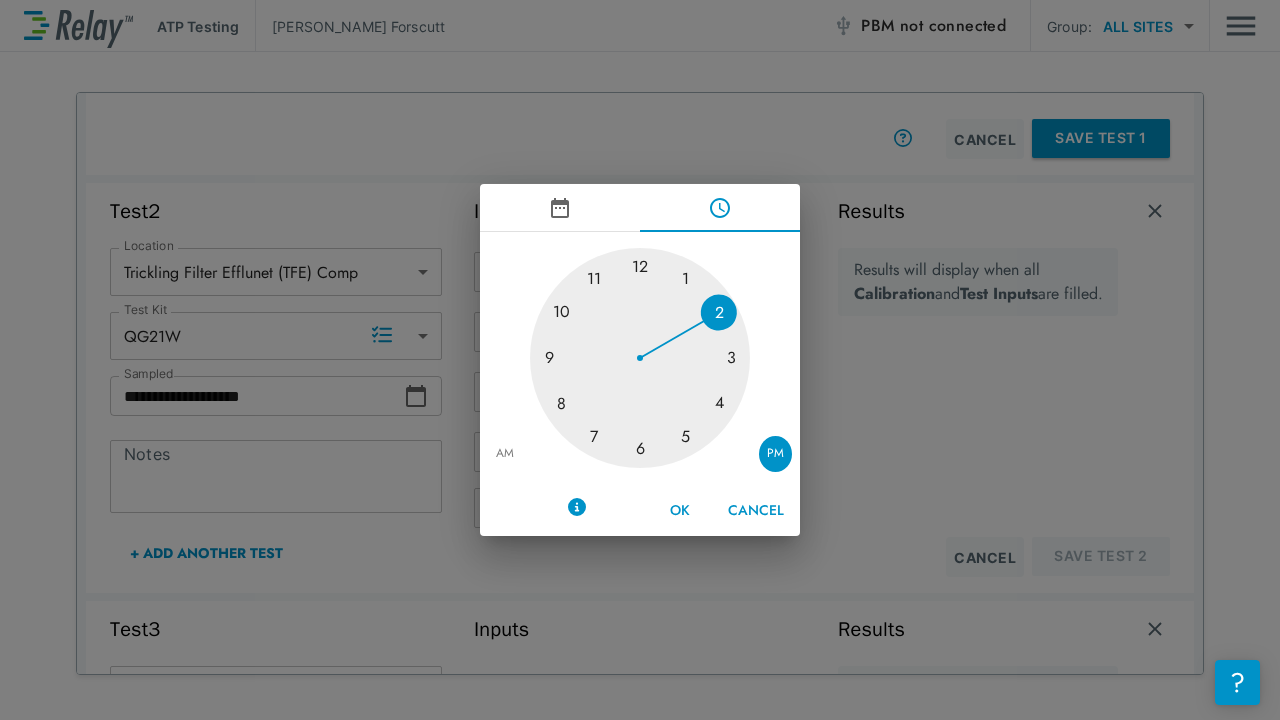 click at bounding box center [640, 358] 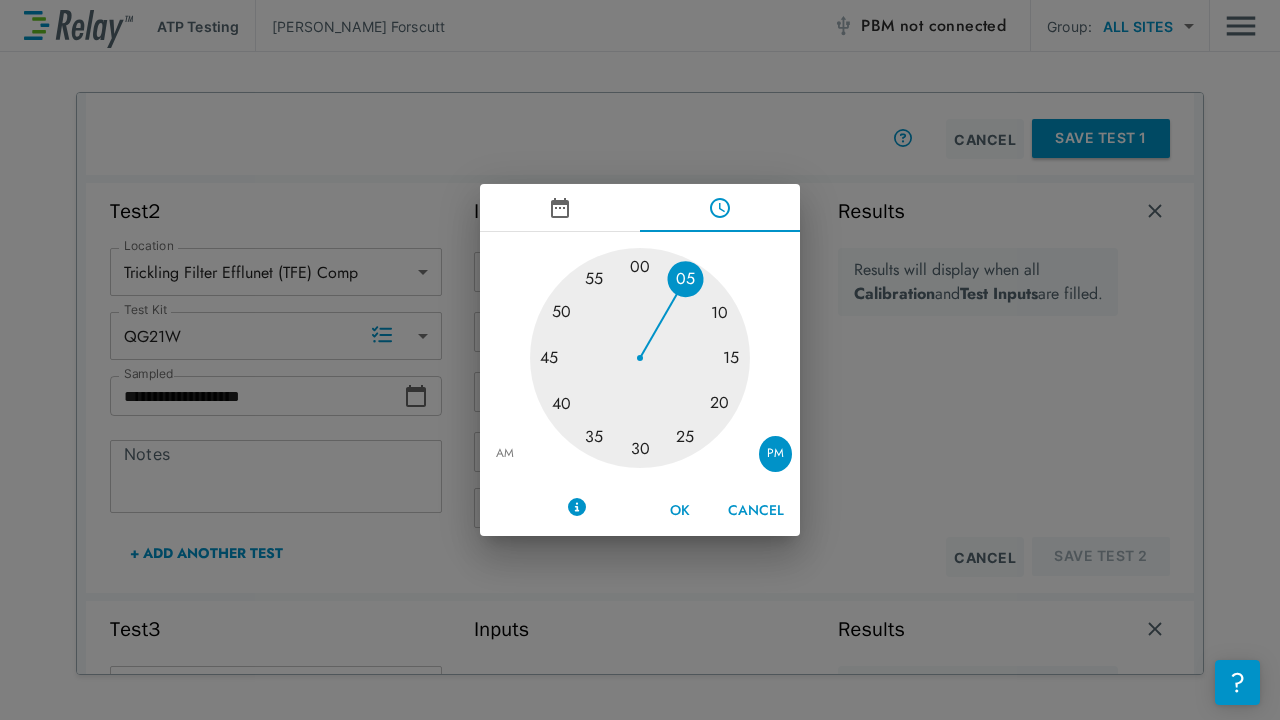 click at bounding box center [640, 358] 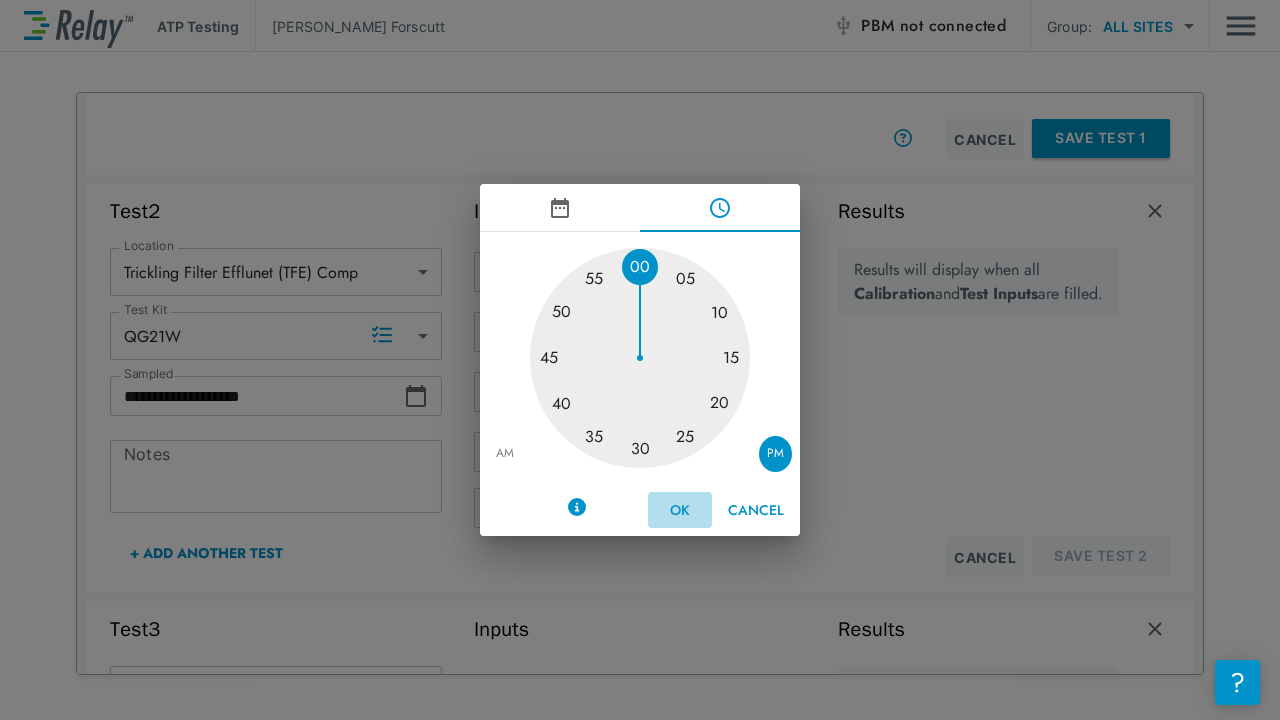 drag, startPoint x: 684, startPoint y: 509, endPoint x: 681, endPoint y: 498, distance: 11.401754 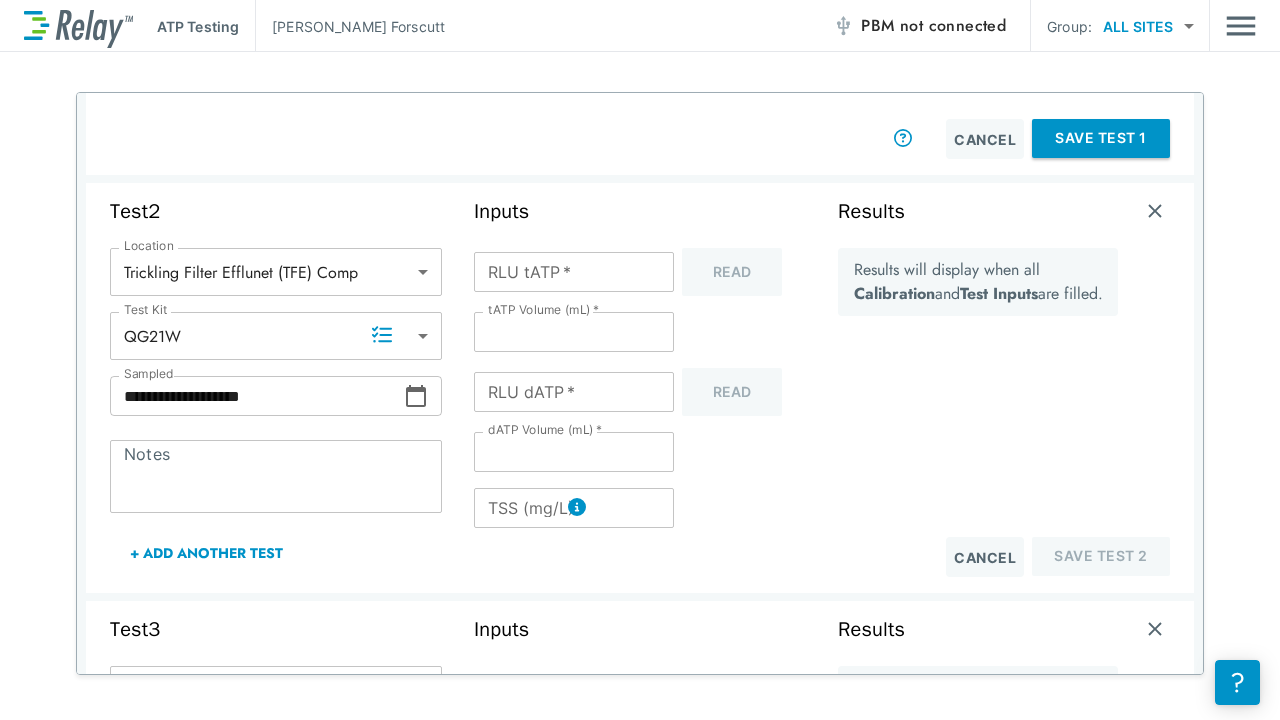 click on "RLU tATP   *" at bounding box center [574, 272] 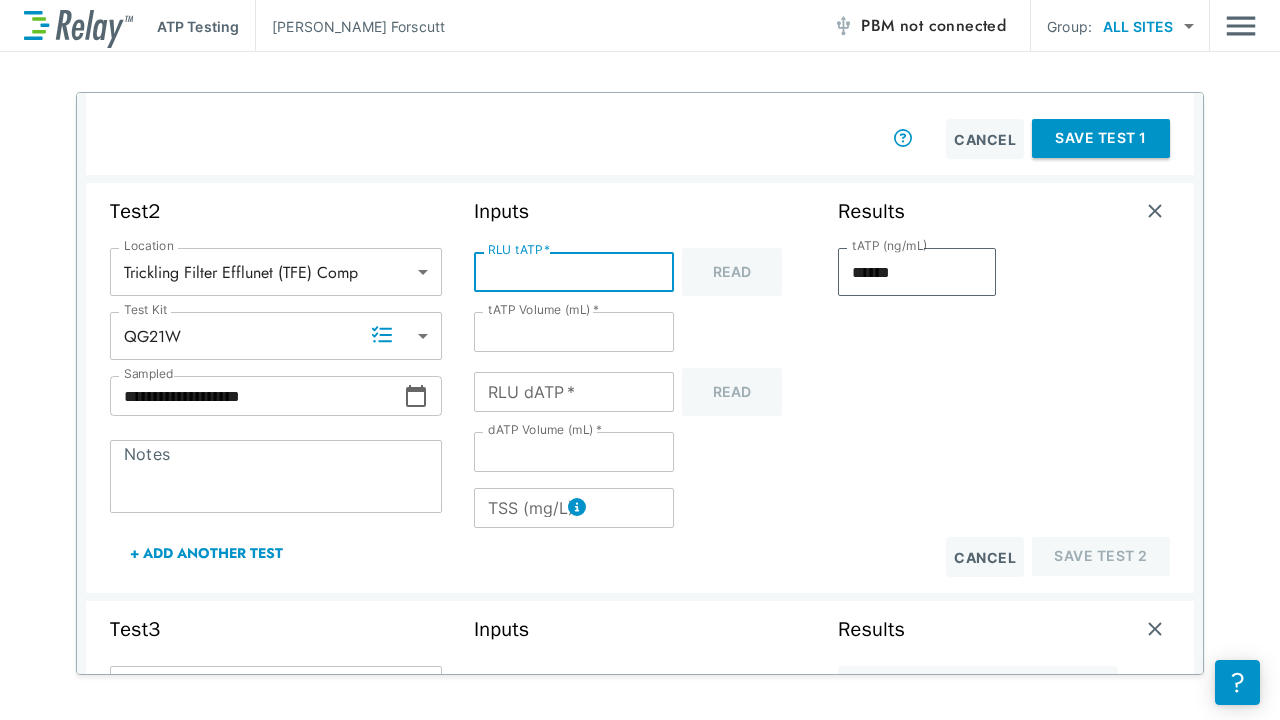 type on "**" 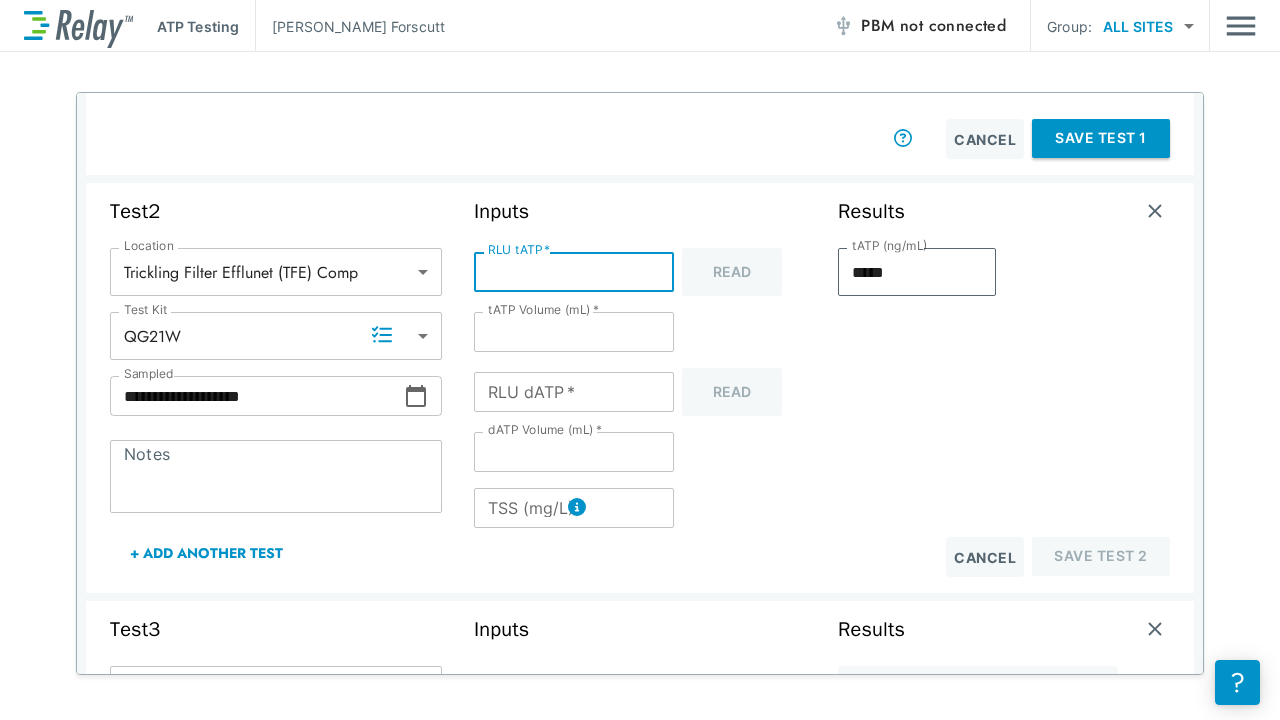 type on "***" 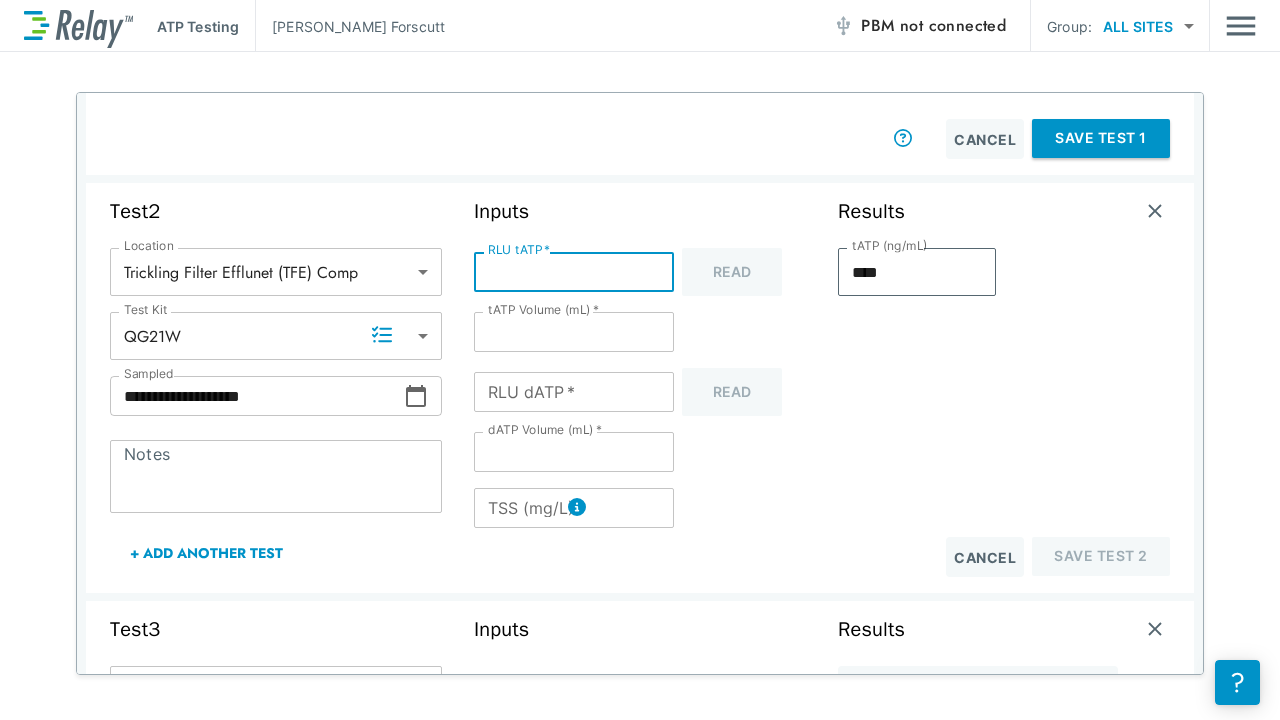 type on "****" 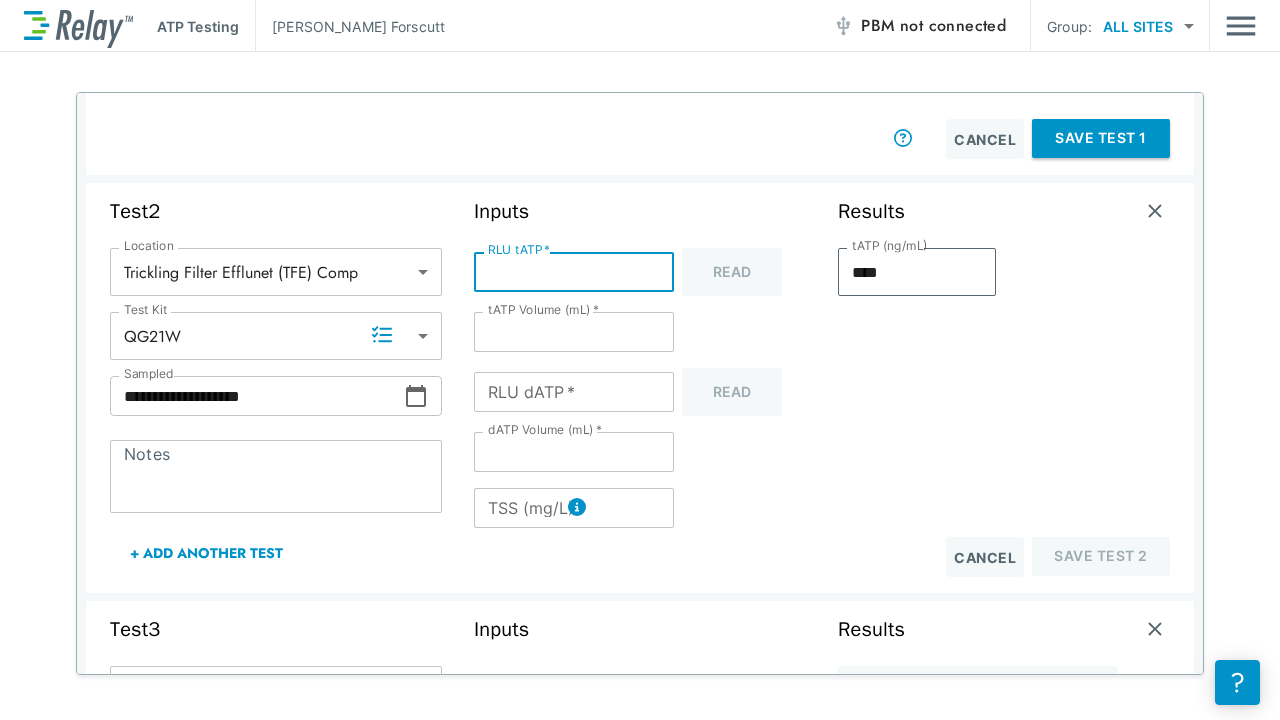 type on "*****" 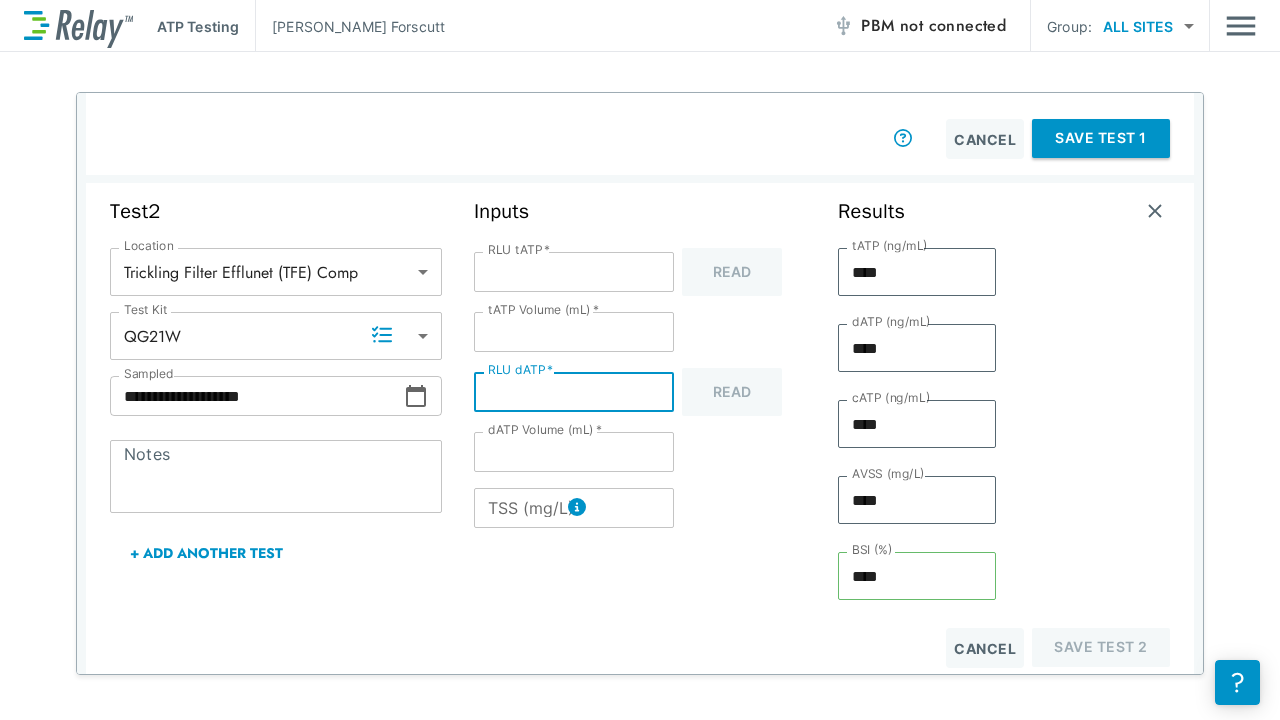 type on "**" 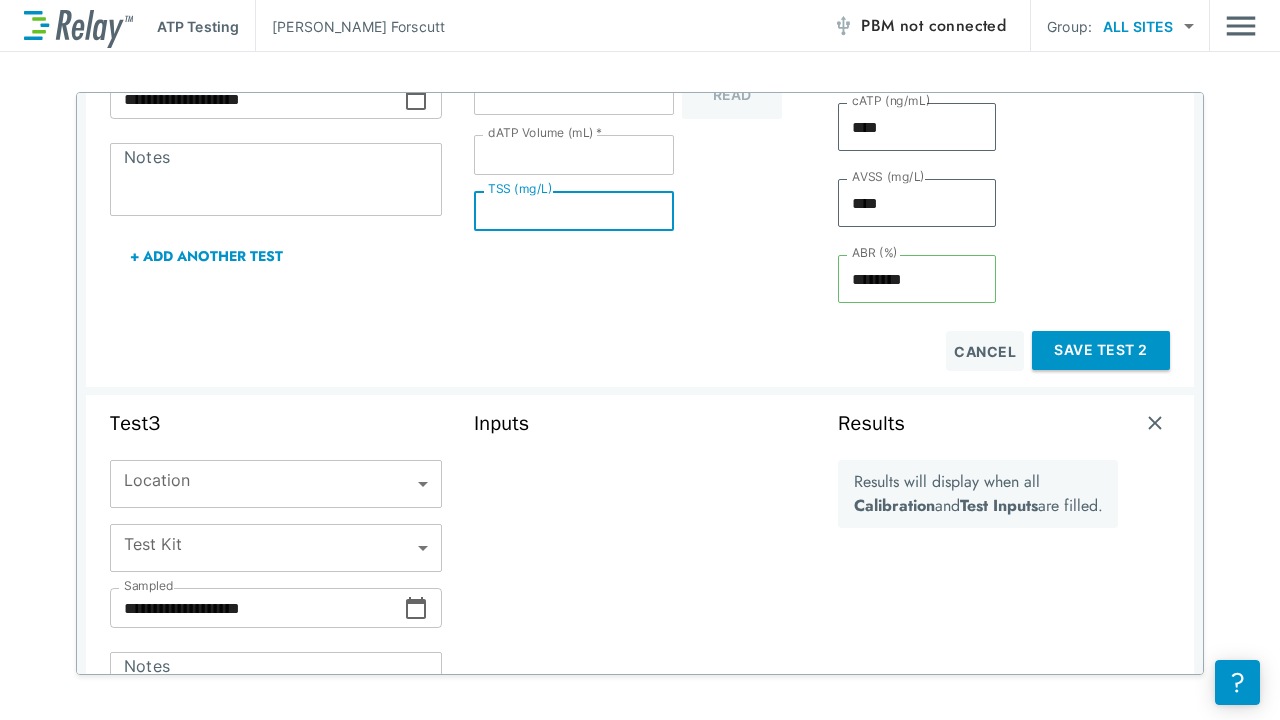 scroll, scrollTop: 750, scrollLeft: 0, axis: vertical 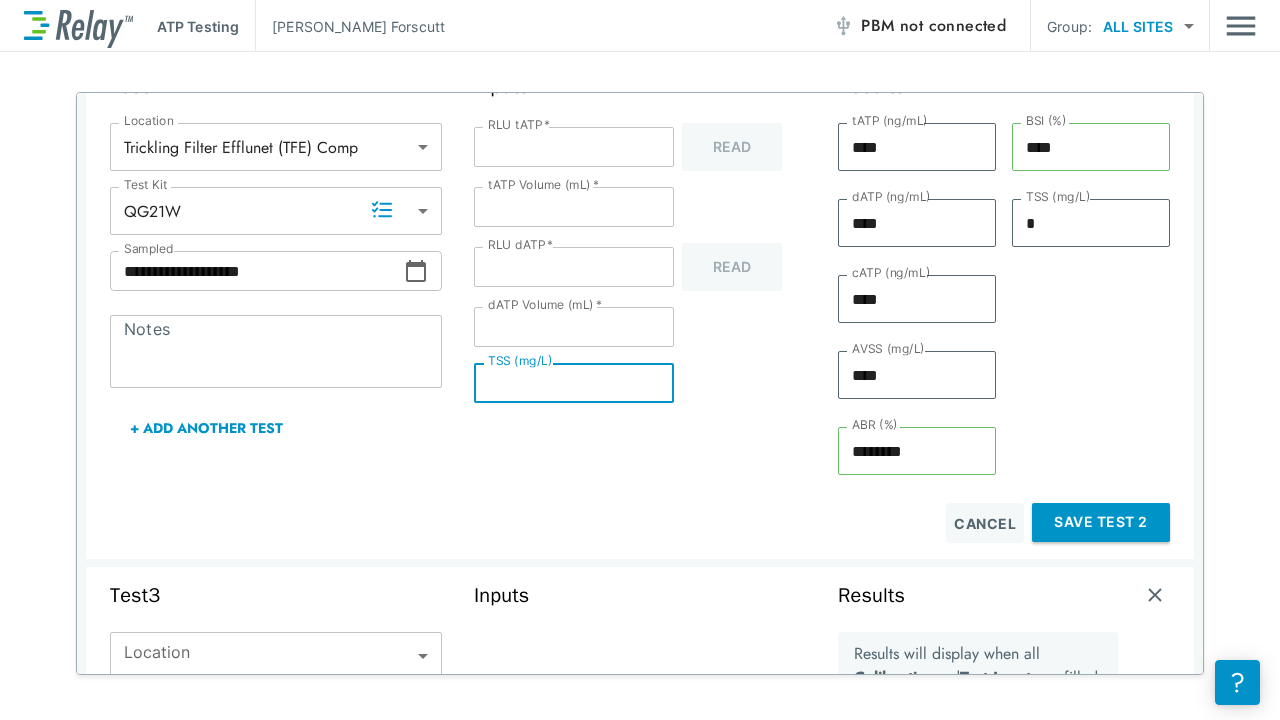 type on "*" 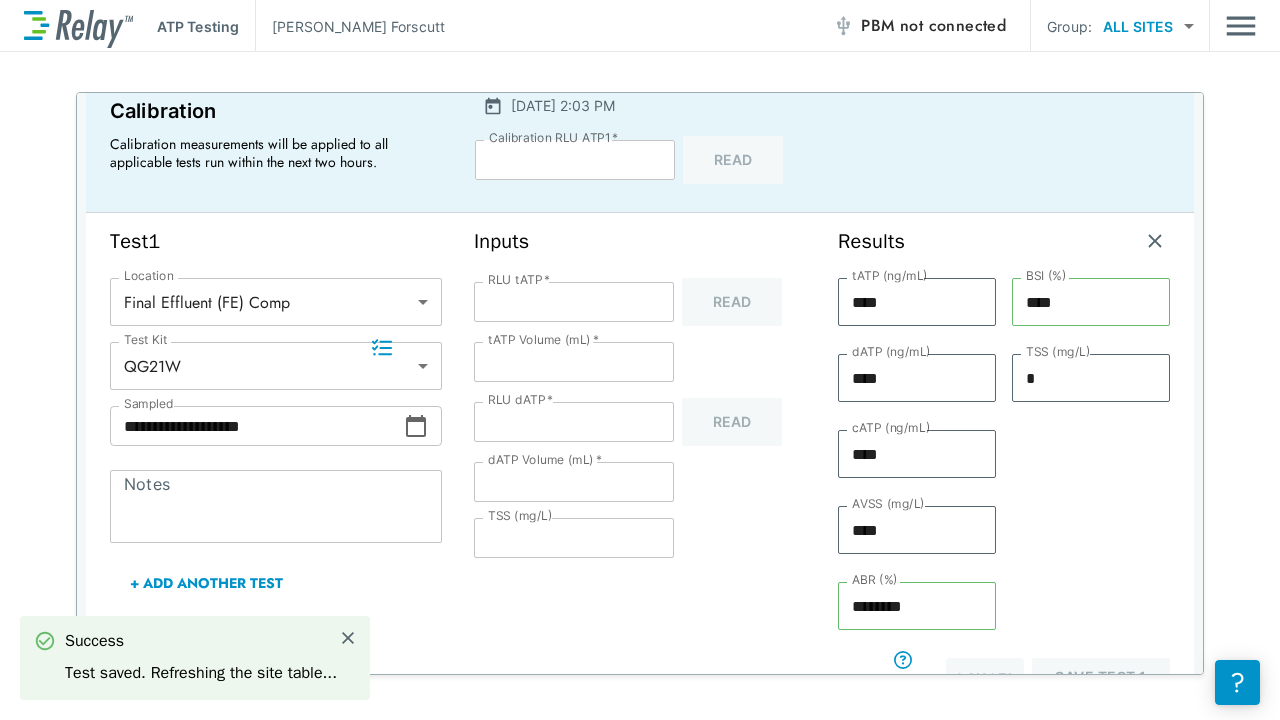 scroll, scrollTop: 125, scrollLeft: 0, axis: vertical 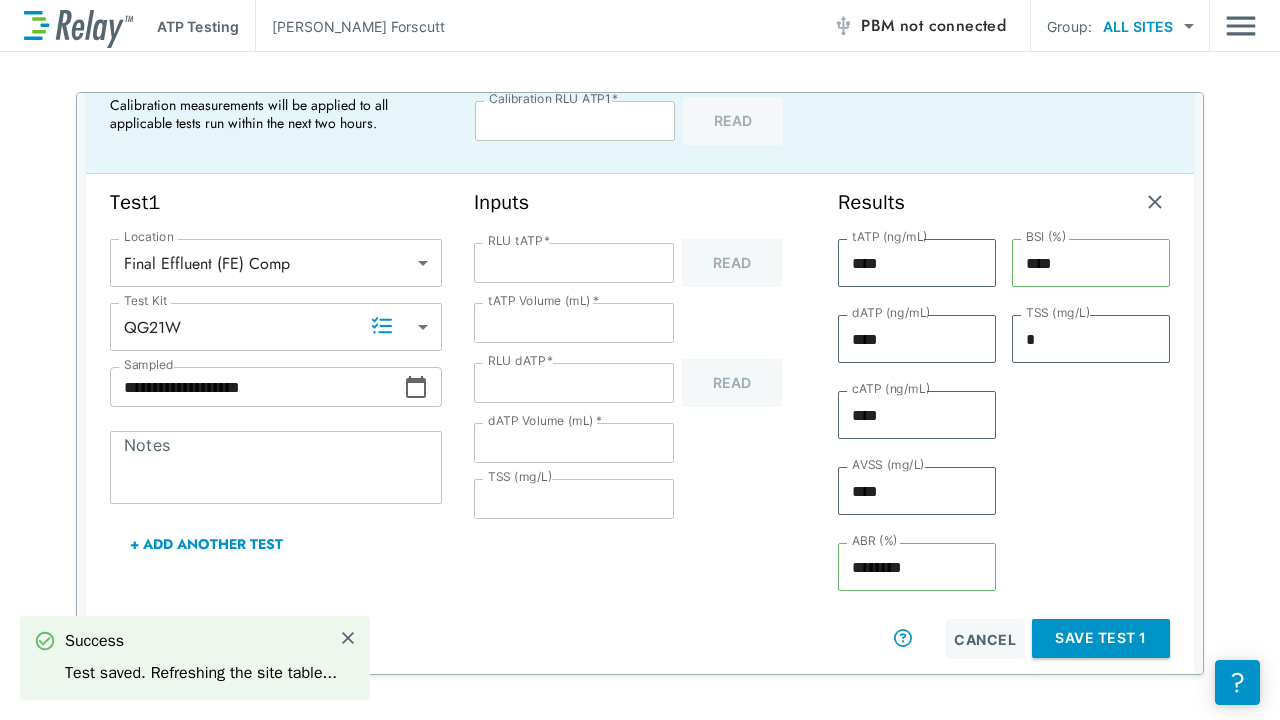 click on "Save Test 1" at bounding box center (1101, 638) 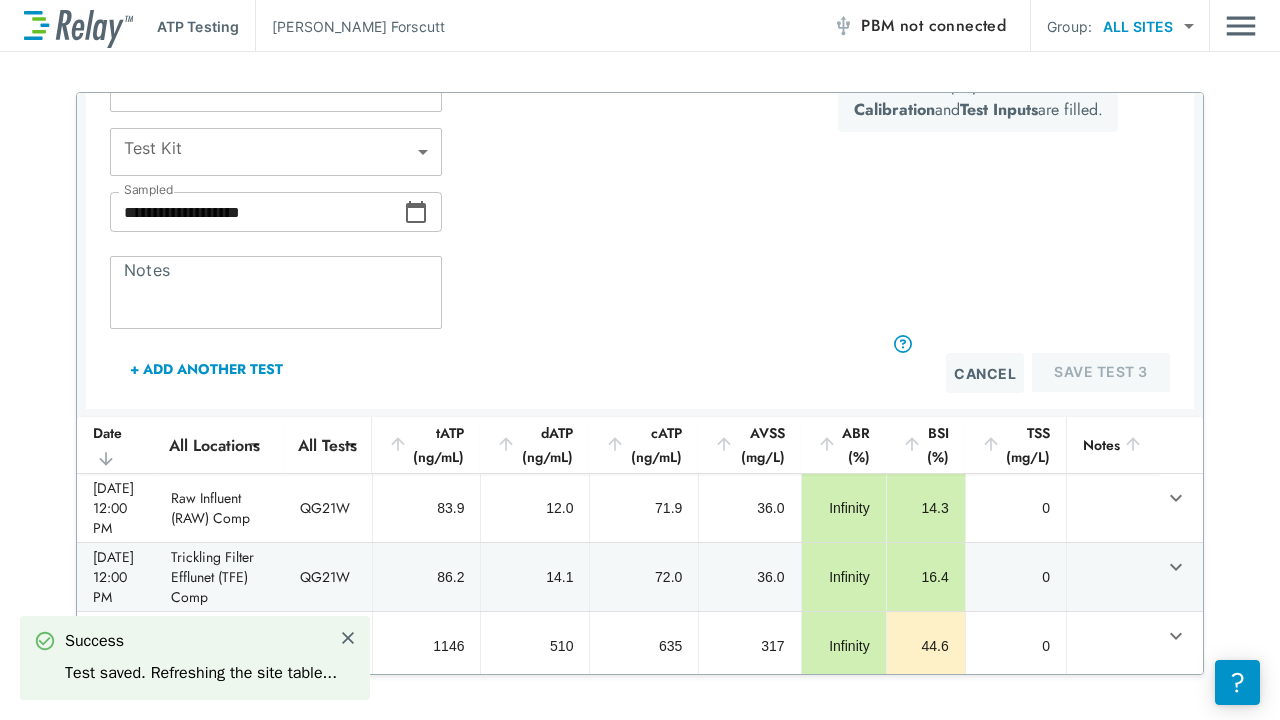 scroll, scrollTop: 836, scrollLeft: 0, axis: vertical 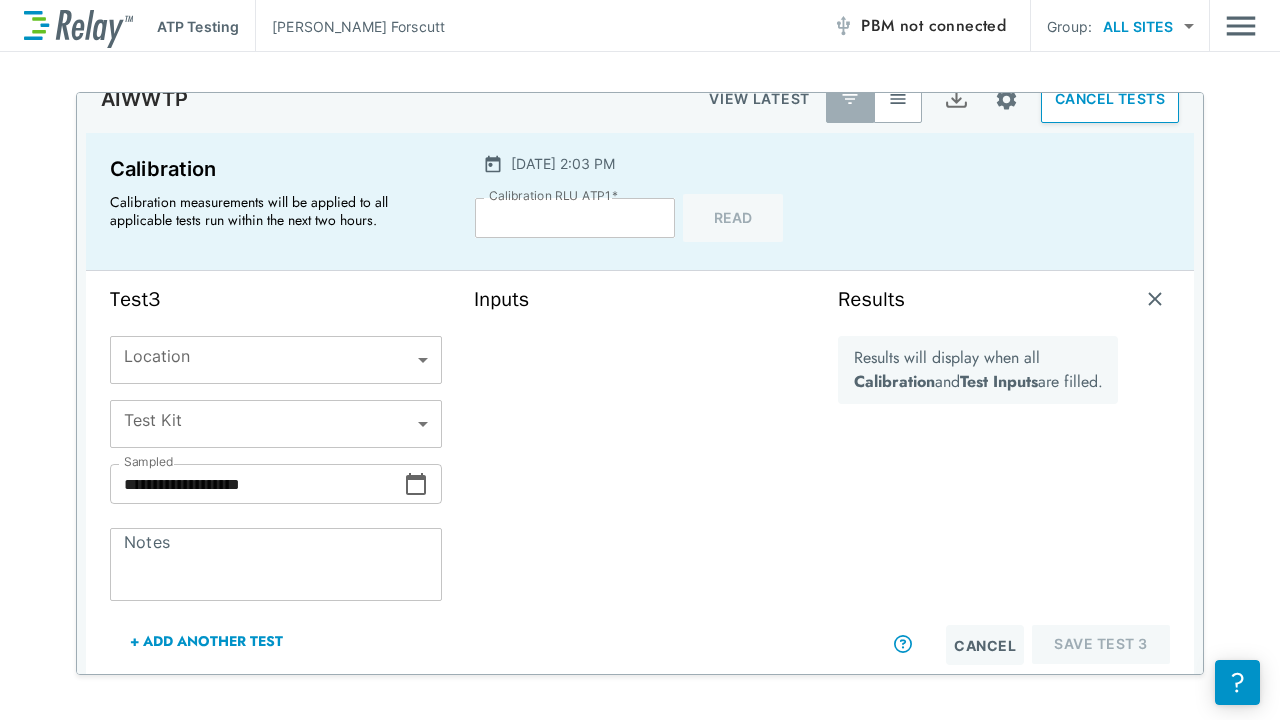 click on "**********" at bounding box center (640, 360) 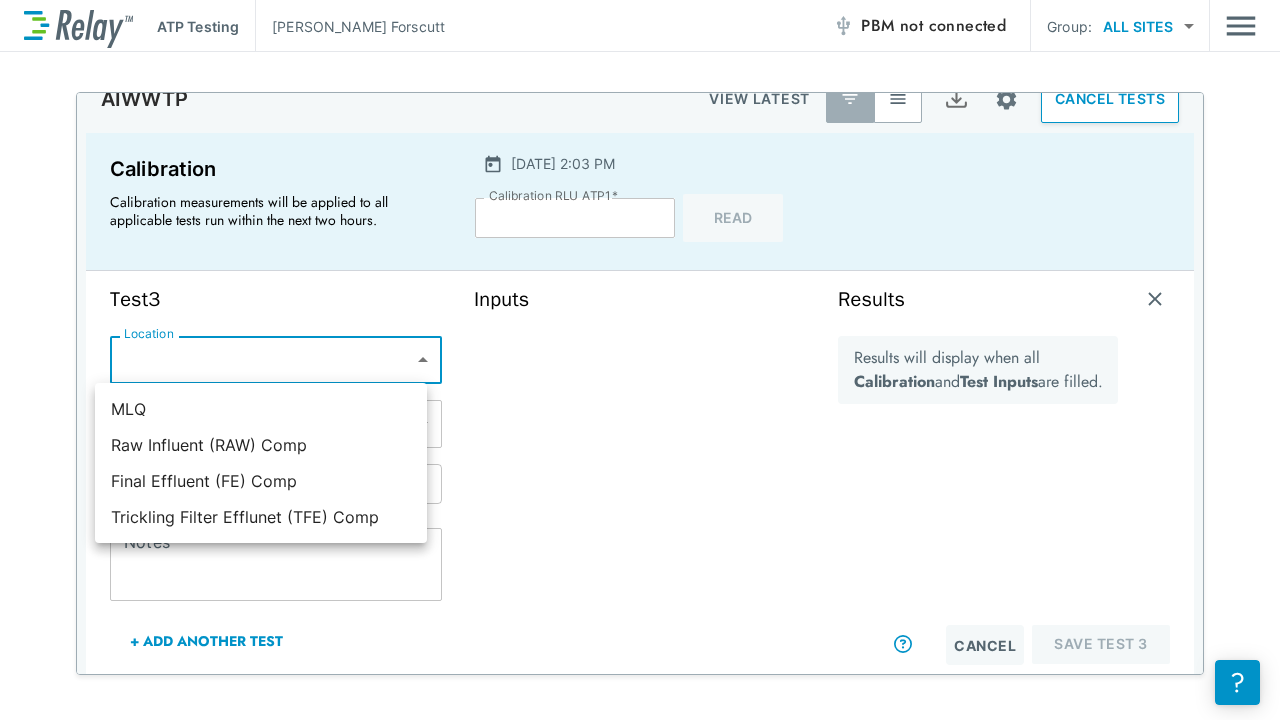 click at bounding box center [640, 360] 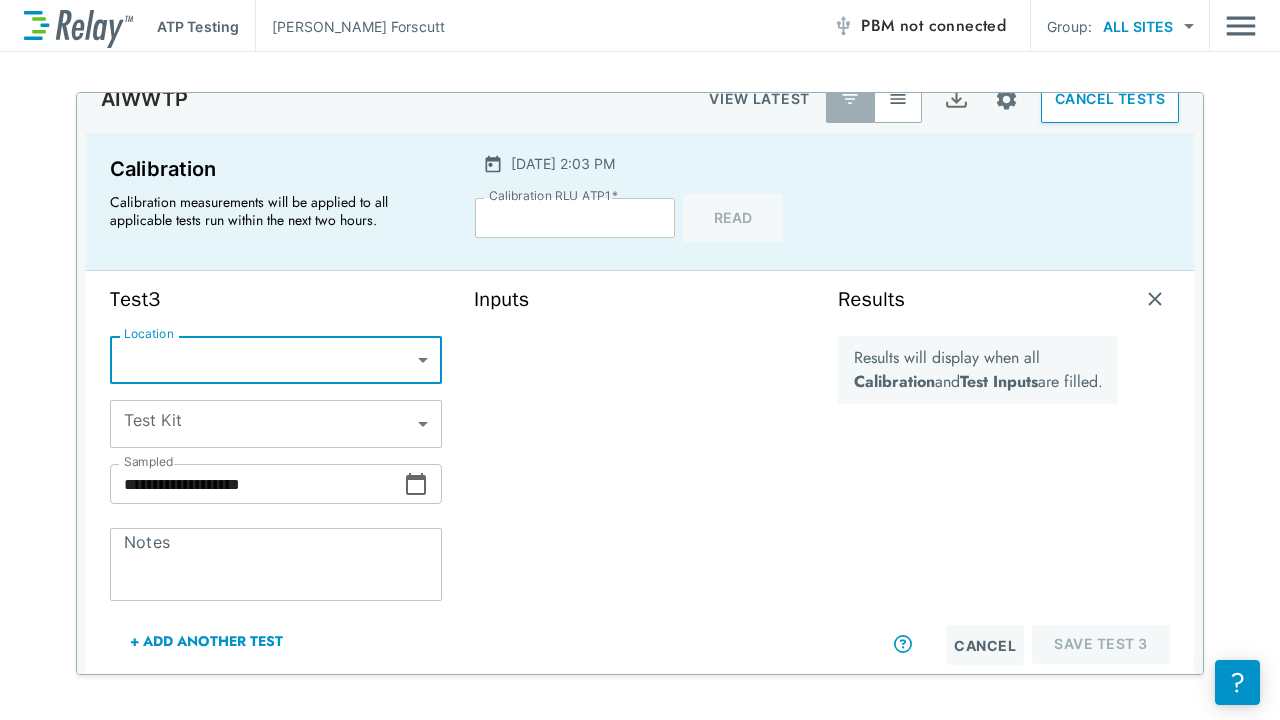 click on "****" at bounding box center (575, 218) 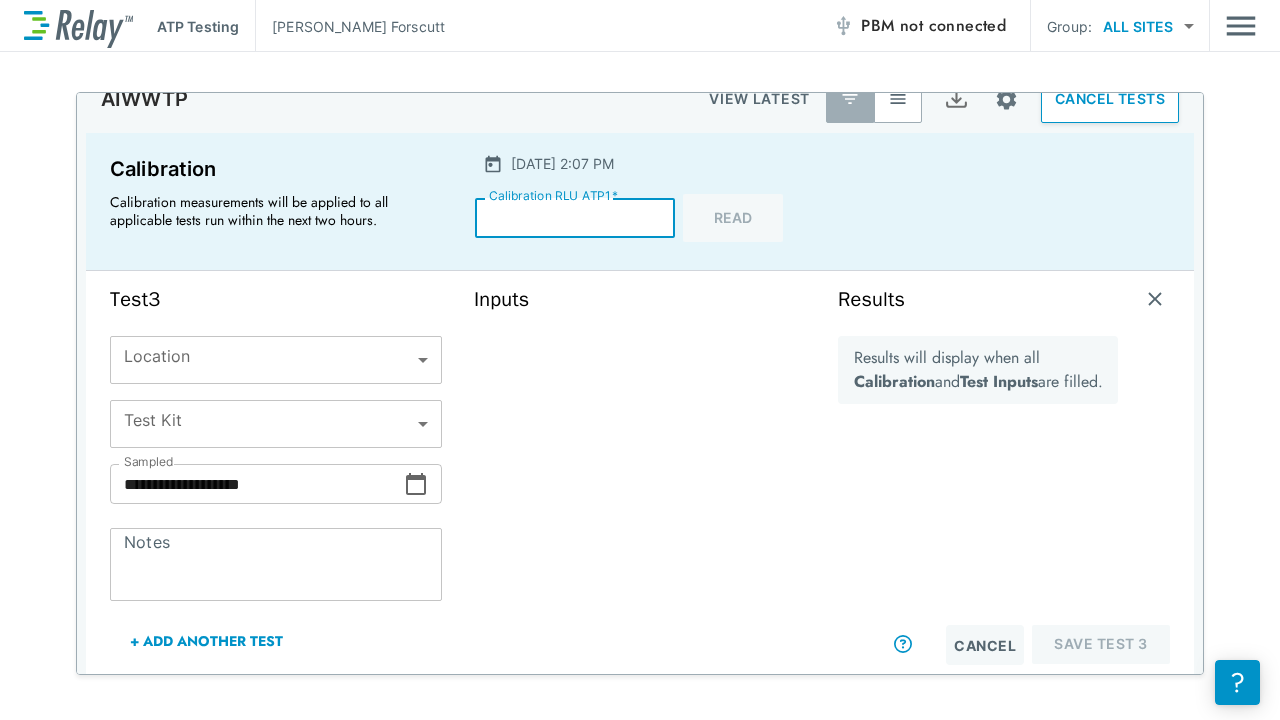 type on "*" 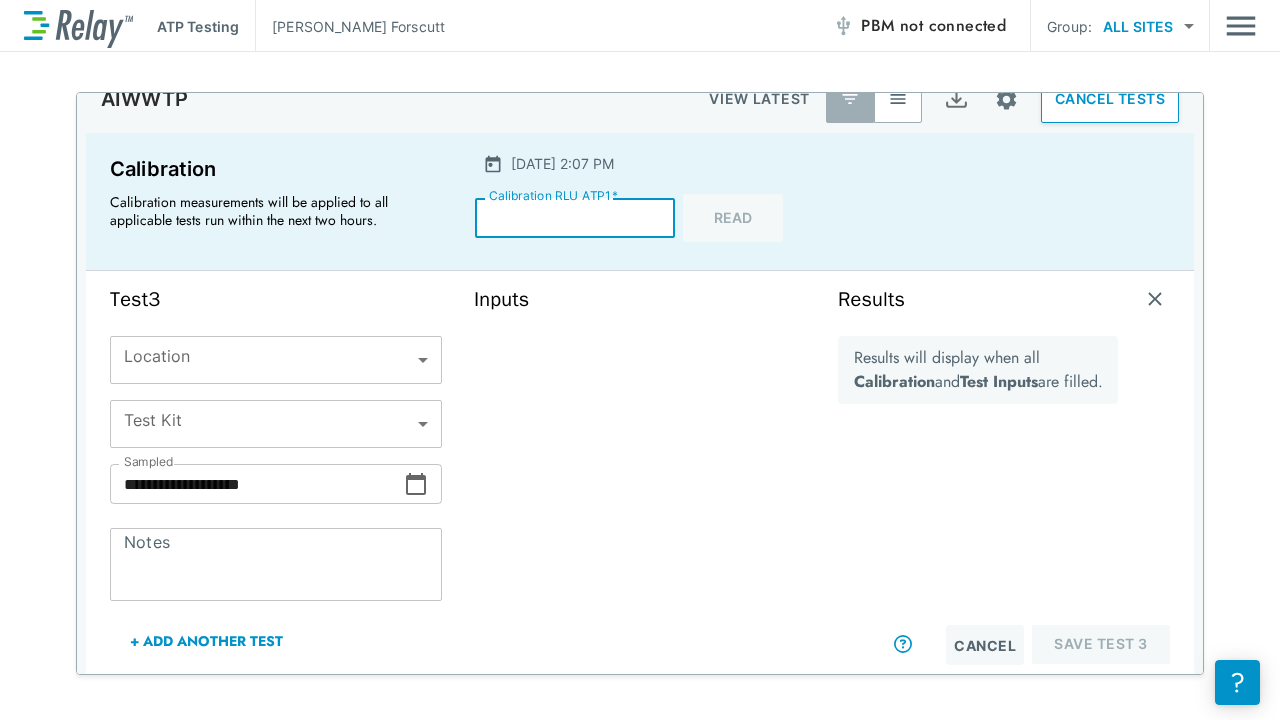 type on "****" 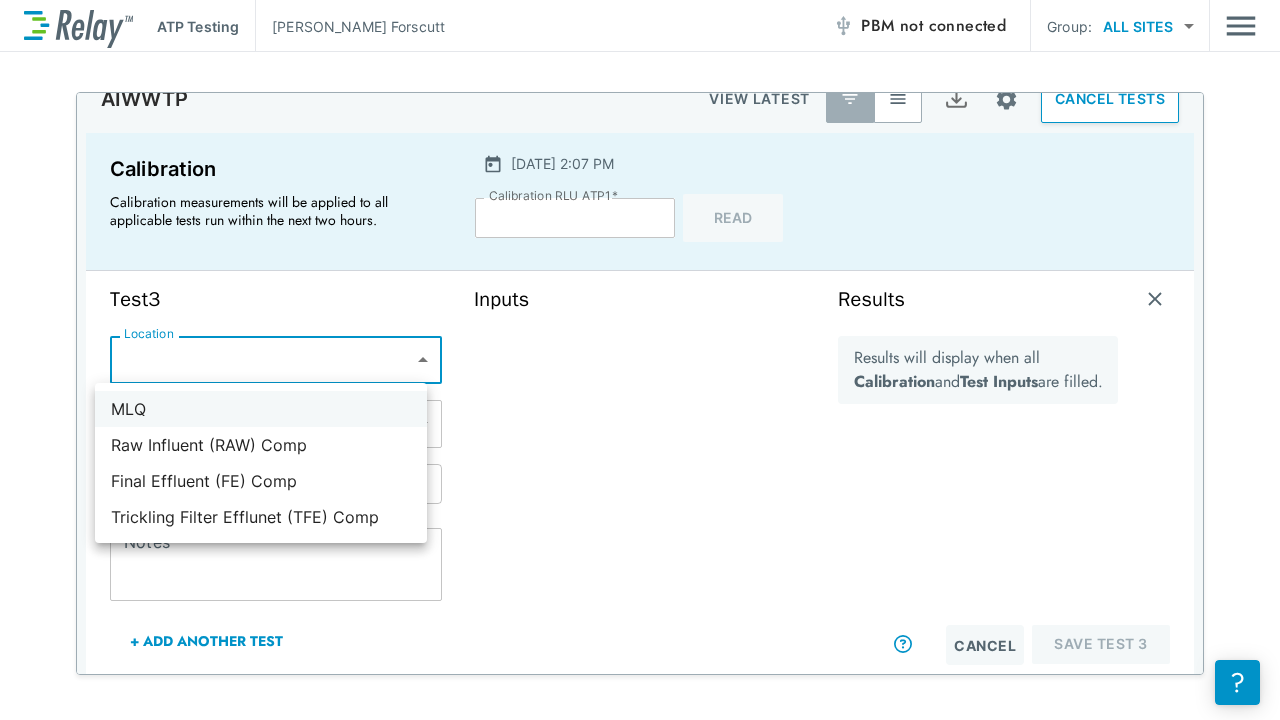 click on "MLQ" at bounding box center [261, 409] 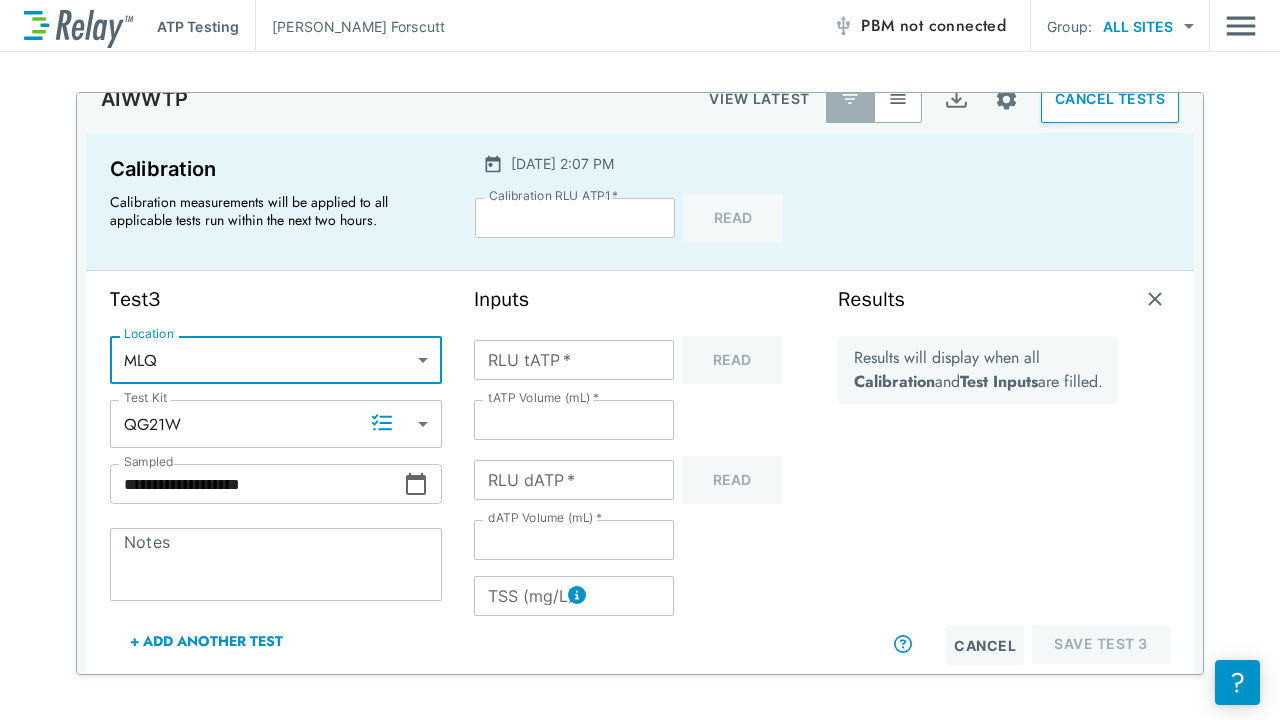click 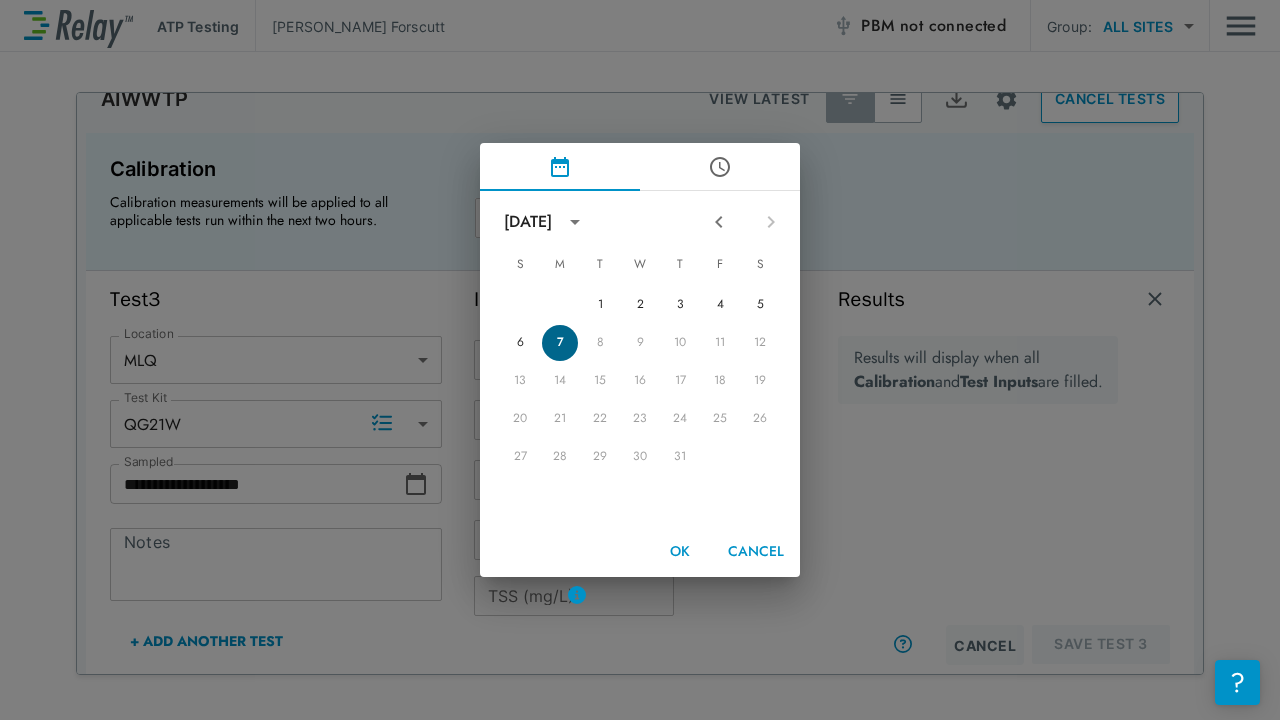 click on "7" at bounding box center (560, 343) 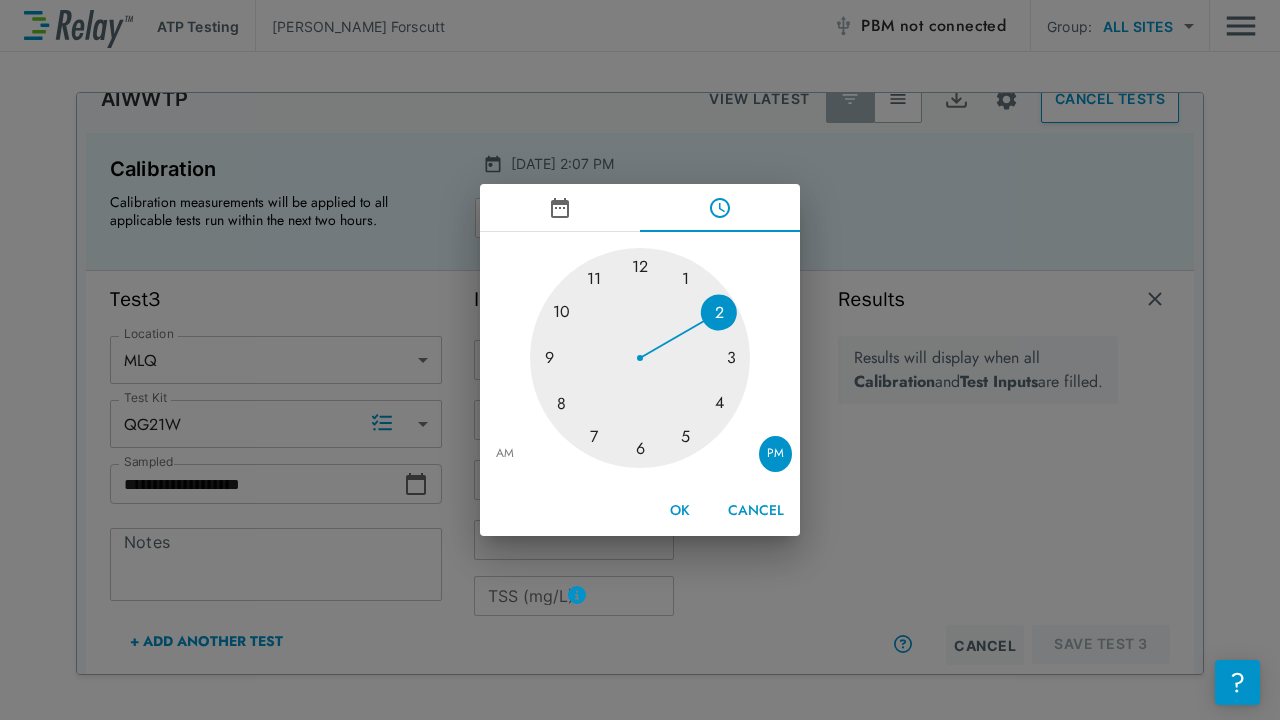 click at bounding box center (640, 358) 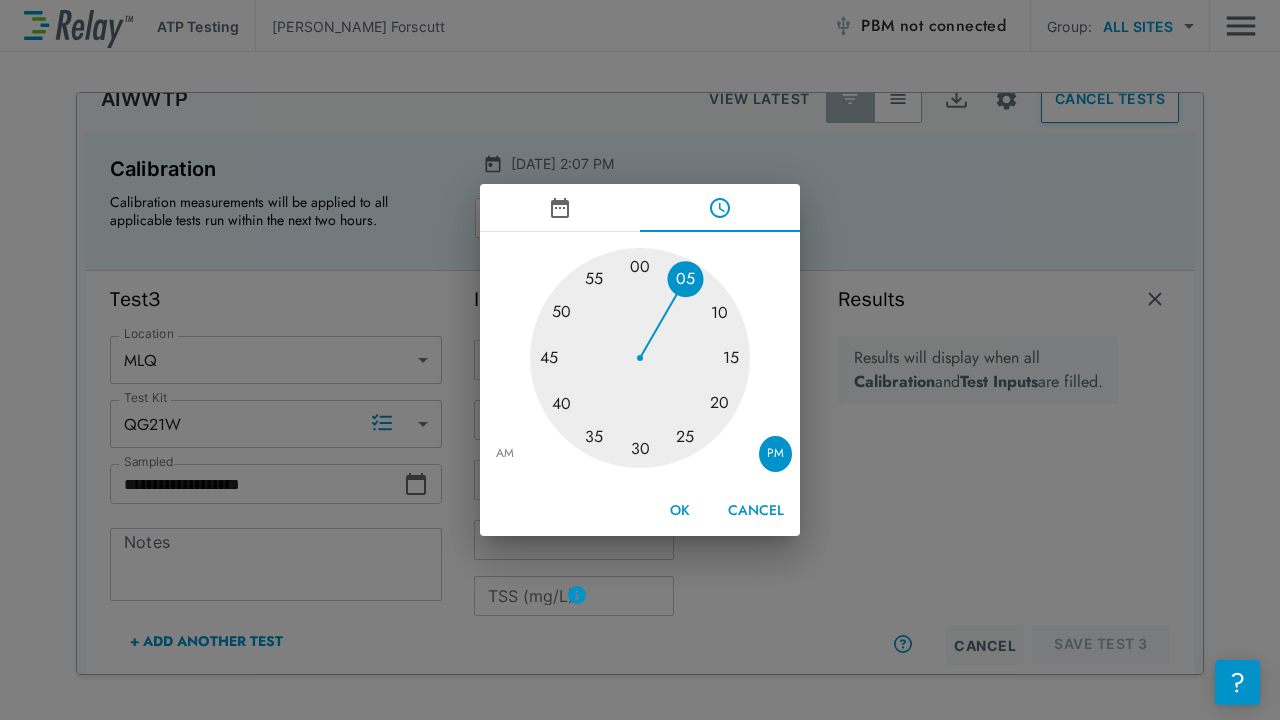 click at bounding box center (640, 358) 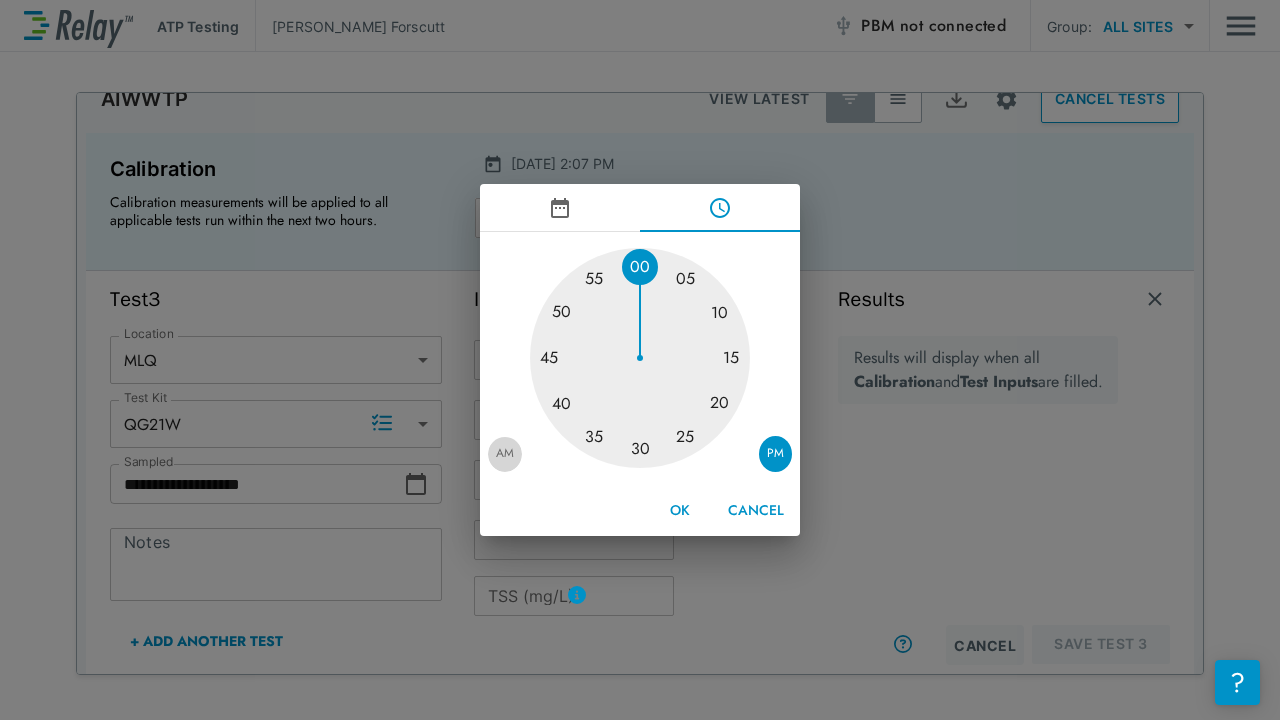 click on "AM" at bounding box center [505, 454] 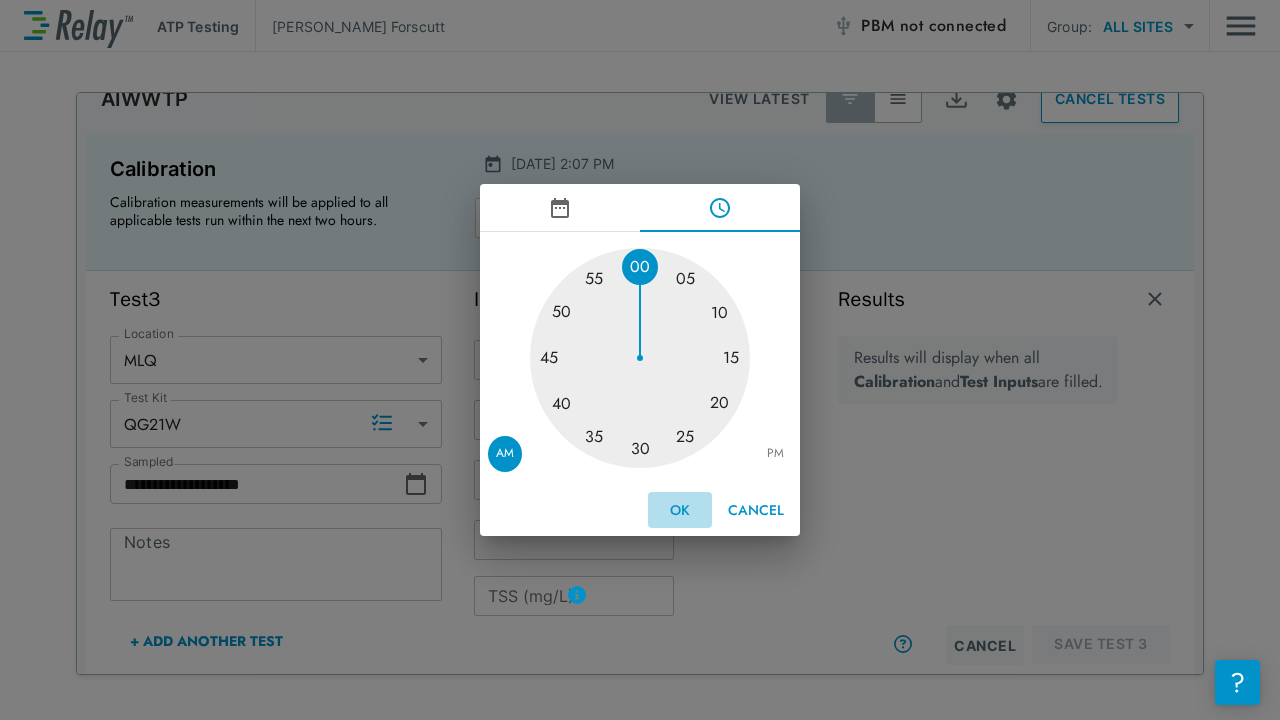click on "OK" at bounding box center [680, 510] 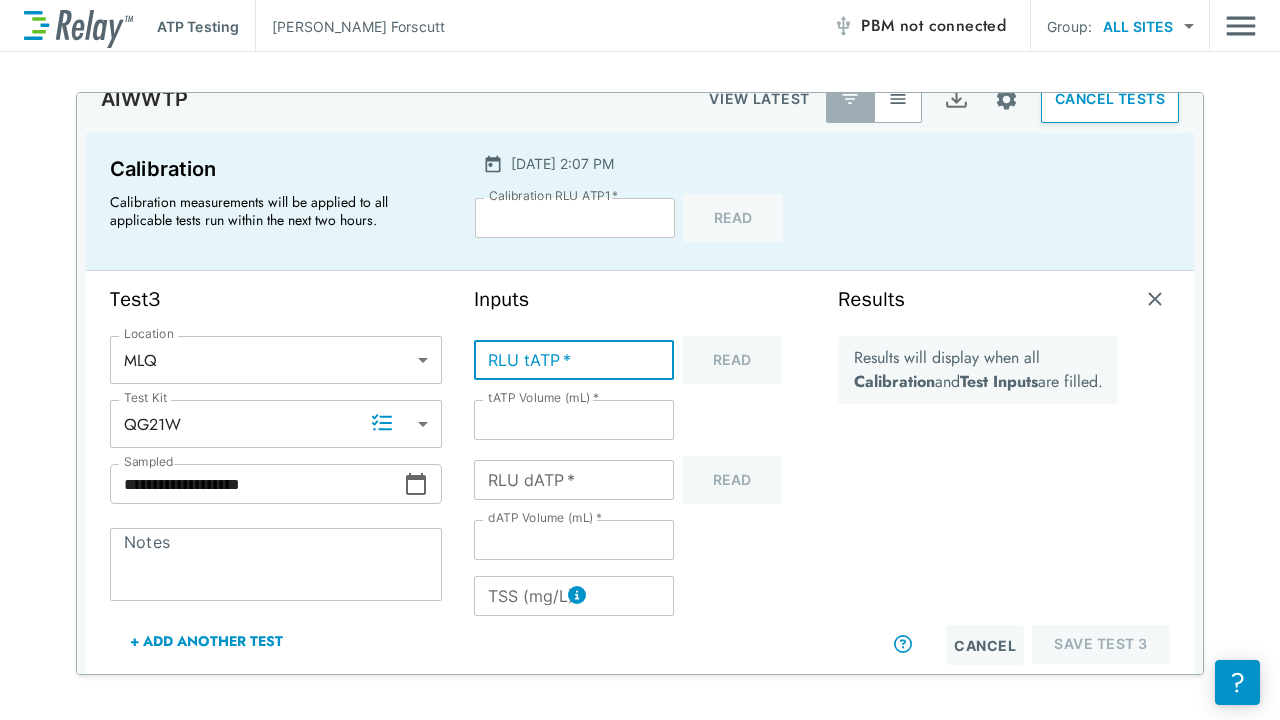 click on "RLU tATP   *" at bounding box center [574, 360] 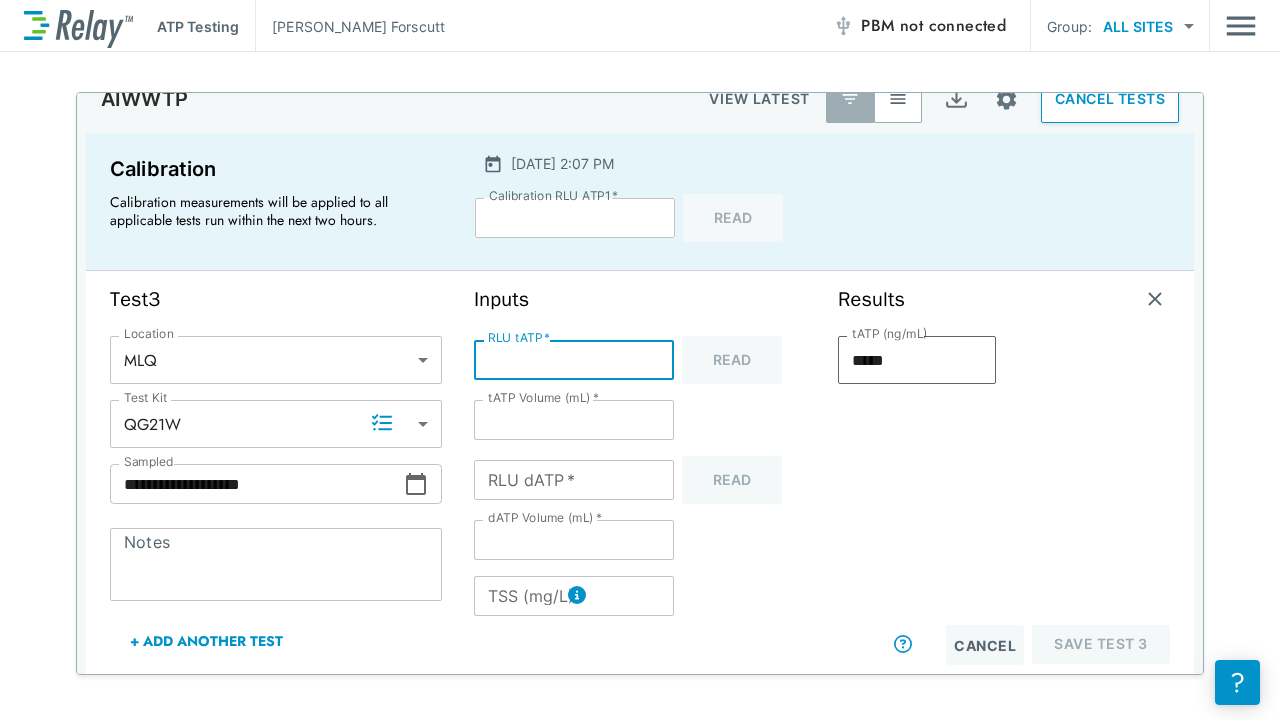 type on "***" 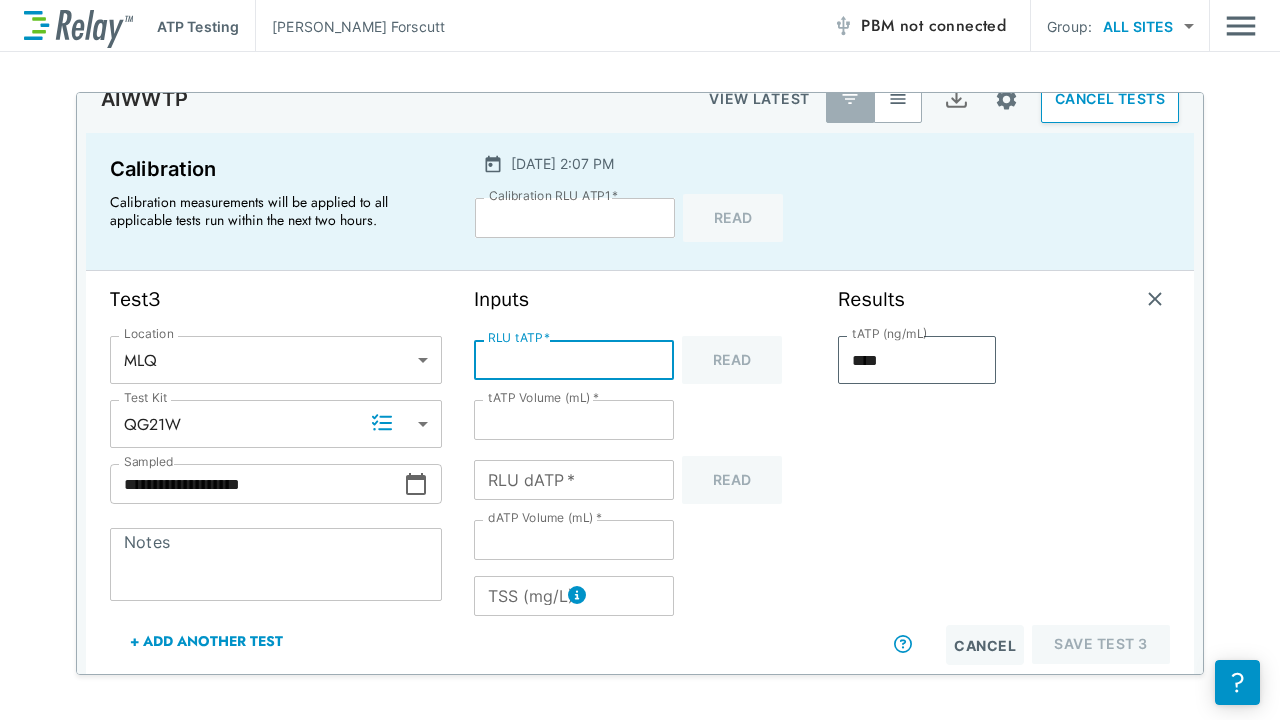 type on "****" 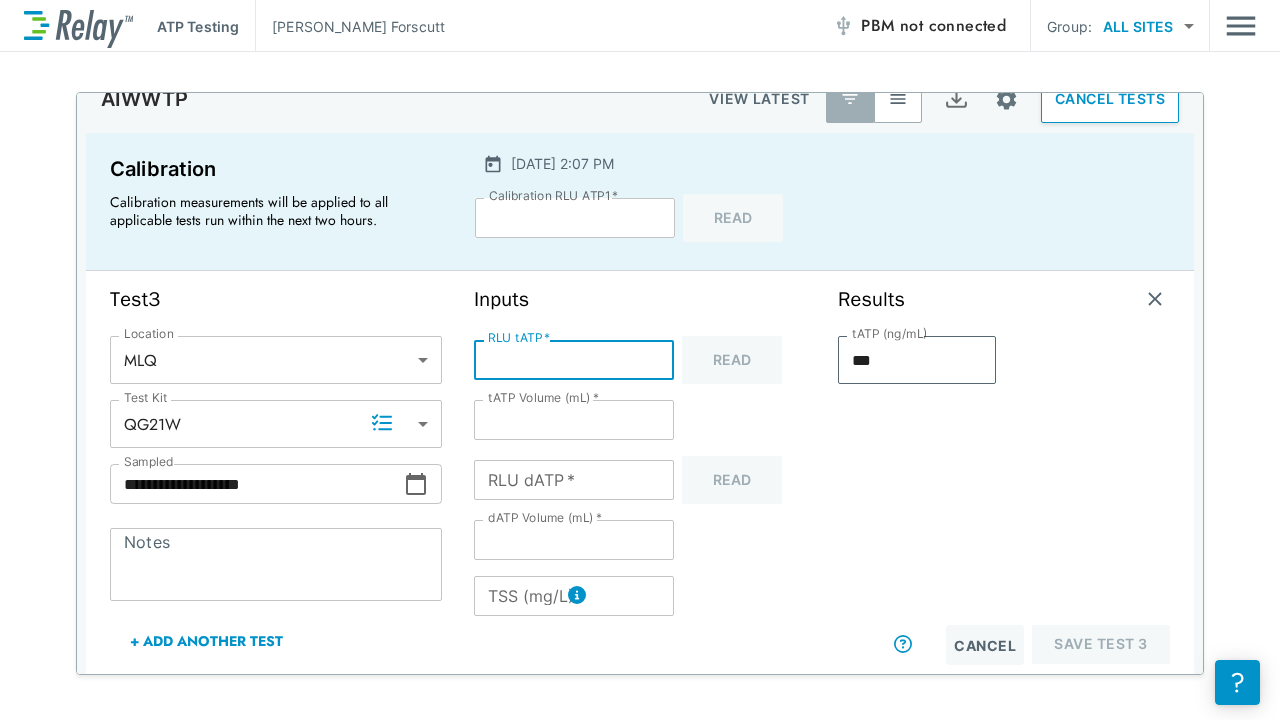 type on "******" 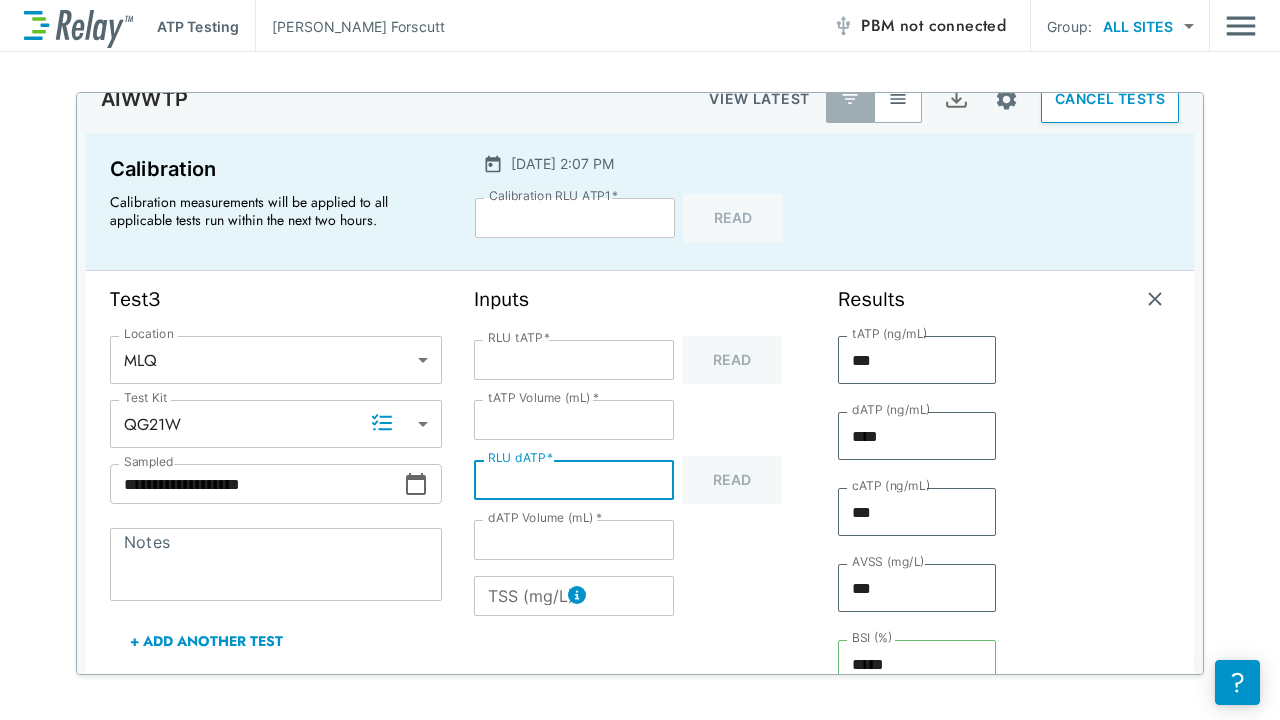 type on "**" 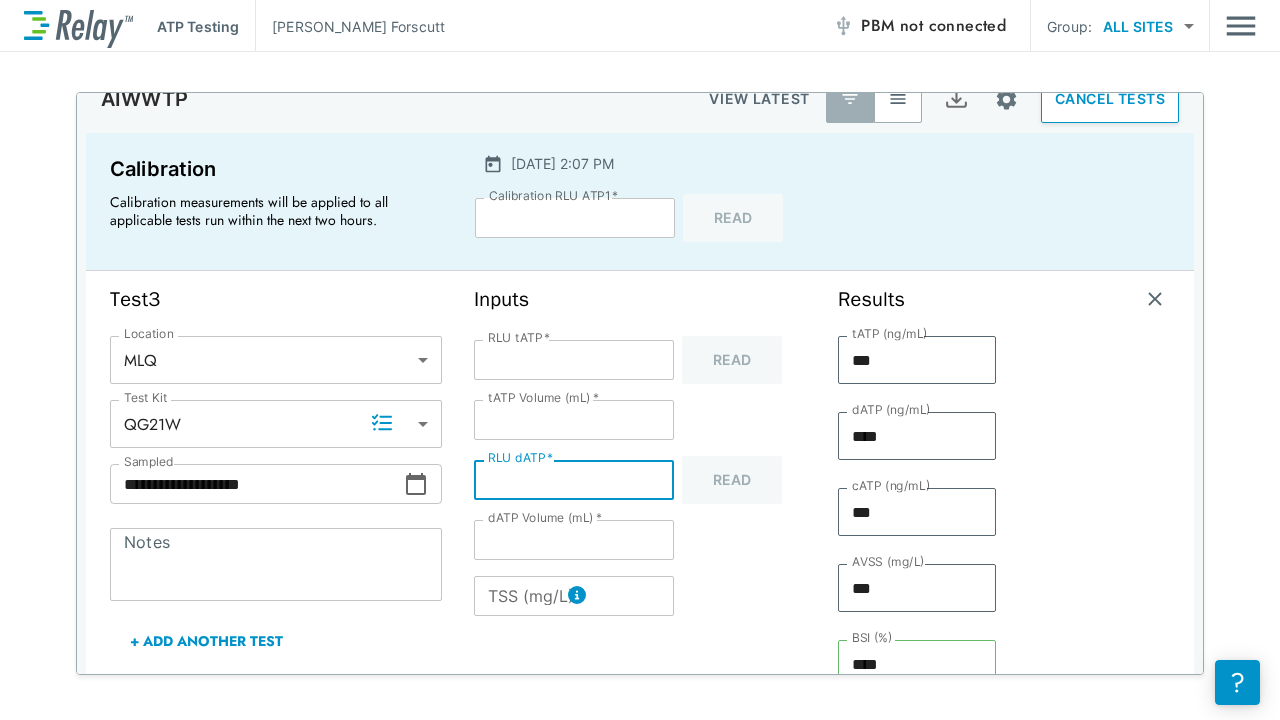 type on "***" 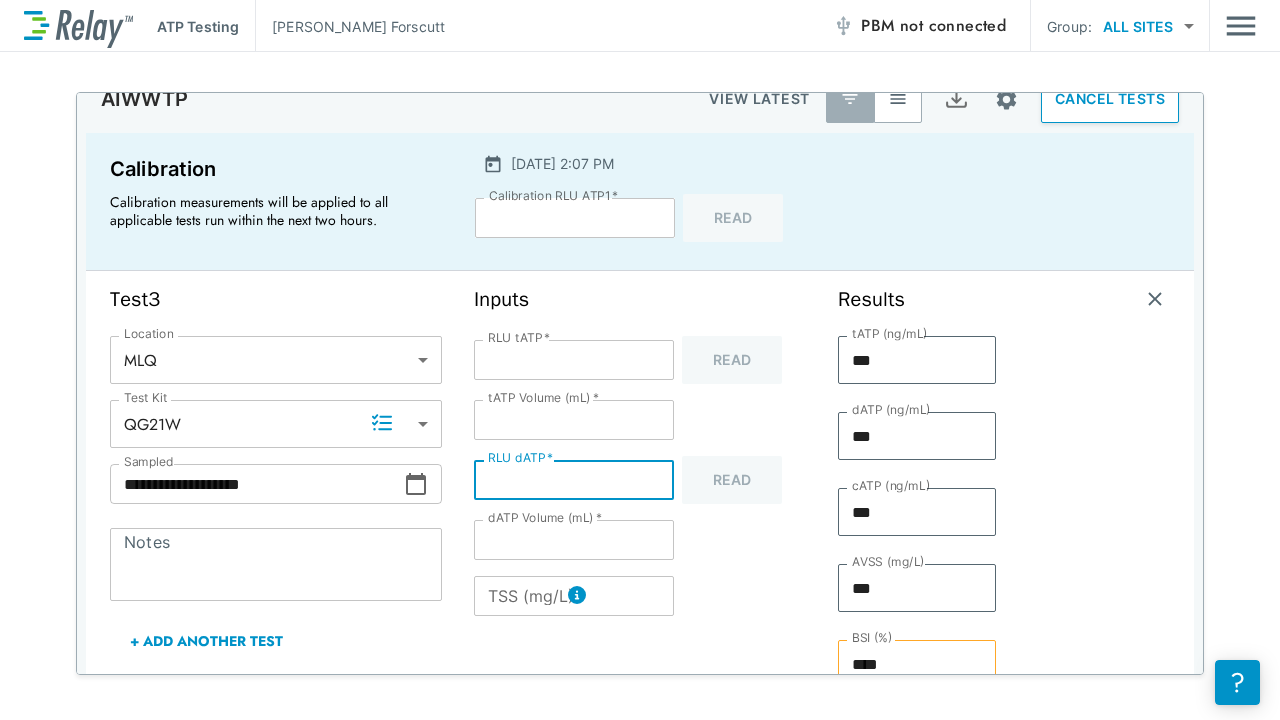 type on "***" 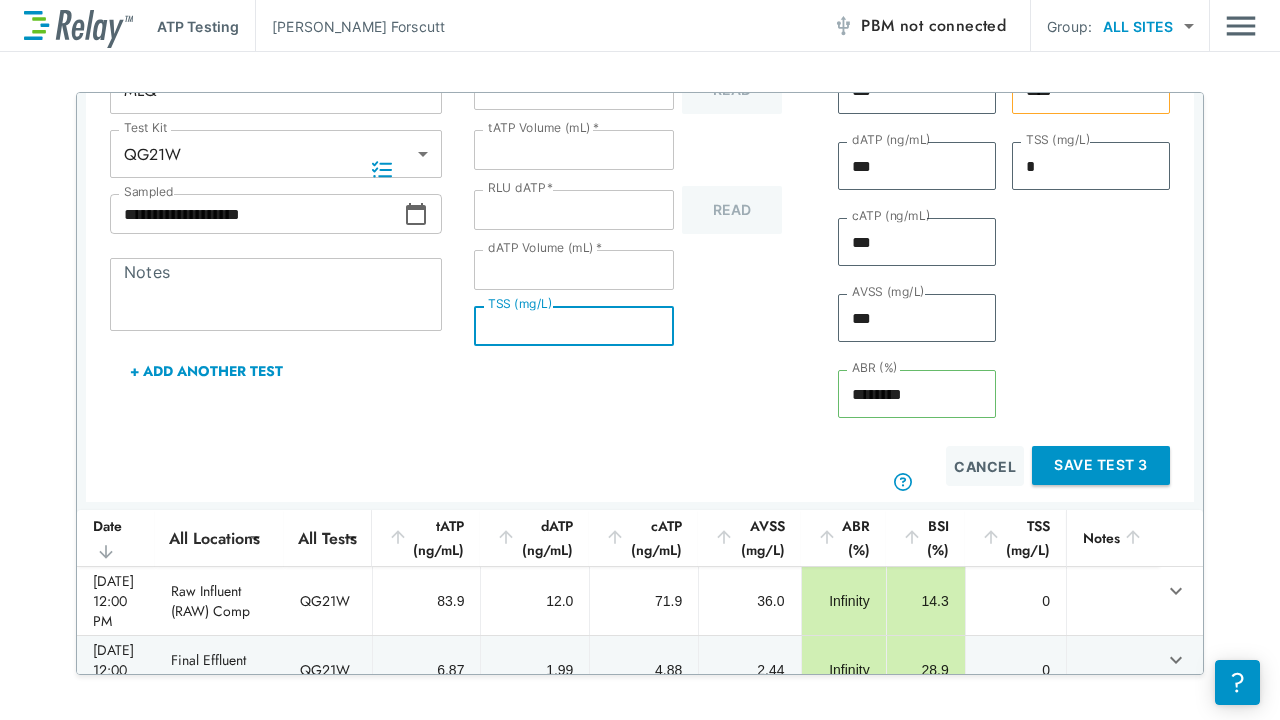 scroll, scrollTop: 304, scrollLeft: 0, axis: vertical 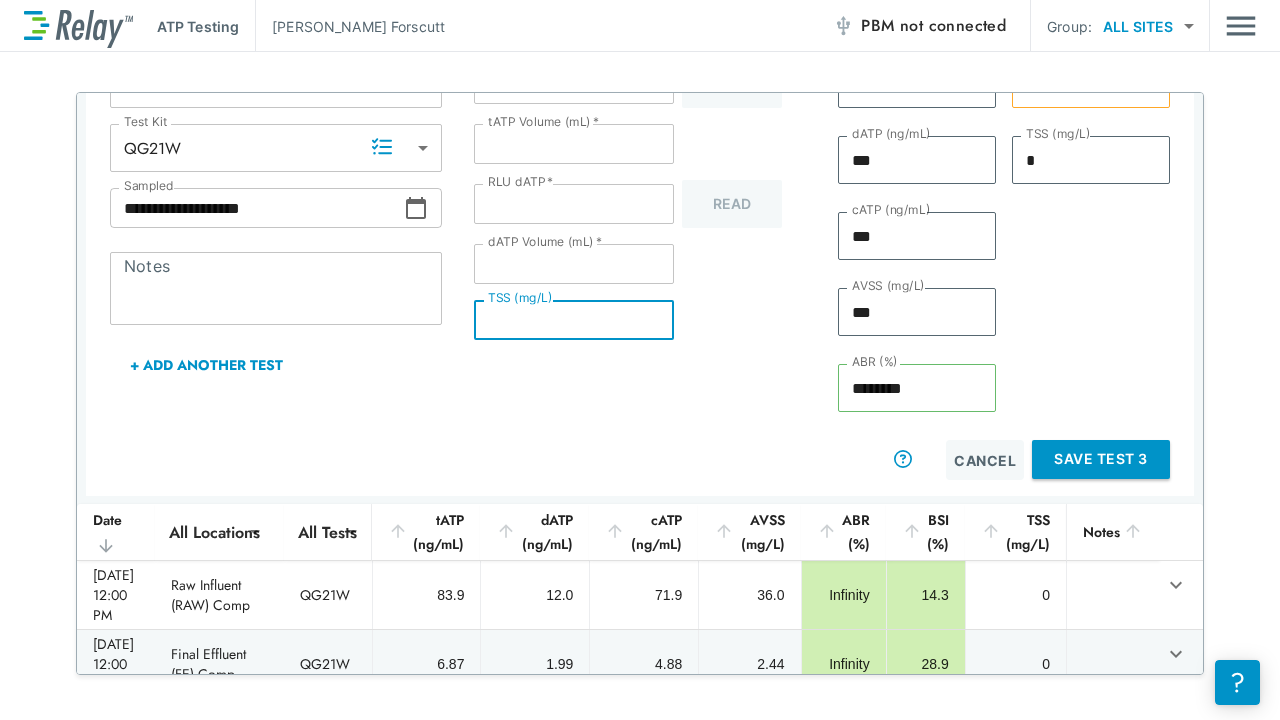 type on "*" 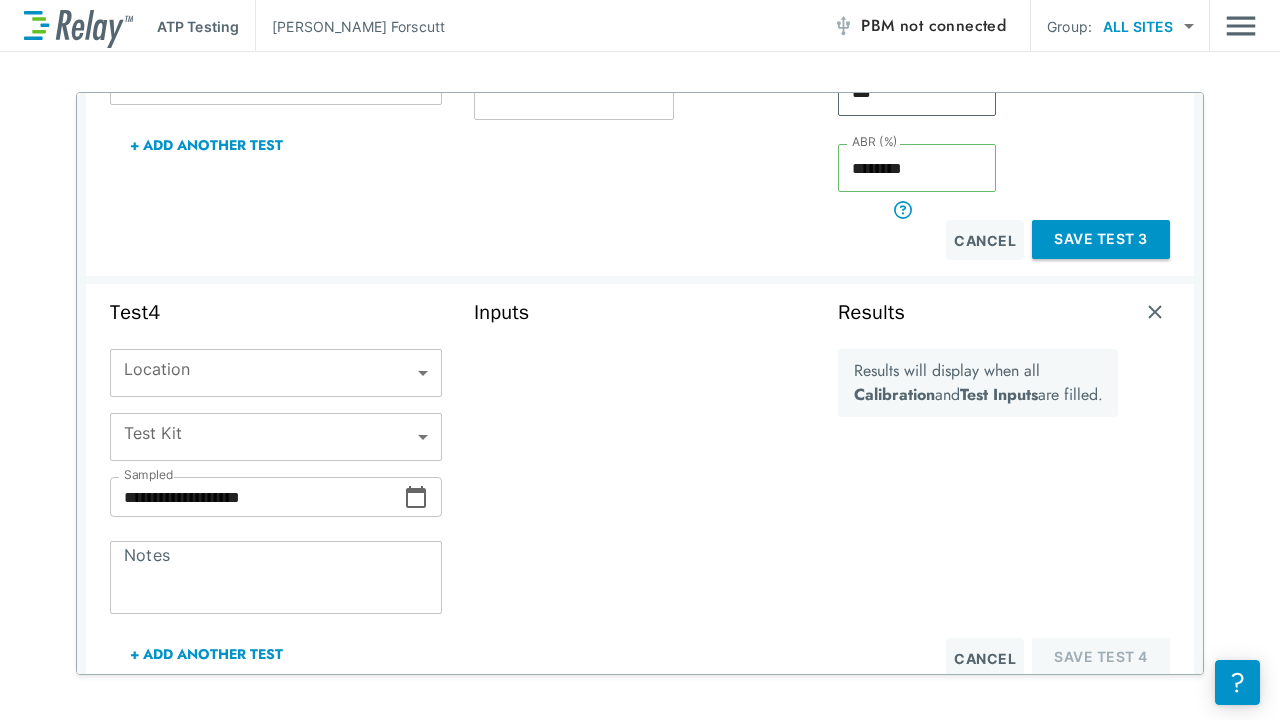 scroll, scrollTop: 554, scrollLeft: 0, axis: vertical 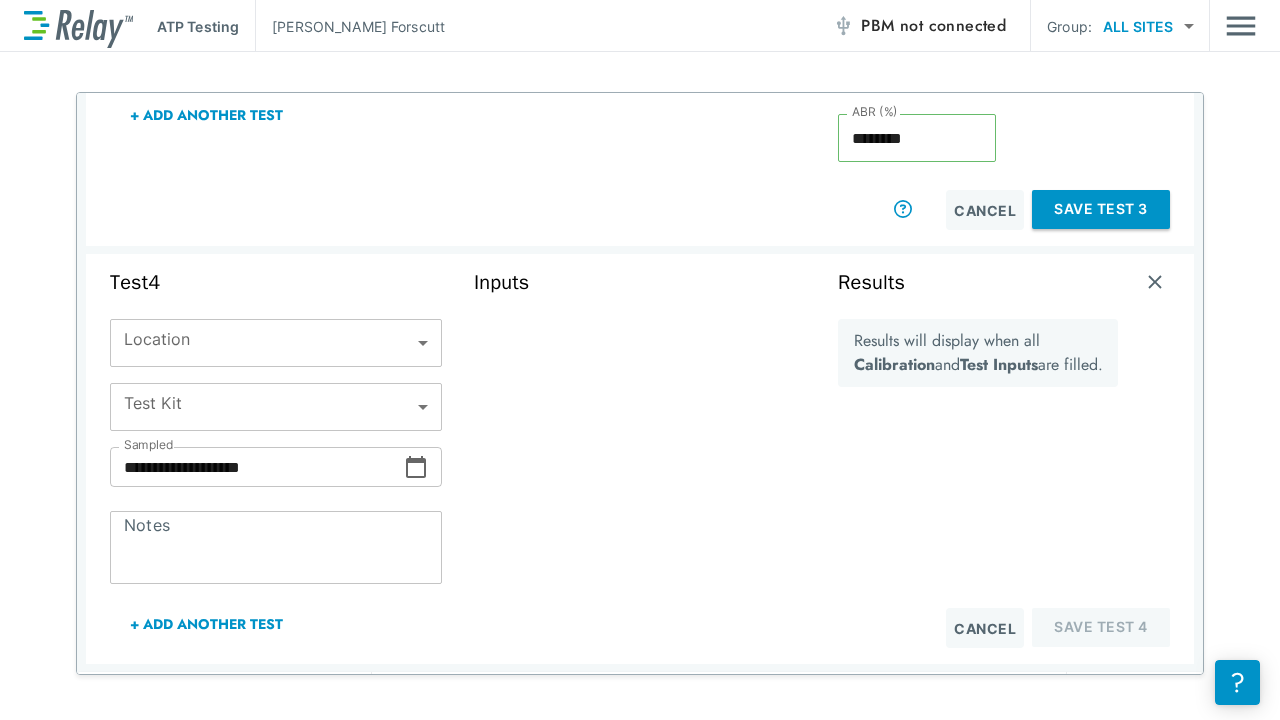 click on "Save Test 3" at bounding box center (1101, 209) 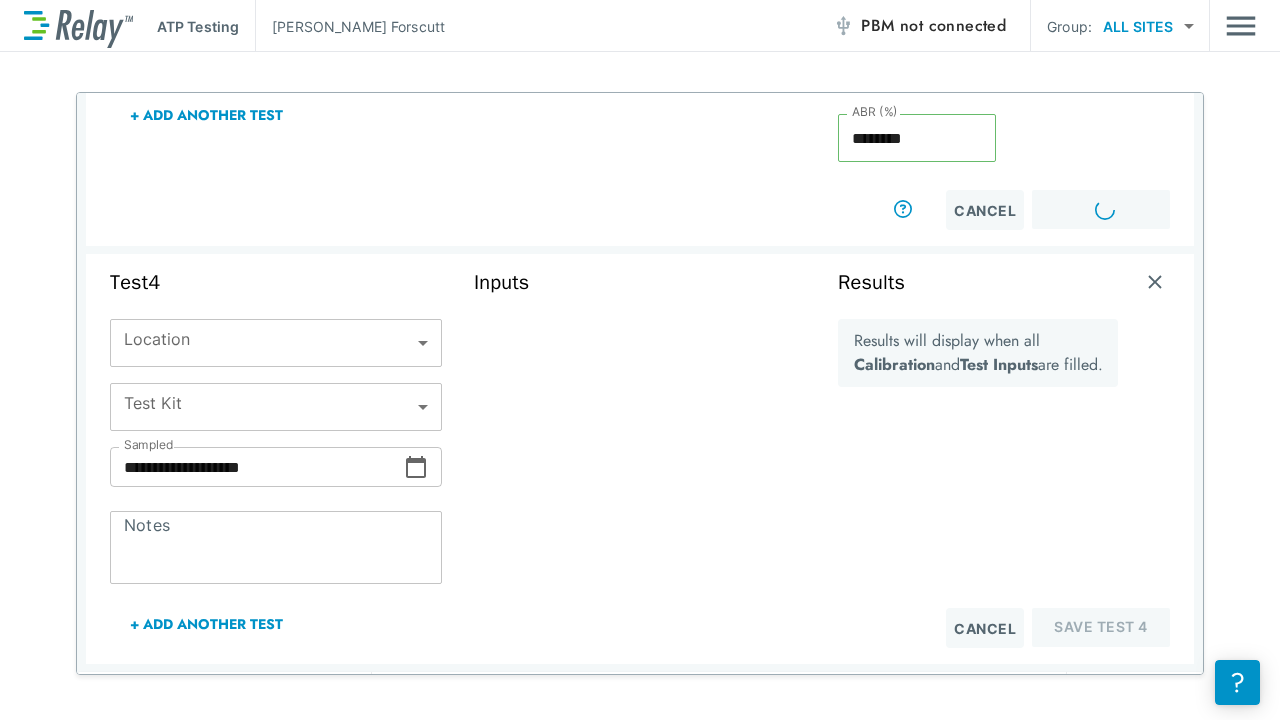 click on "**********" at bounding box center (640, 360) 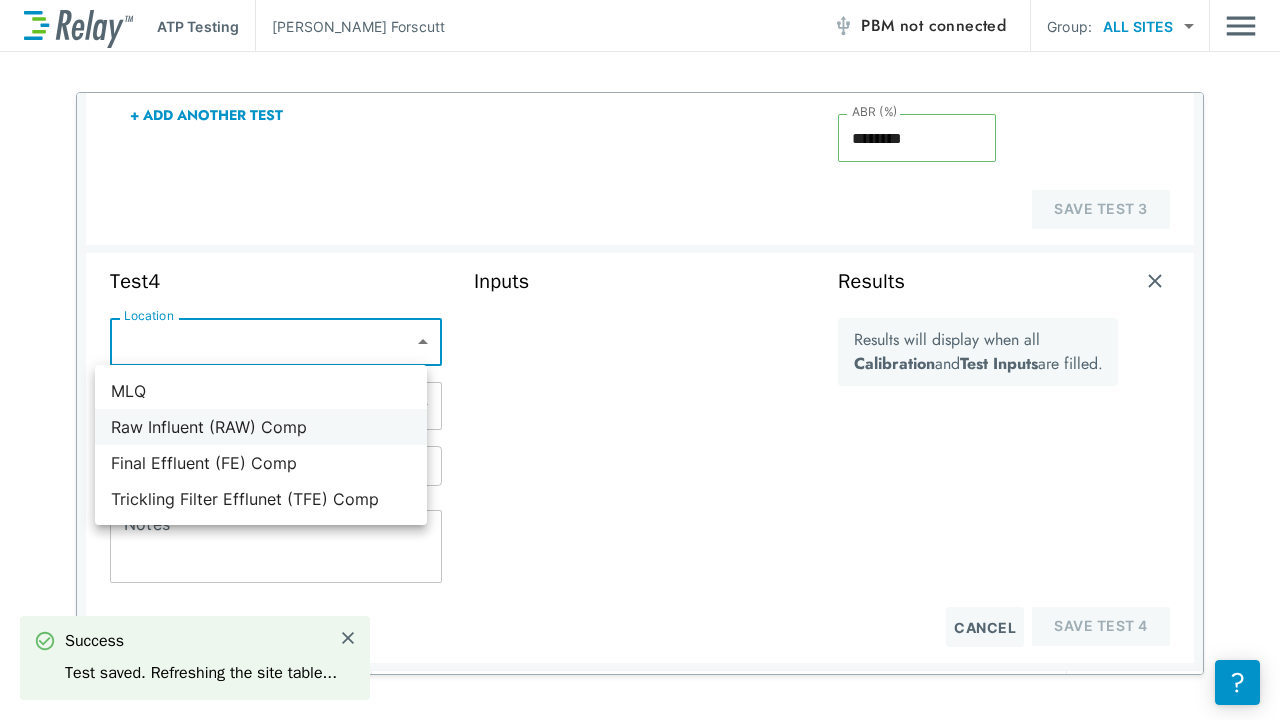 click on "Raw Influent (RAW) Comp" at bounding box center [261, 427] 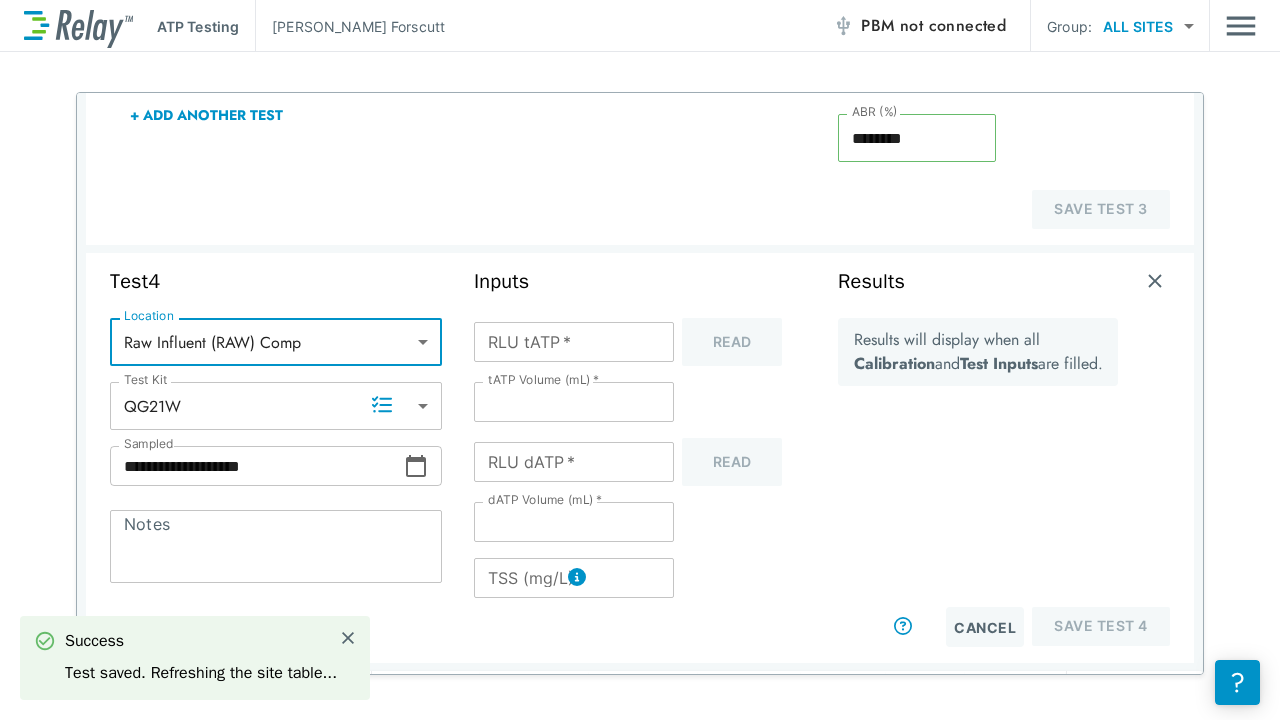 click 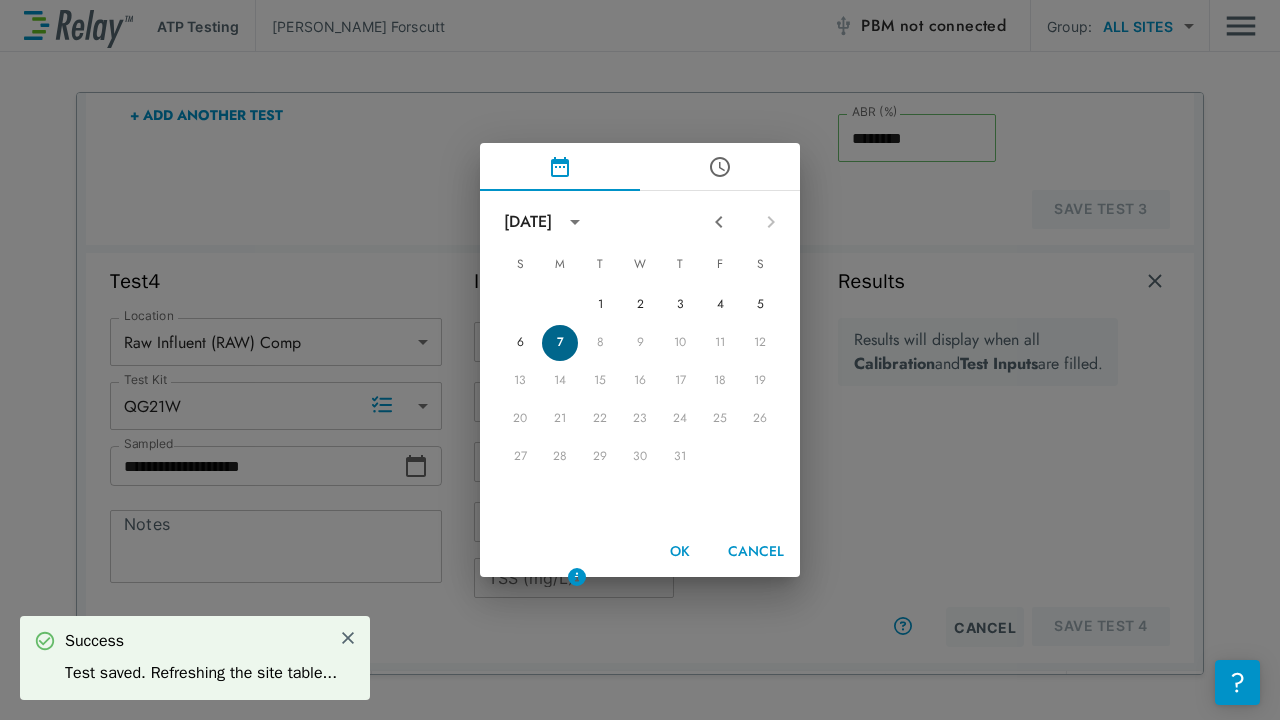 click on "7" at bounding box center (560, 343) 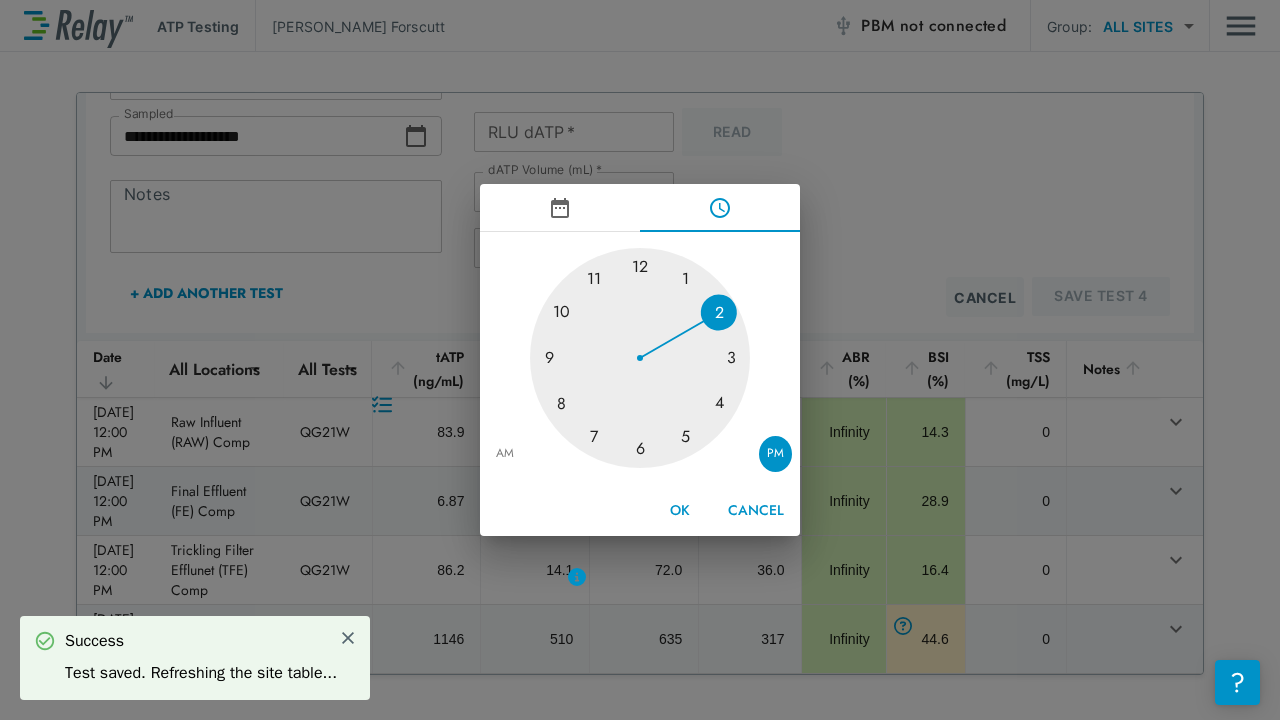 scroll, scrollTop: 46, scrollLeft: 0, axis: vertical 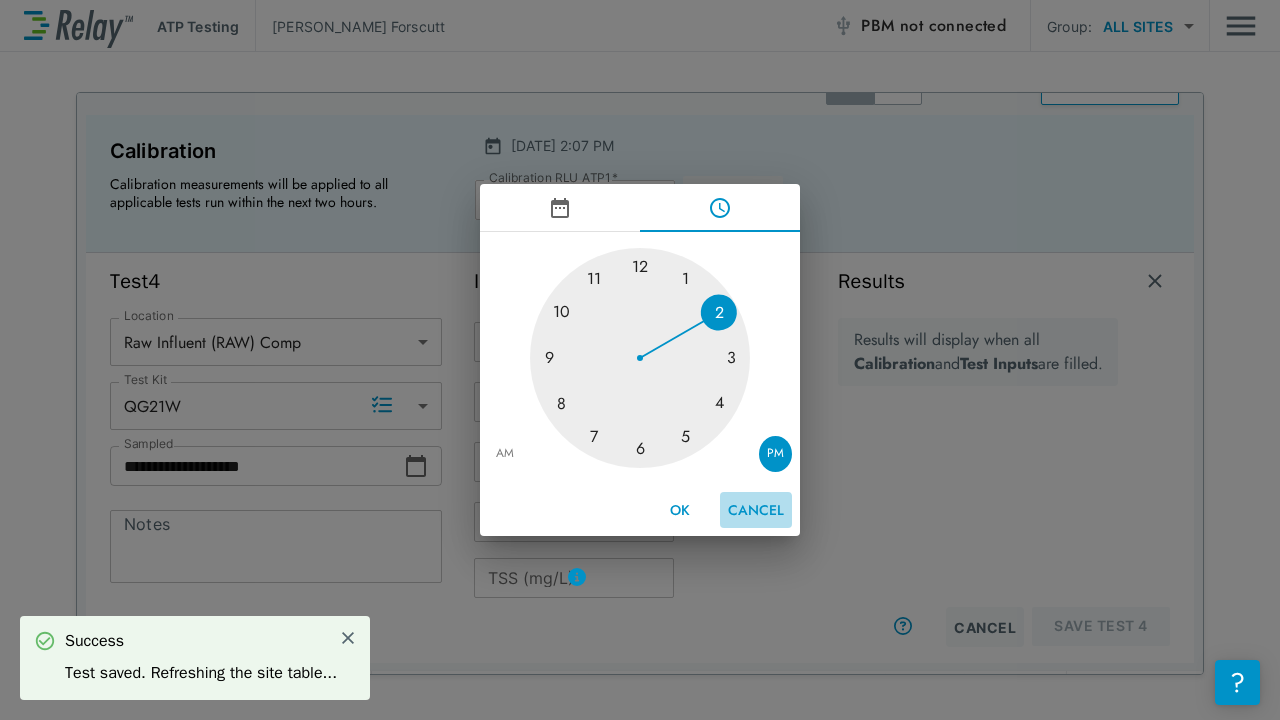 click on "Cancel" at bounding box center [756, 510] 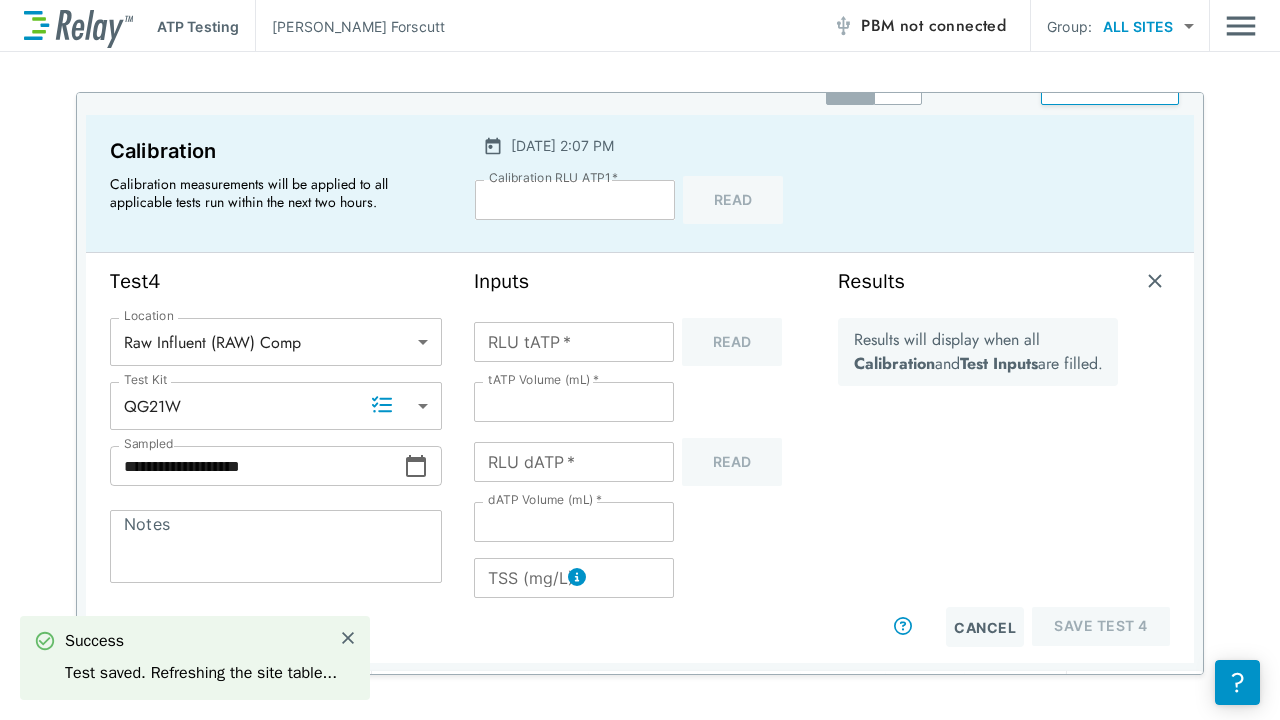 click 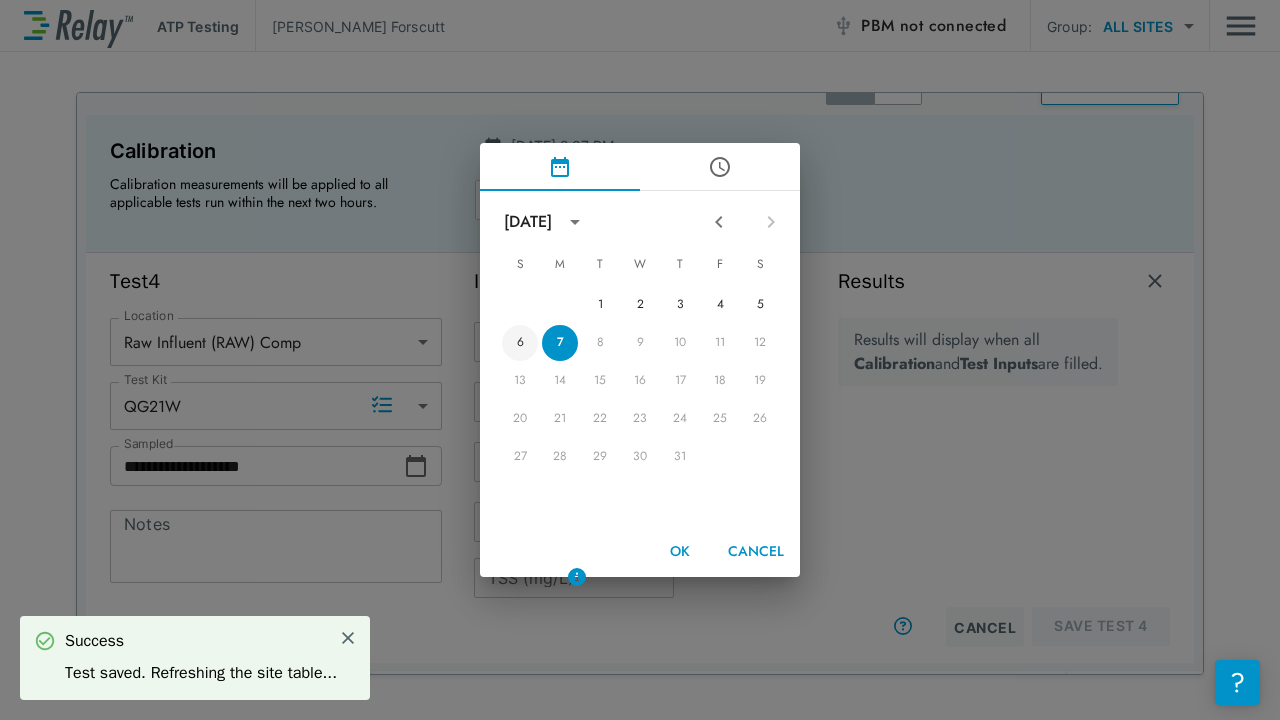 click on "6" at bounding box center (520, 343) 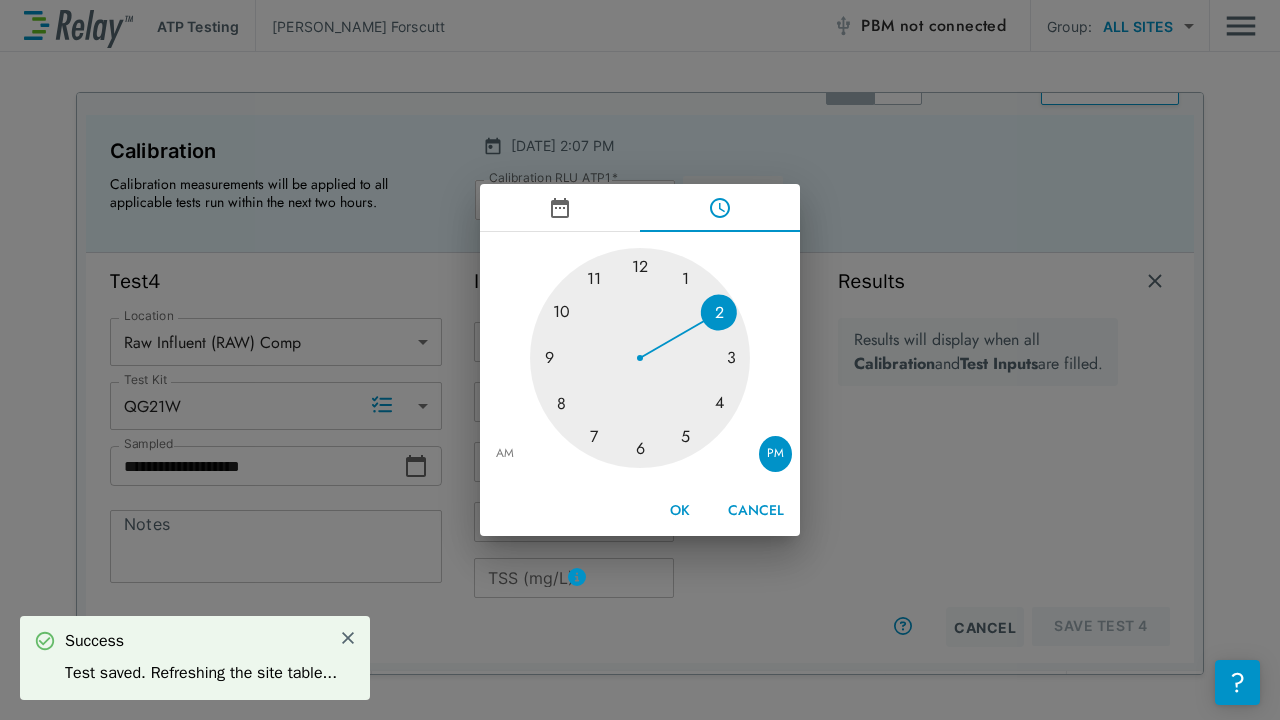 click at bounding box center (640, 358) 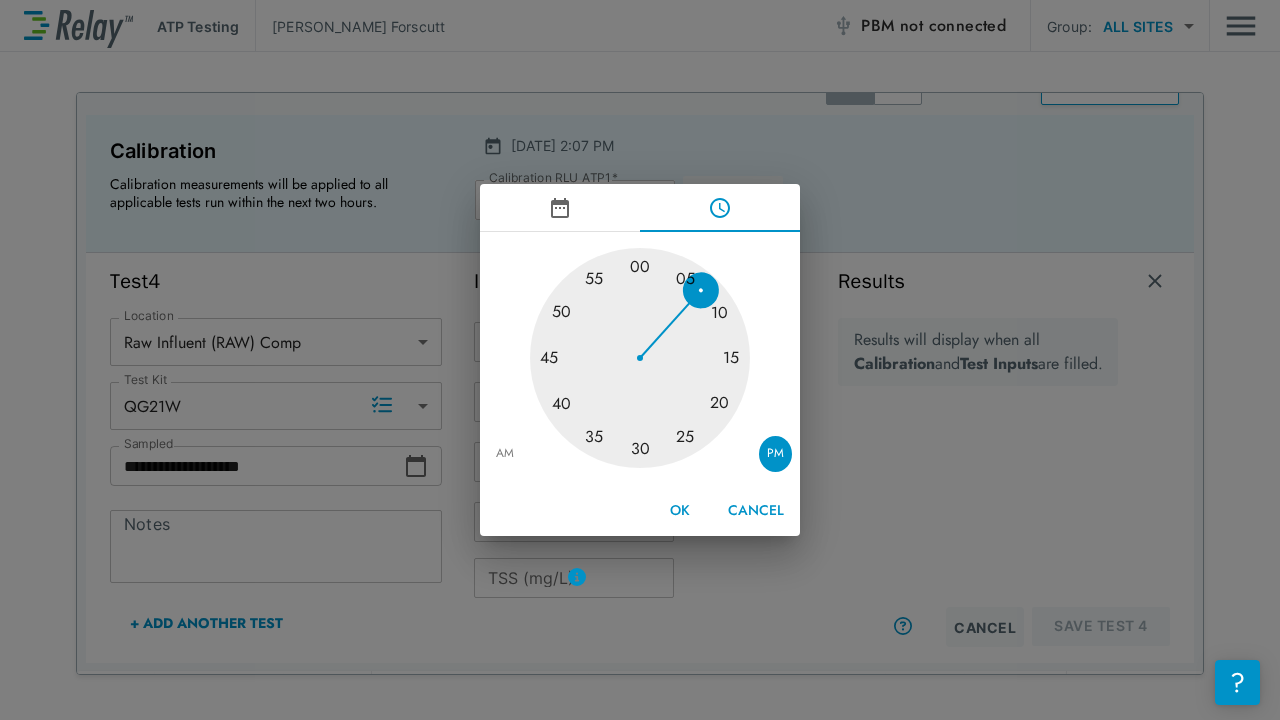 click at bounding box center [640, 358] 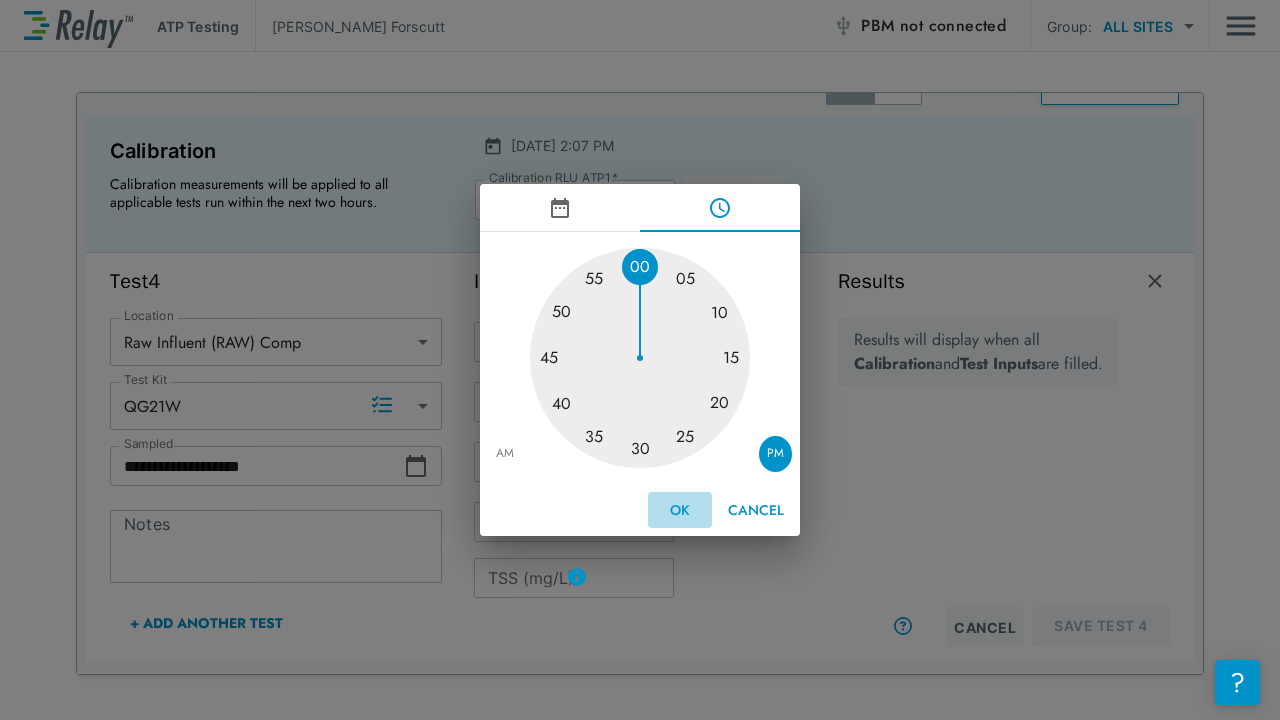 click on "OK" at bounding box center [680, 510] 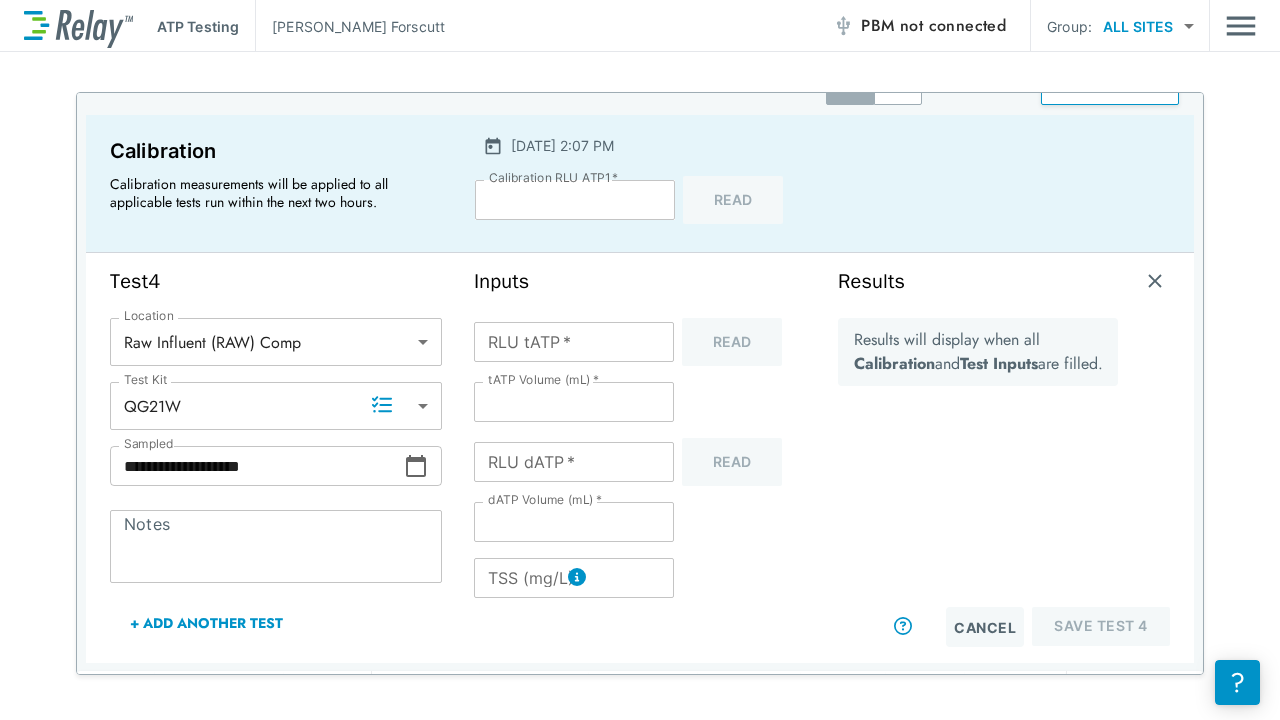 click on "RLU tATP   *" at bounding box center (574, 342) 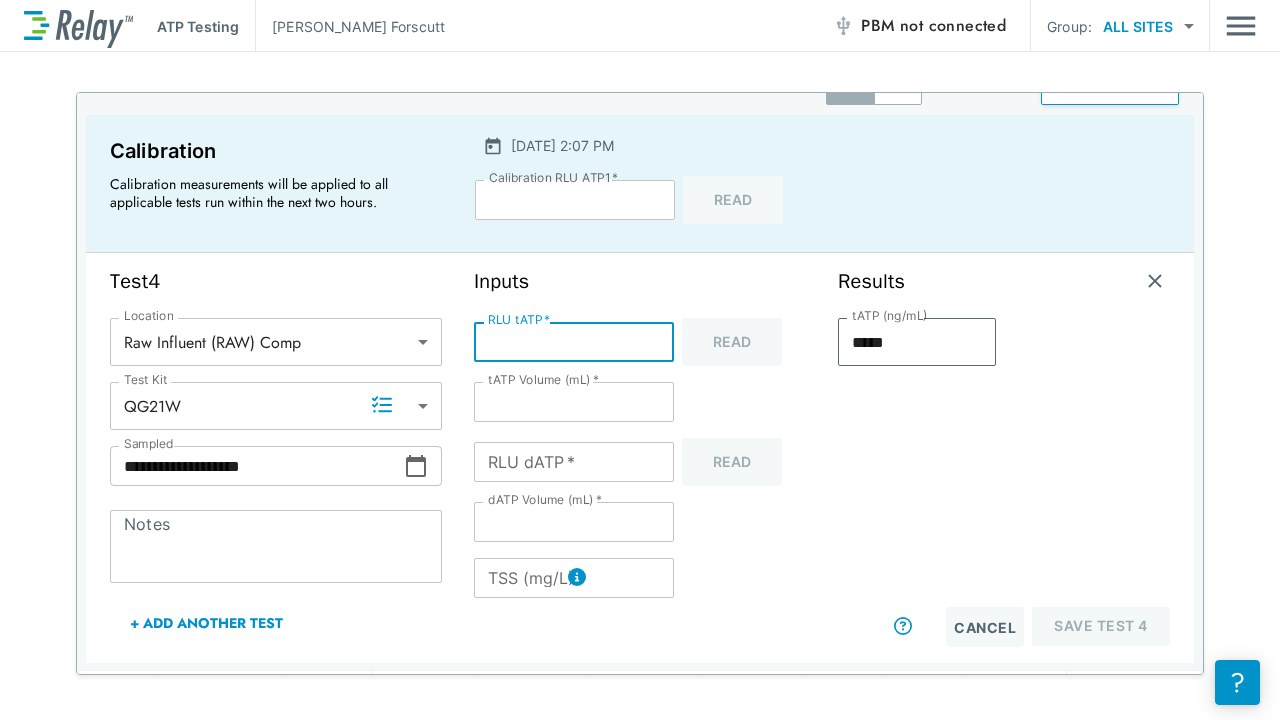 type on "**" 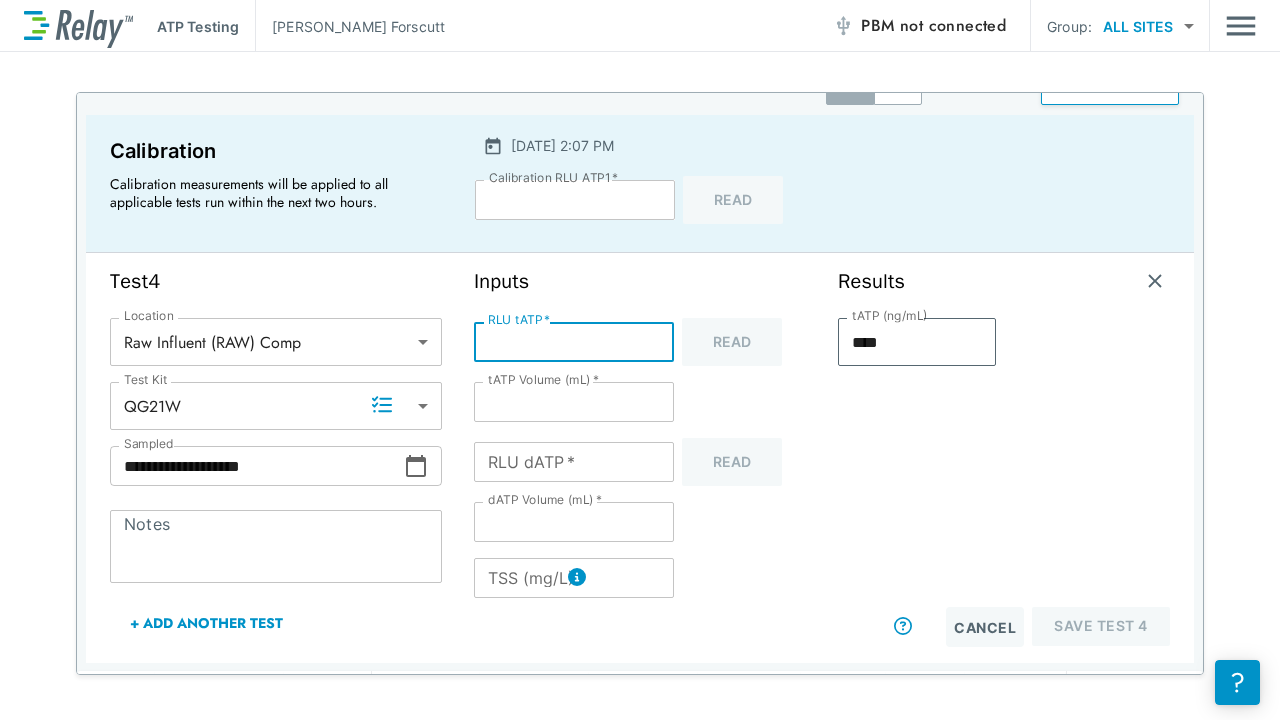 type on "***" 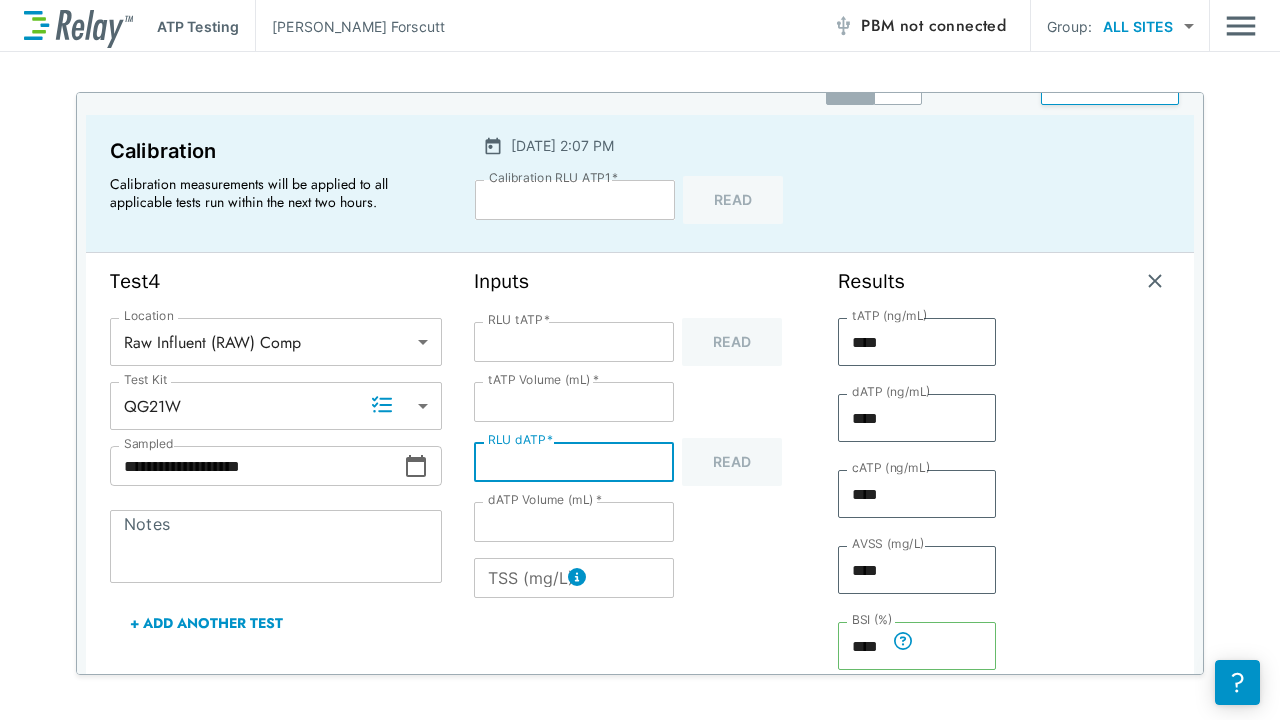 type on "**" 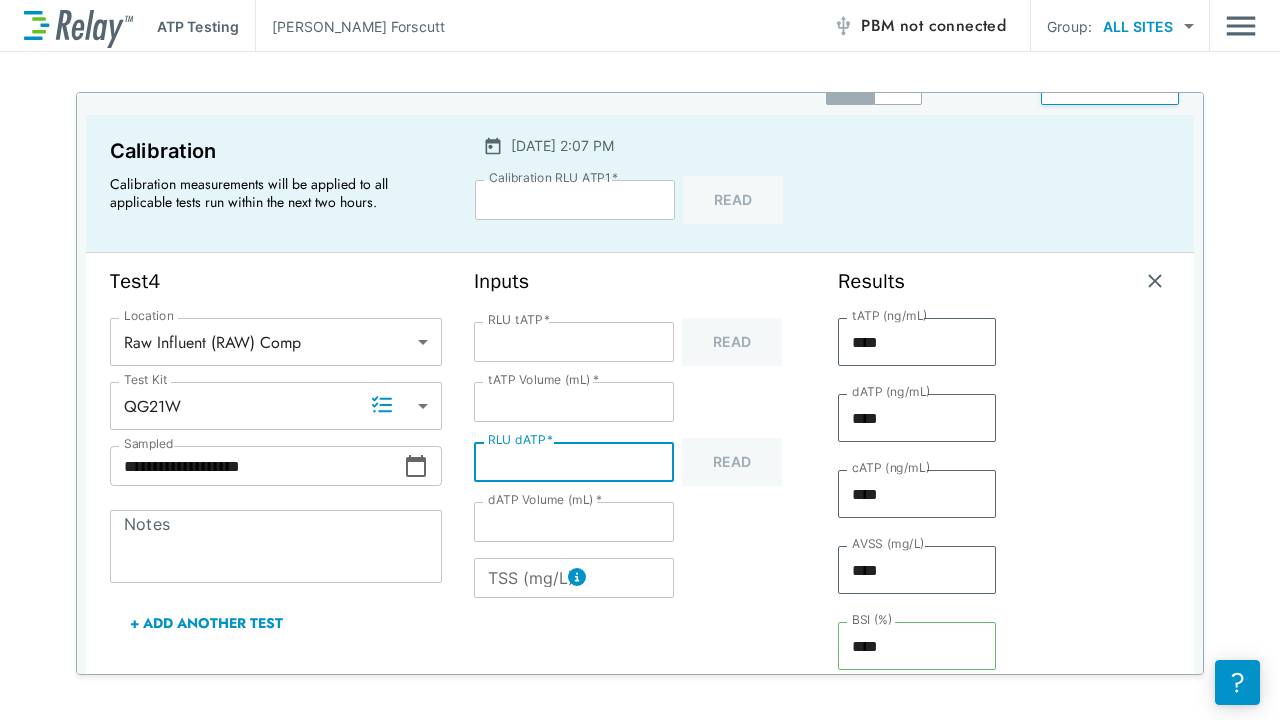 type on "****" 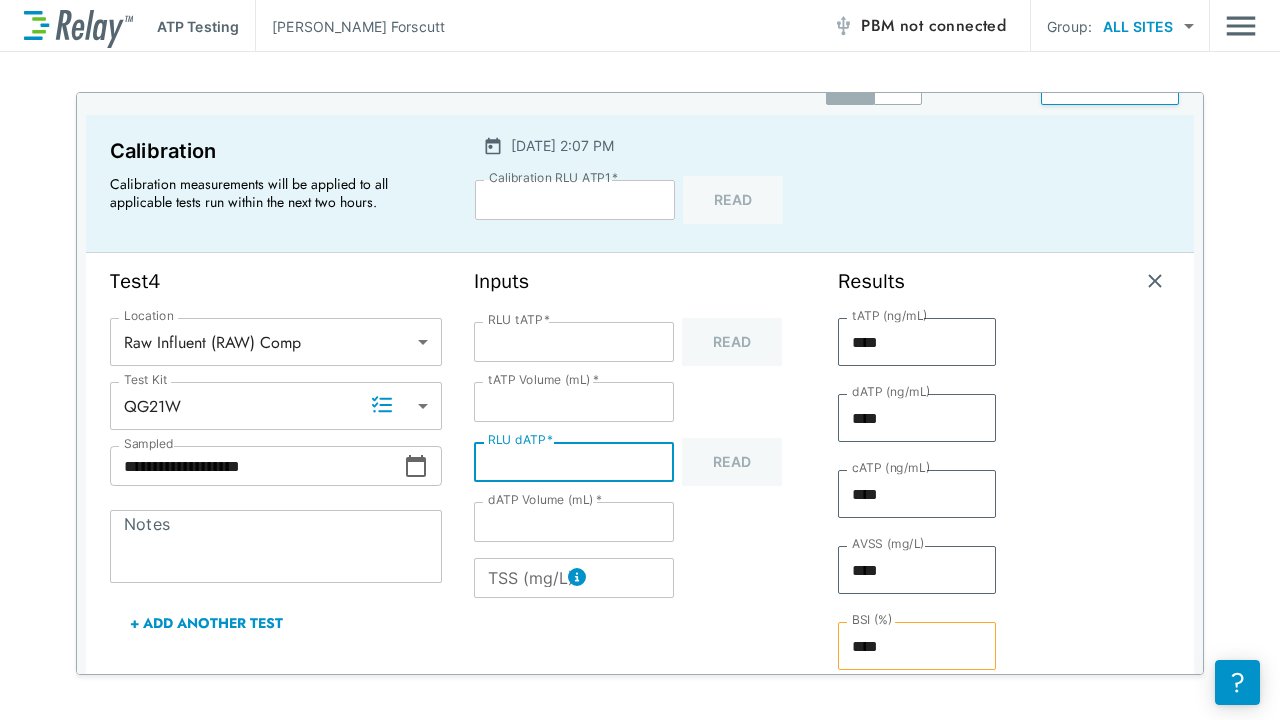type on "***" 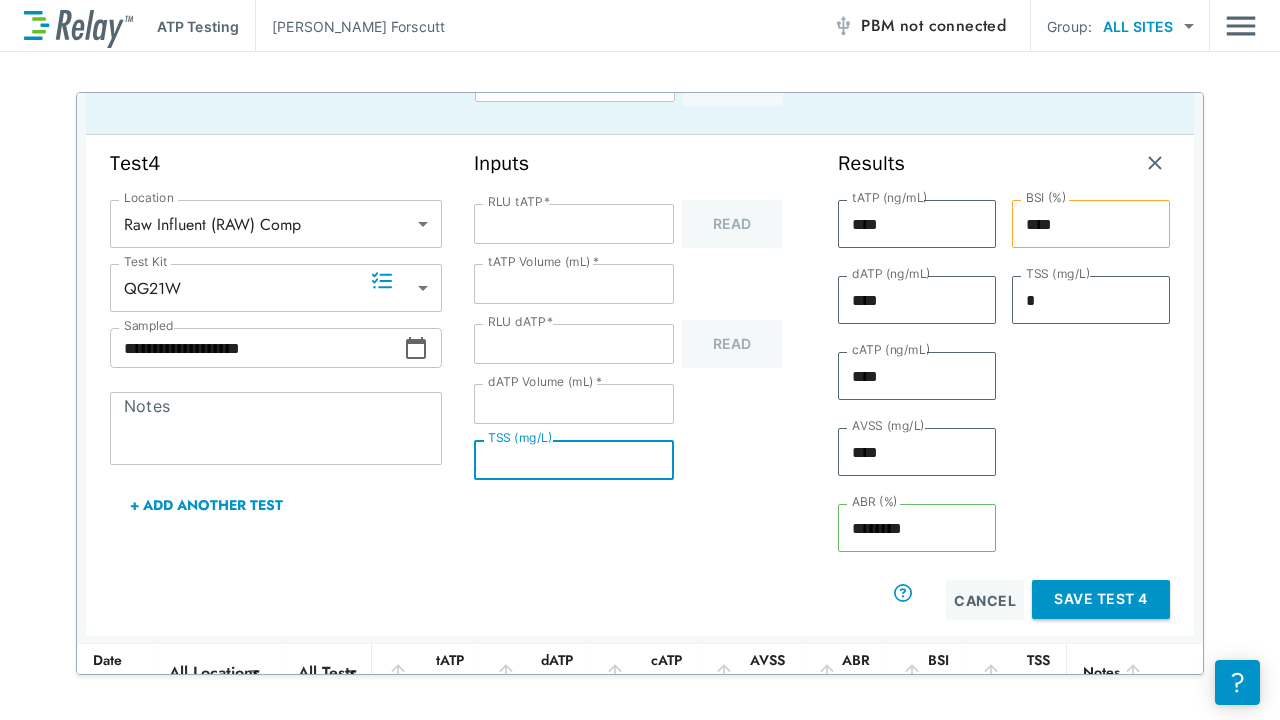 scroll, scrollTop: 170, scrollLeft: 0, axis: vertical 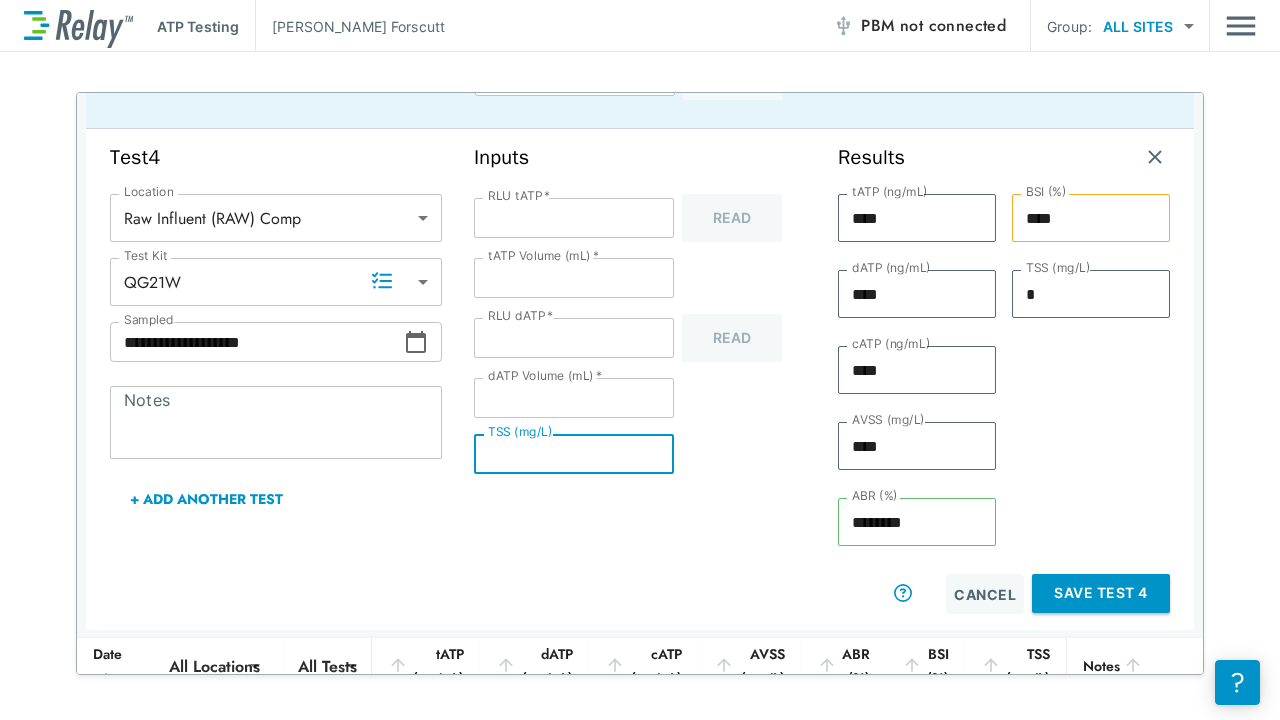 type on "*" 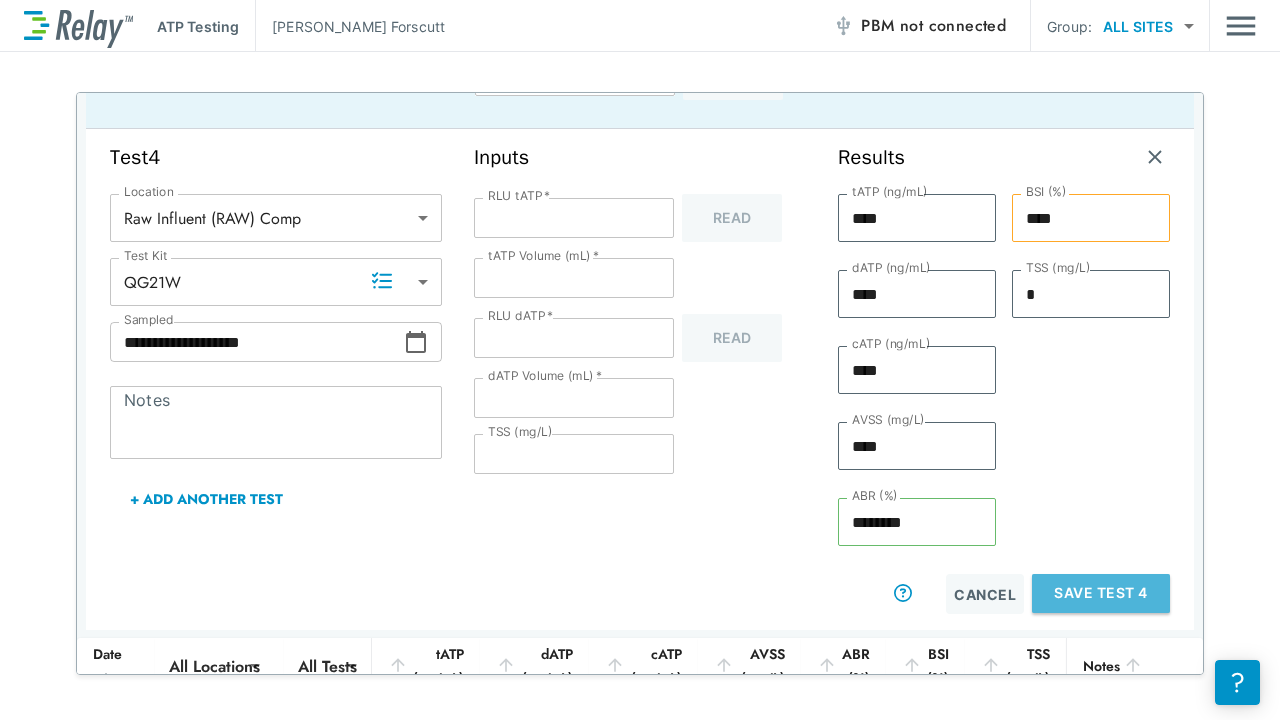 click on "Save Test 4" at bounding box center [1101, 593] 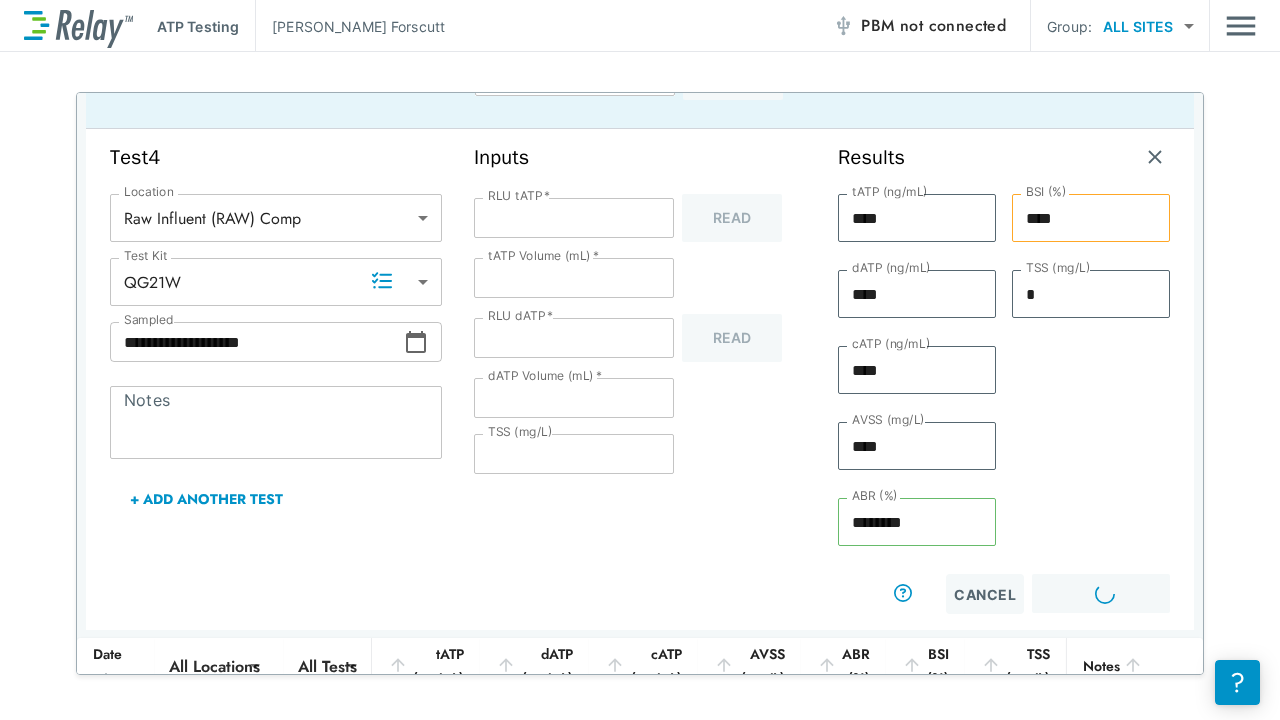 click on "+ Add Another Test" at bounding box center [206, 499] 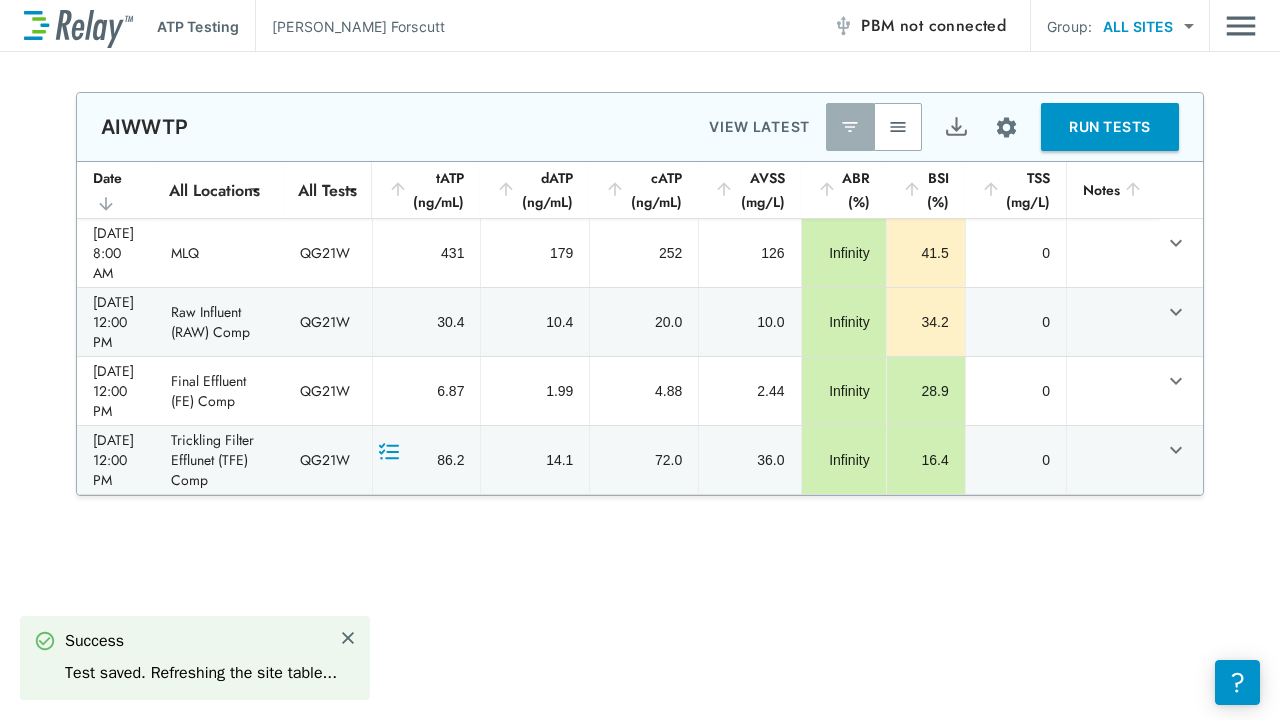 scroll, scrollTop: 0, scrollLeft: 0, axis: both 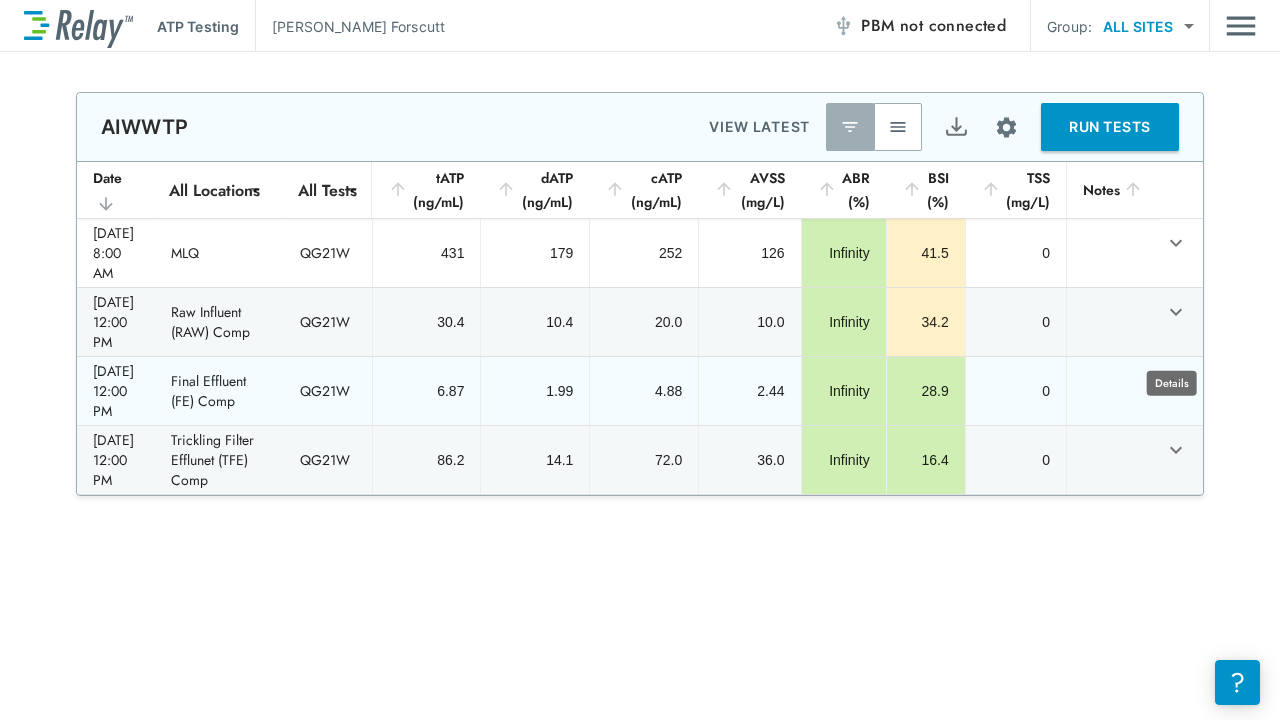 click 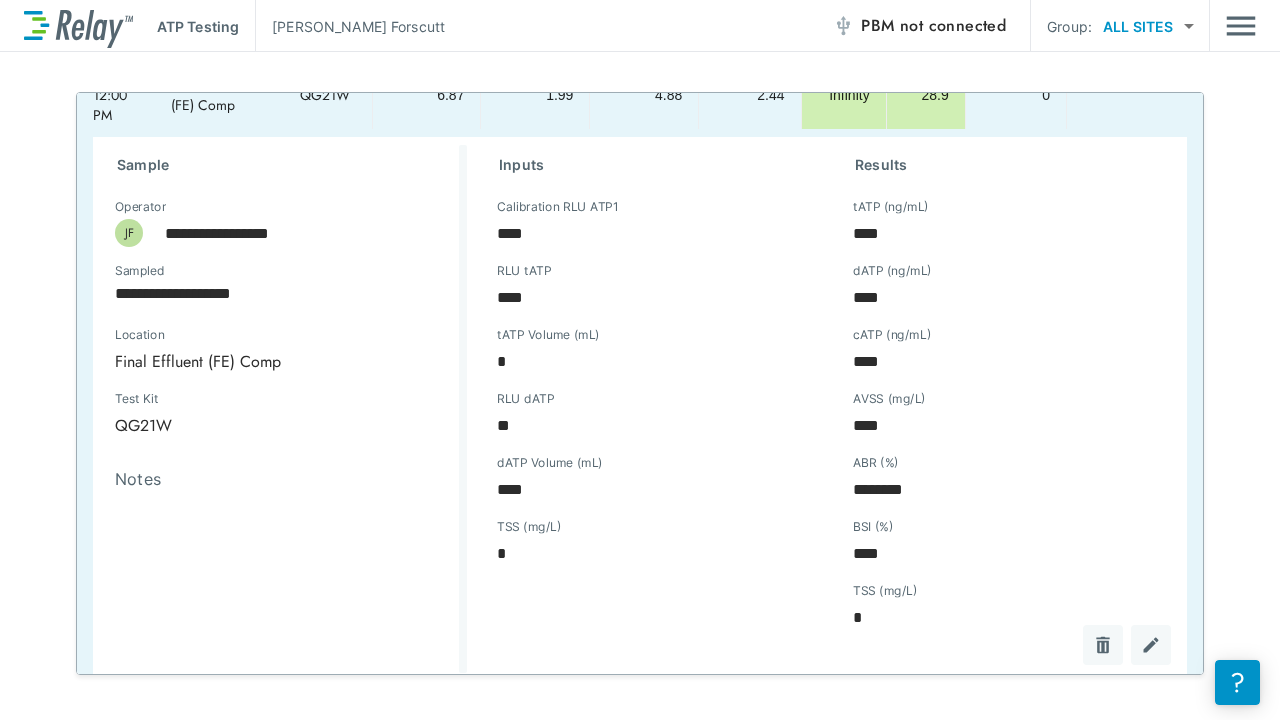scroll, scrollTop: 300, scrollLeft: 0, axis: vertical 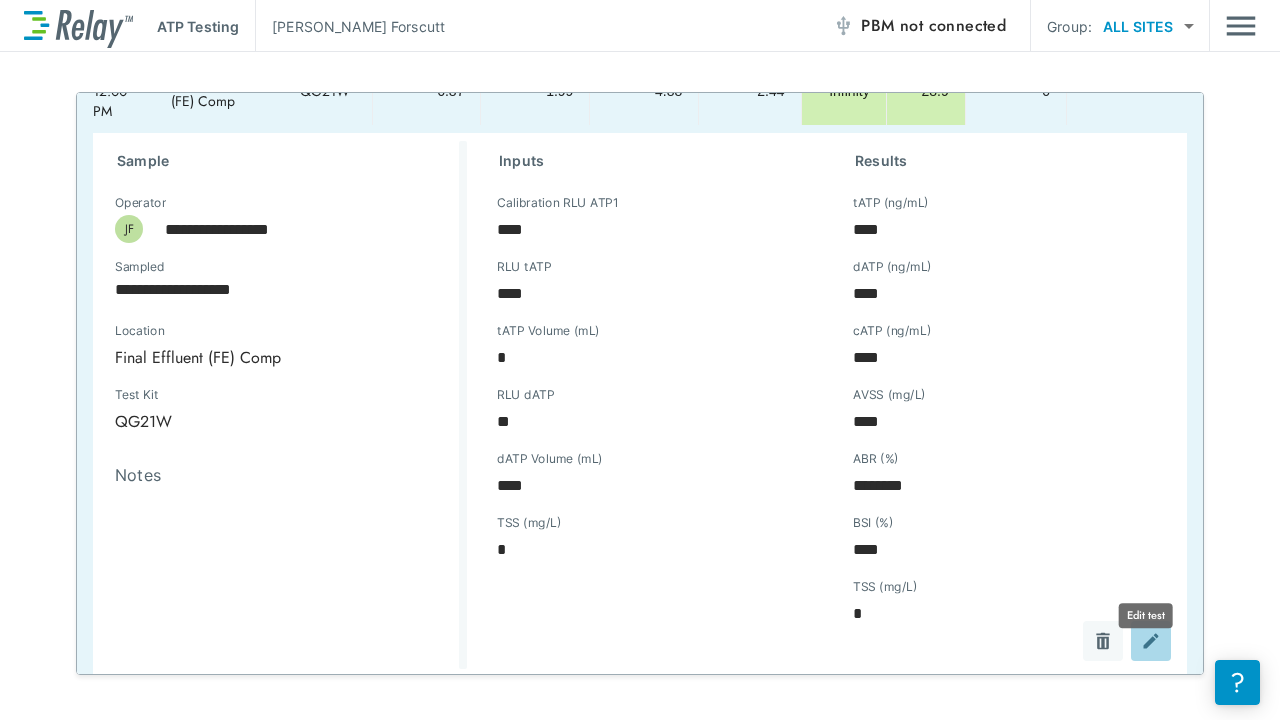 click at bounding box center (1151, 641) 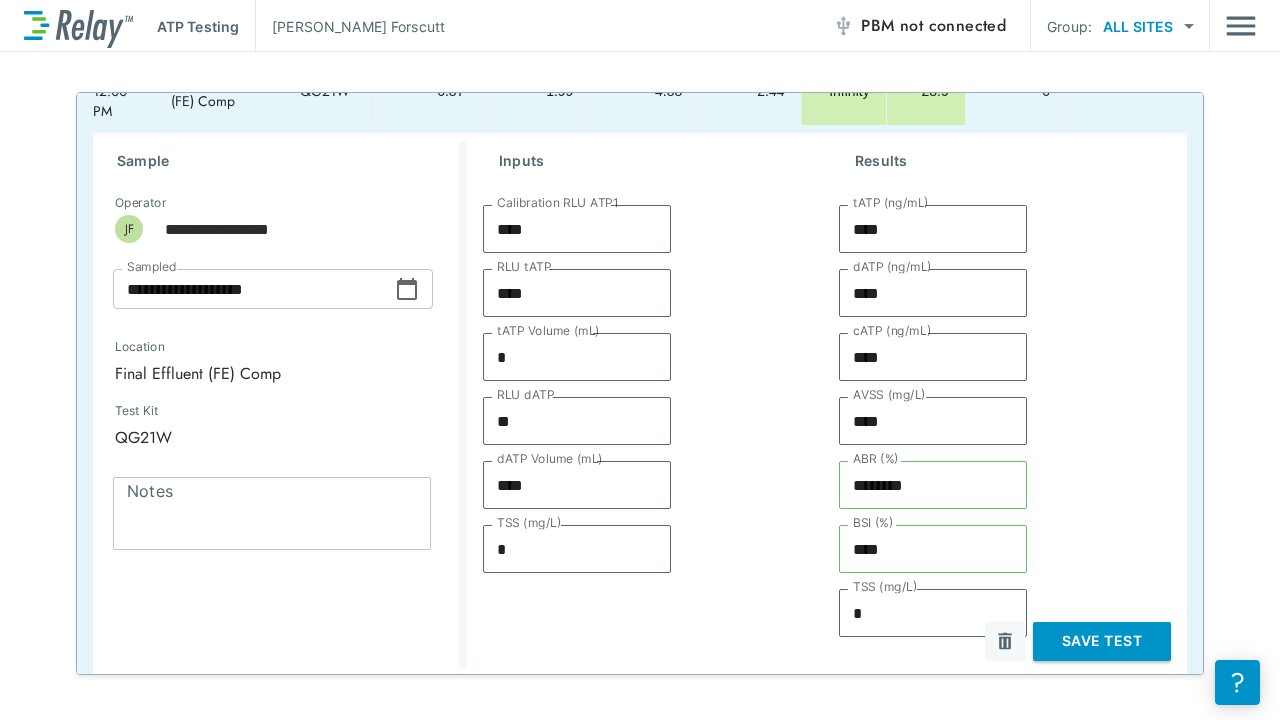 click 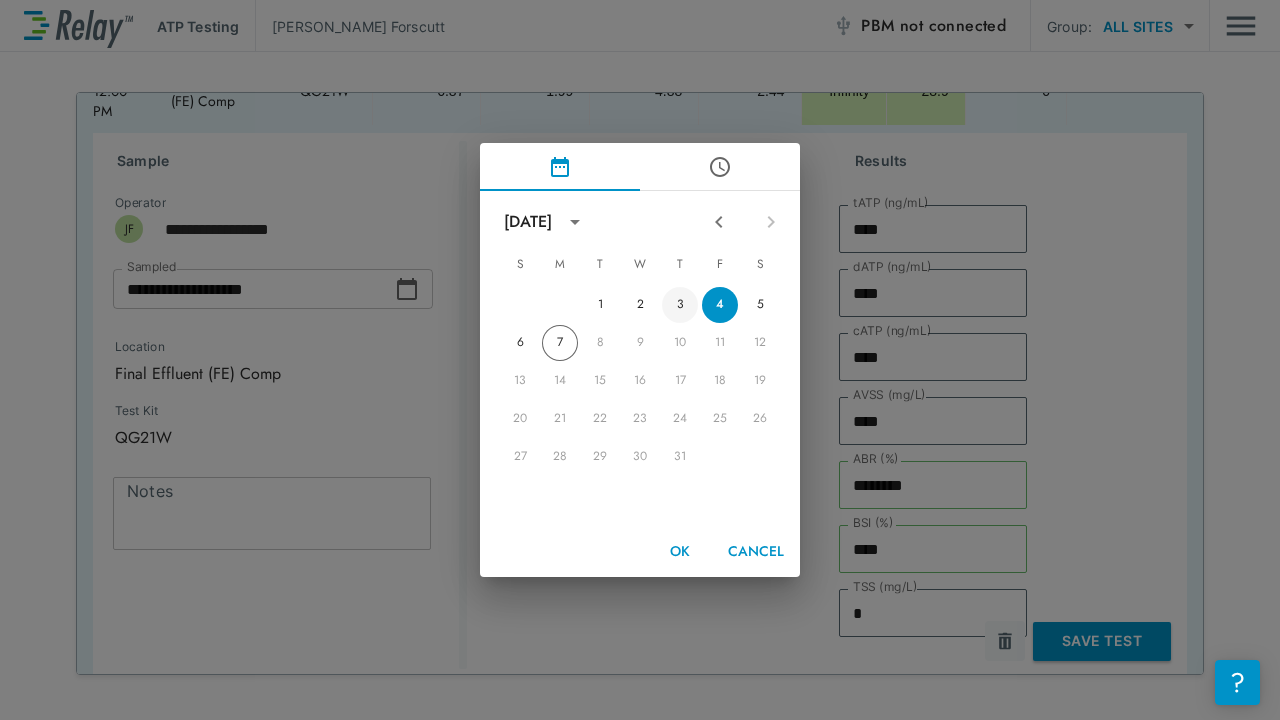 click on "3" at bounding box center [680, 305] 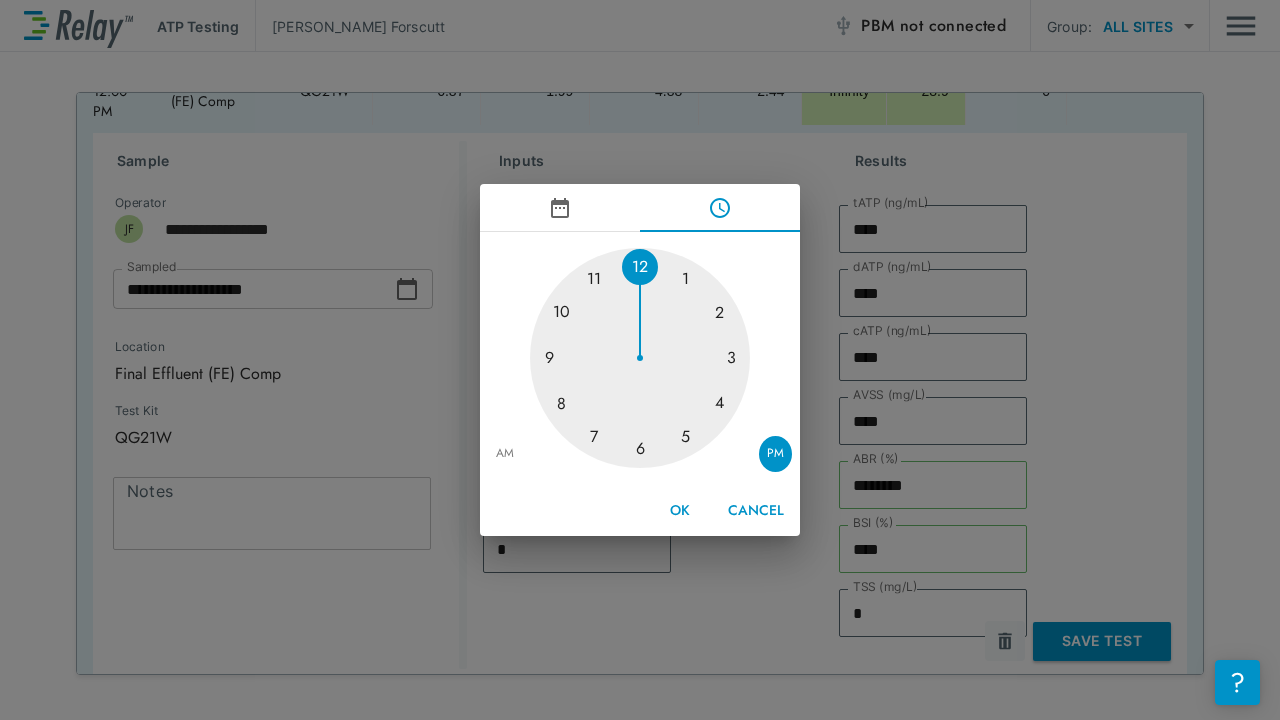click at bounding box center [640, 358] 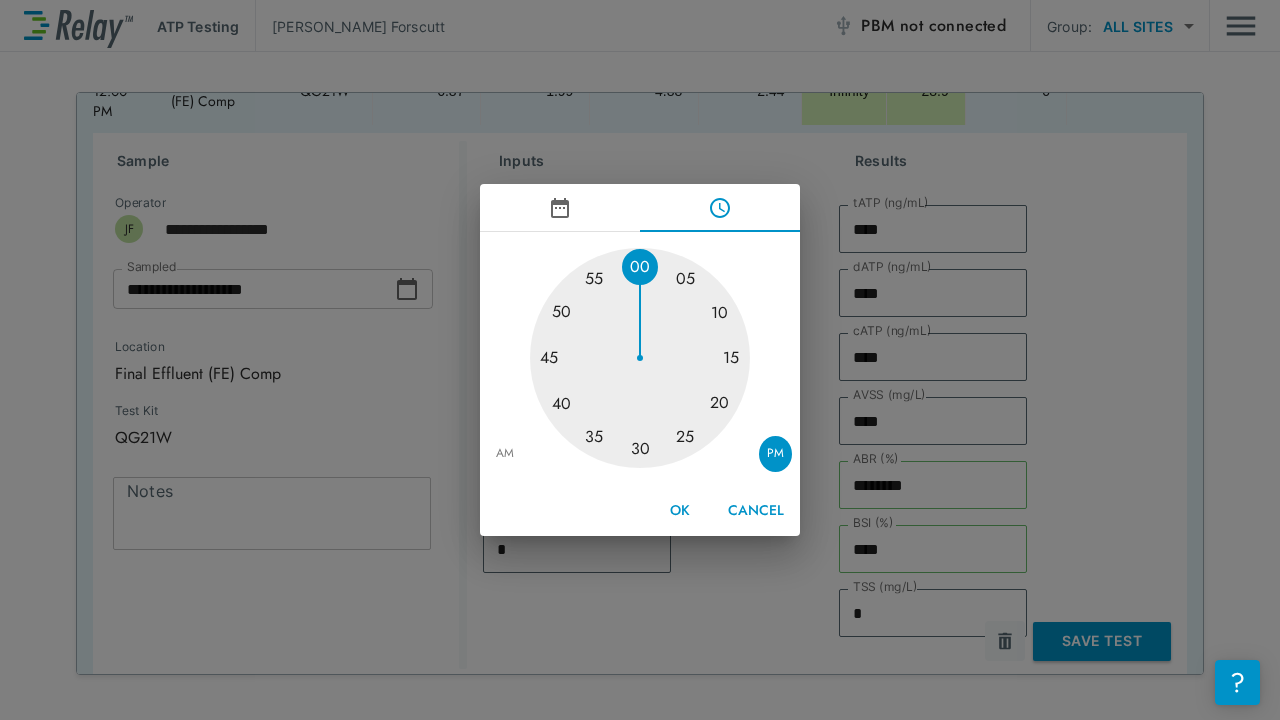 click at bounding box center [640, 358] 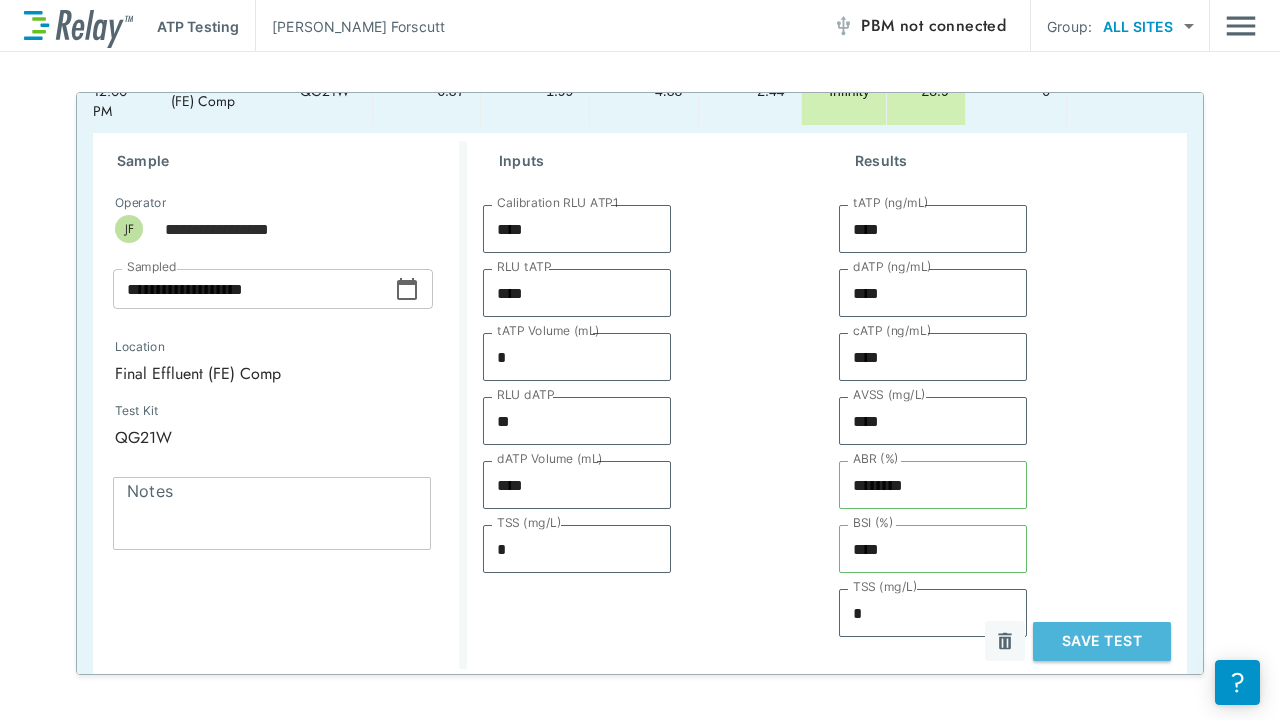 click on "Save Test" at bounding box center [1102, 641] 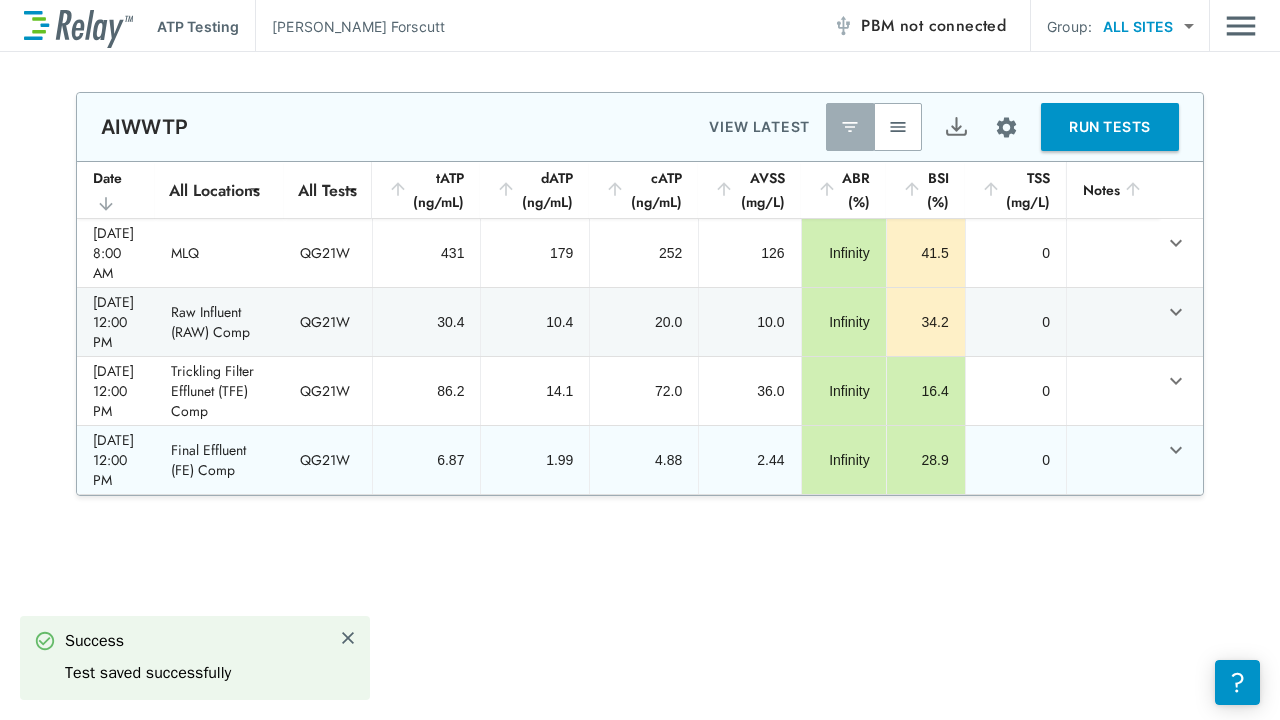 scroll, scrollTop: 0, scrollLeft: 0, axis: both 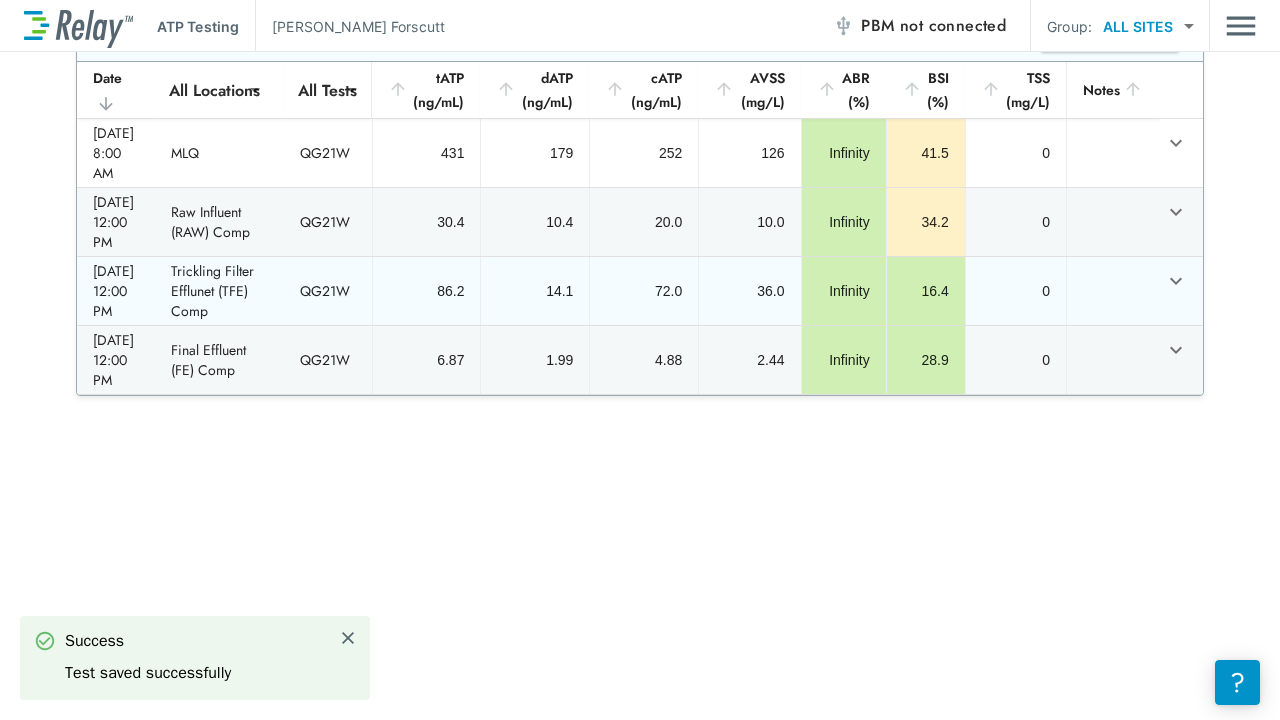 click on "2025/07/04 - 12:00 PM" at bounding box center (116, 291) 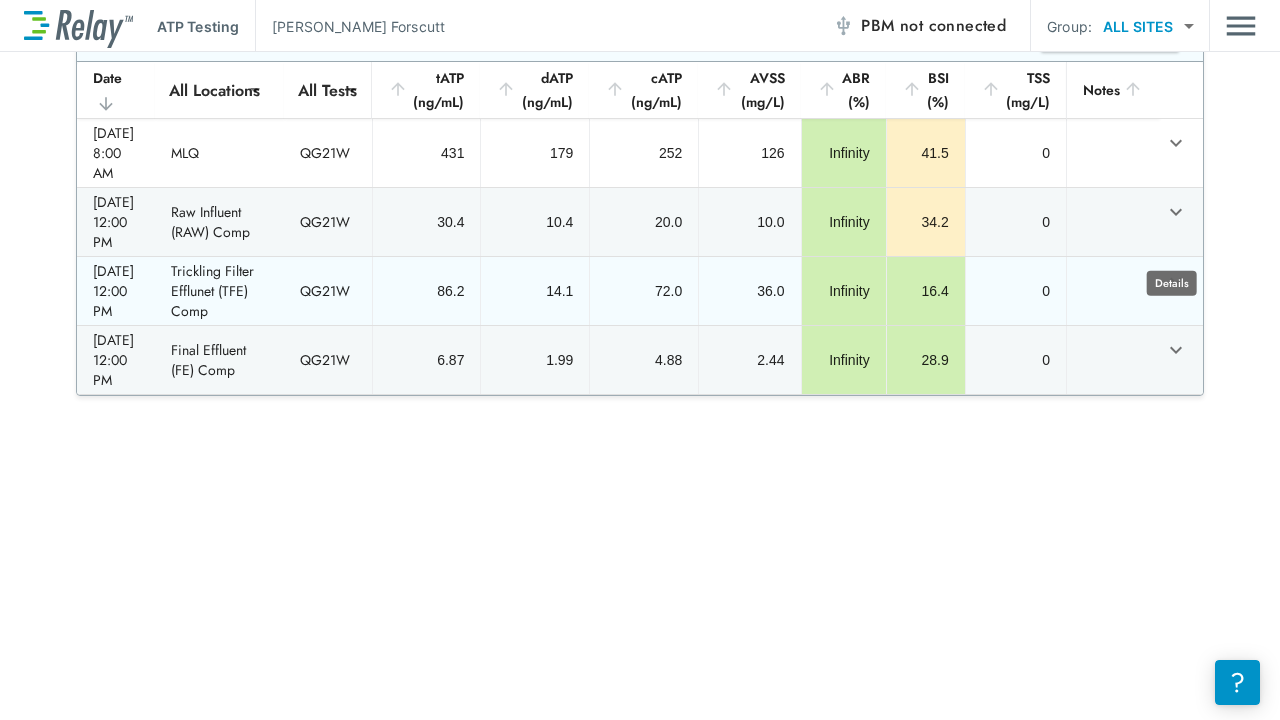 click 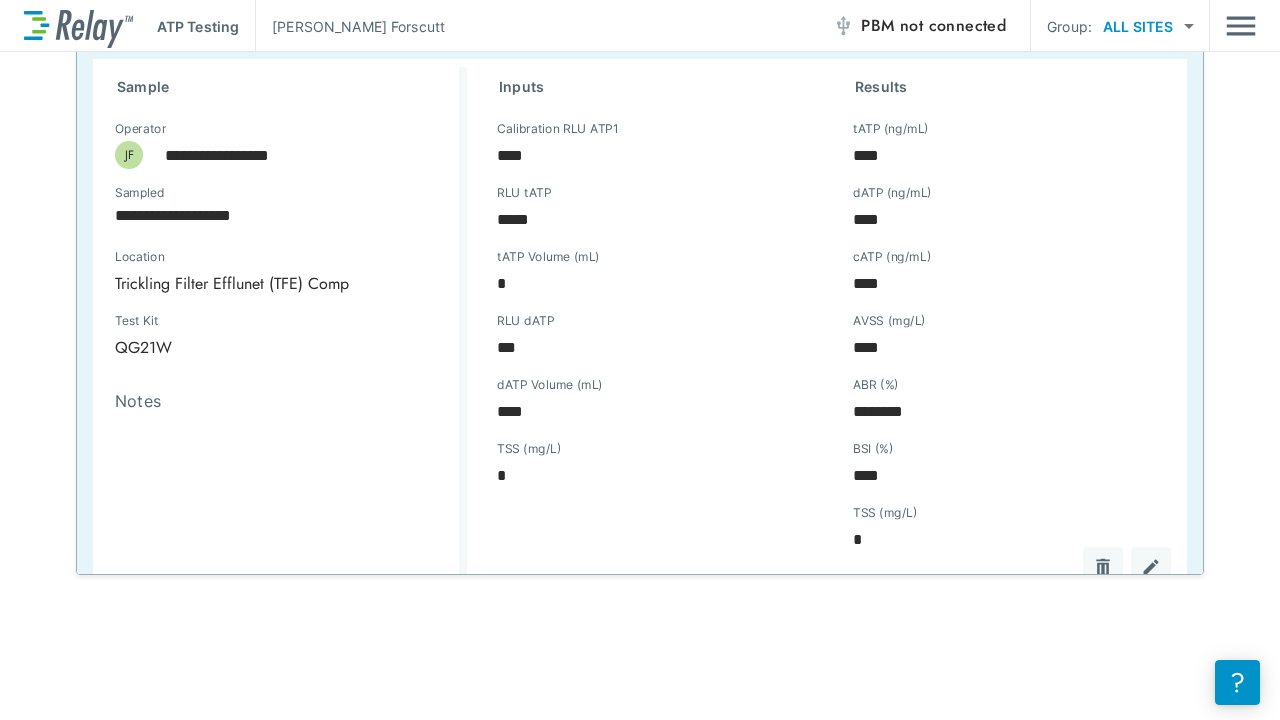 scroll, scrollTop: 341, scrollLeft: 0, axis: vertical 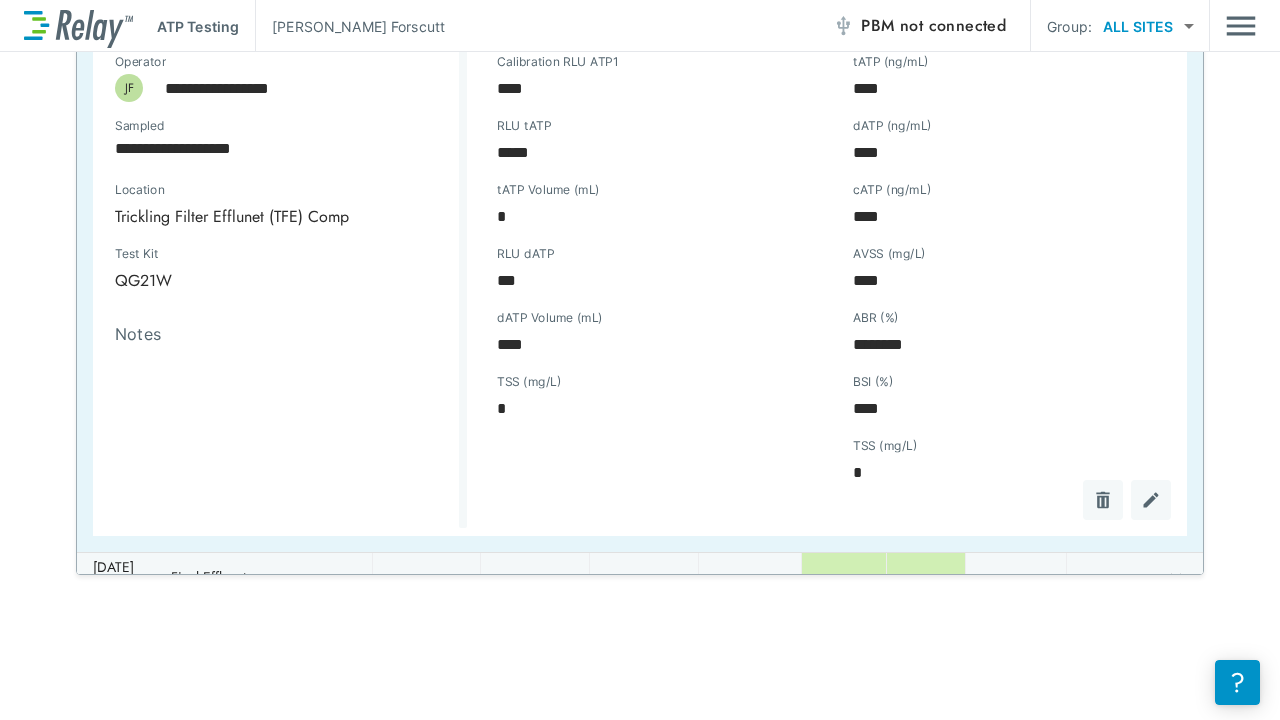 click at bounding box center [1151, 500] 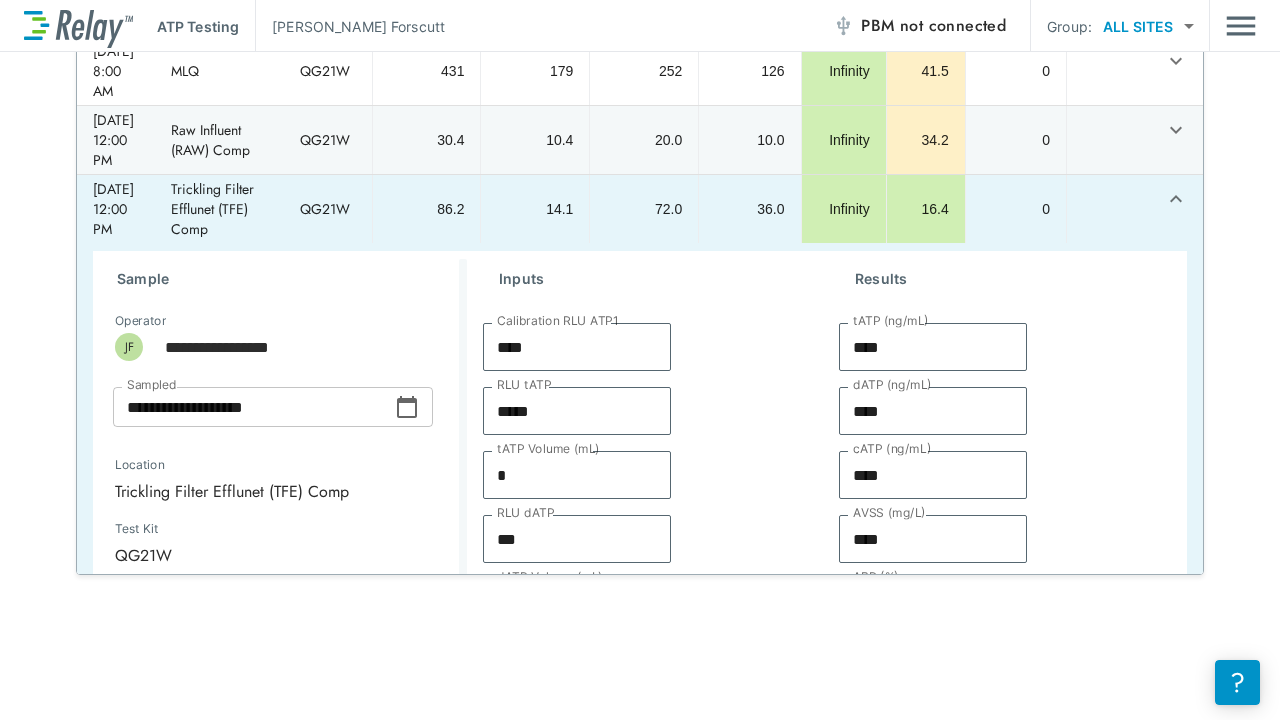 scroll, scrollTop: 66, scrollLeft: 0, axis: vertical 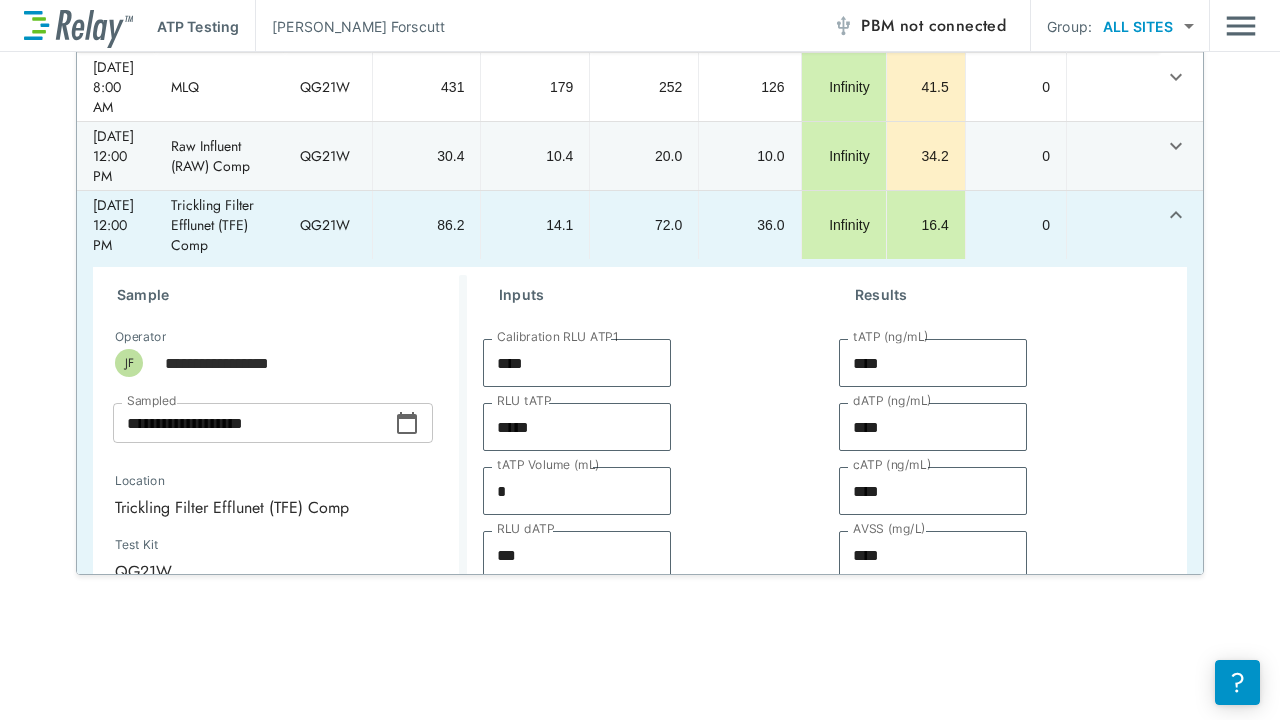 click 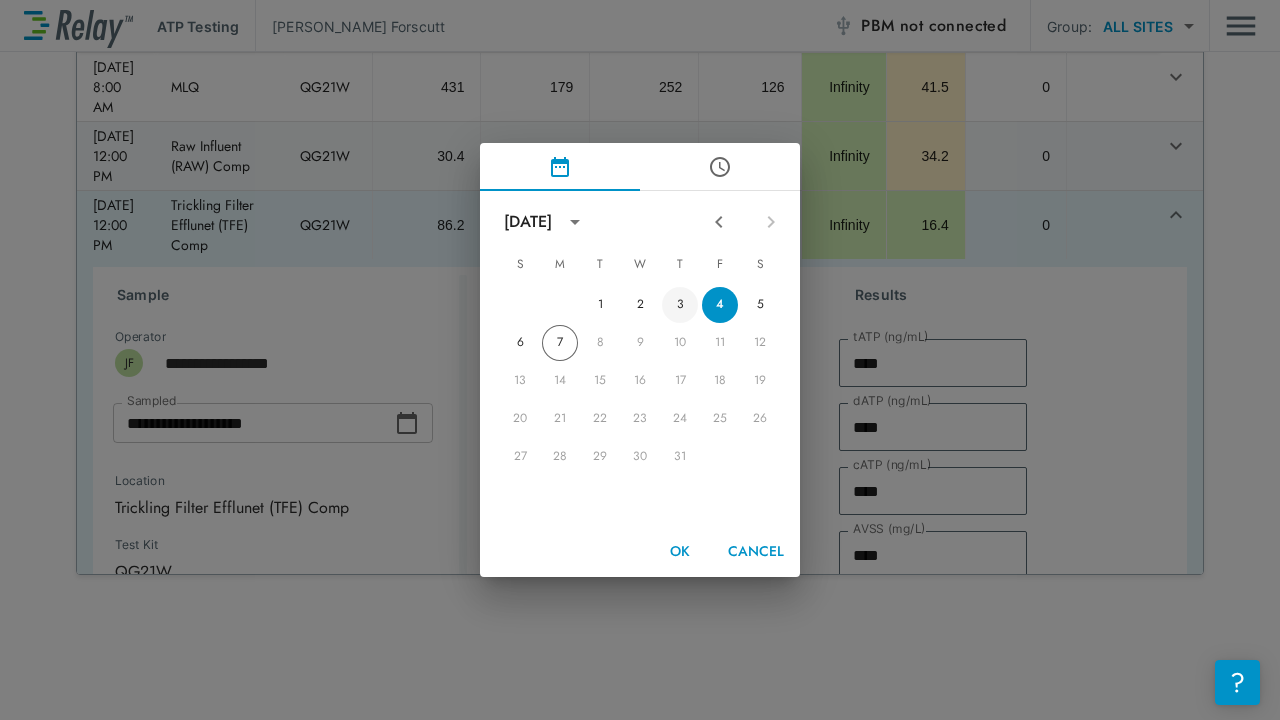 click on "3" at bounding box center (680, 305) 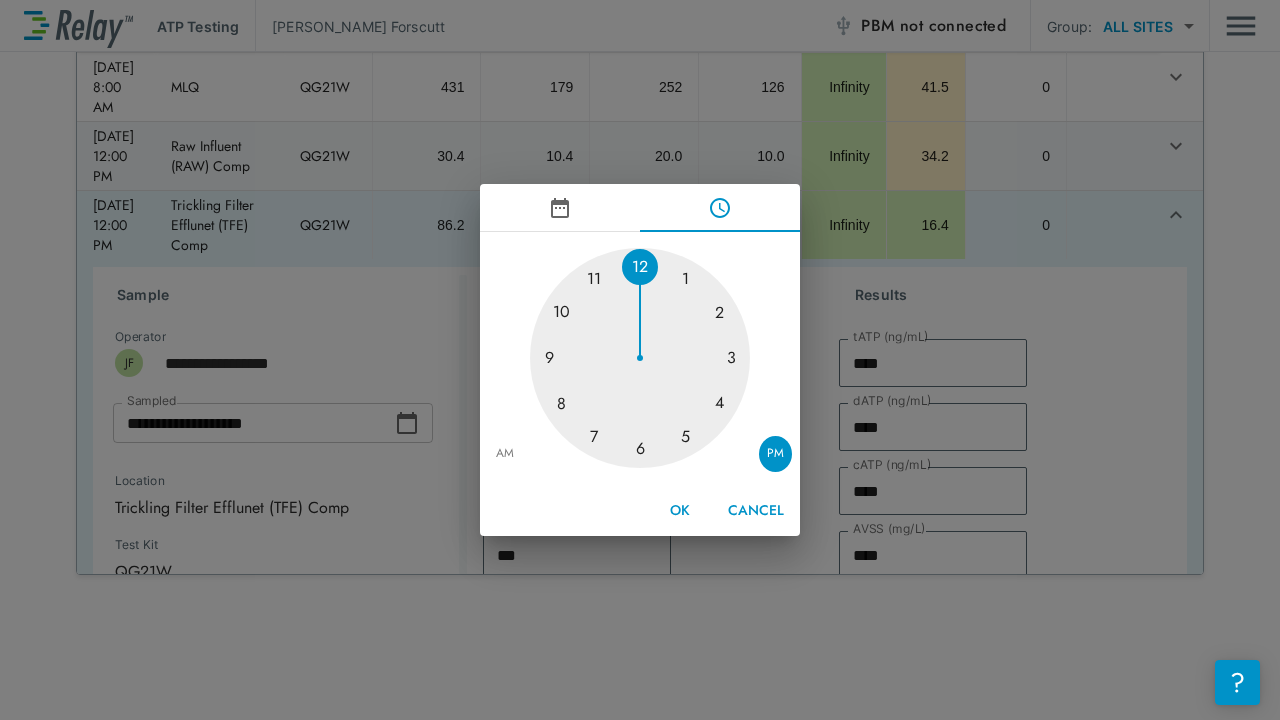 type on "**********" 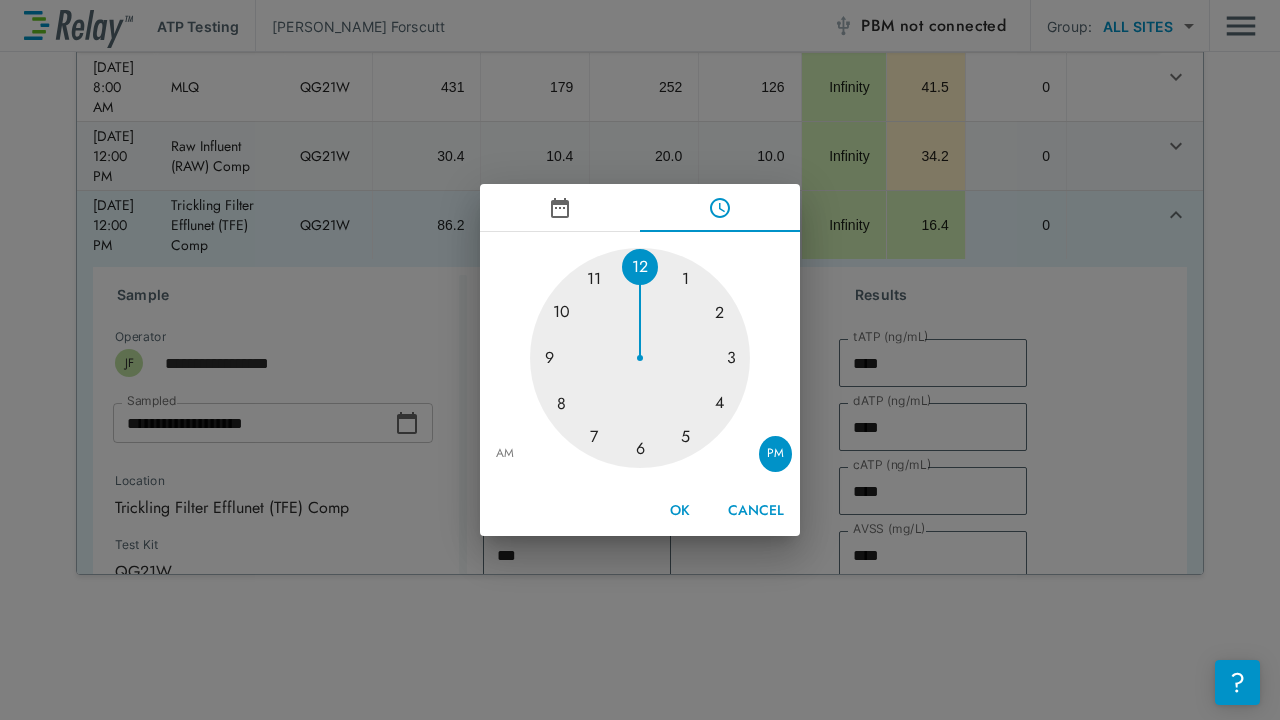 click on "OK" at bounding box center (680, 510) 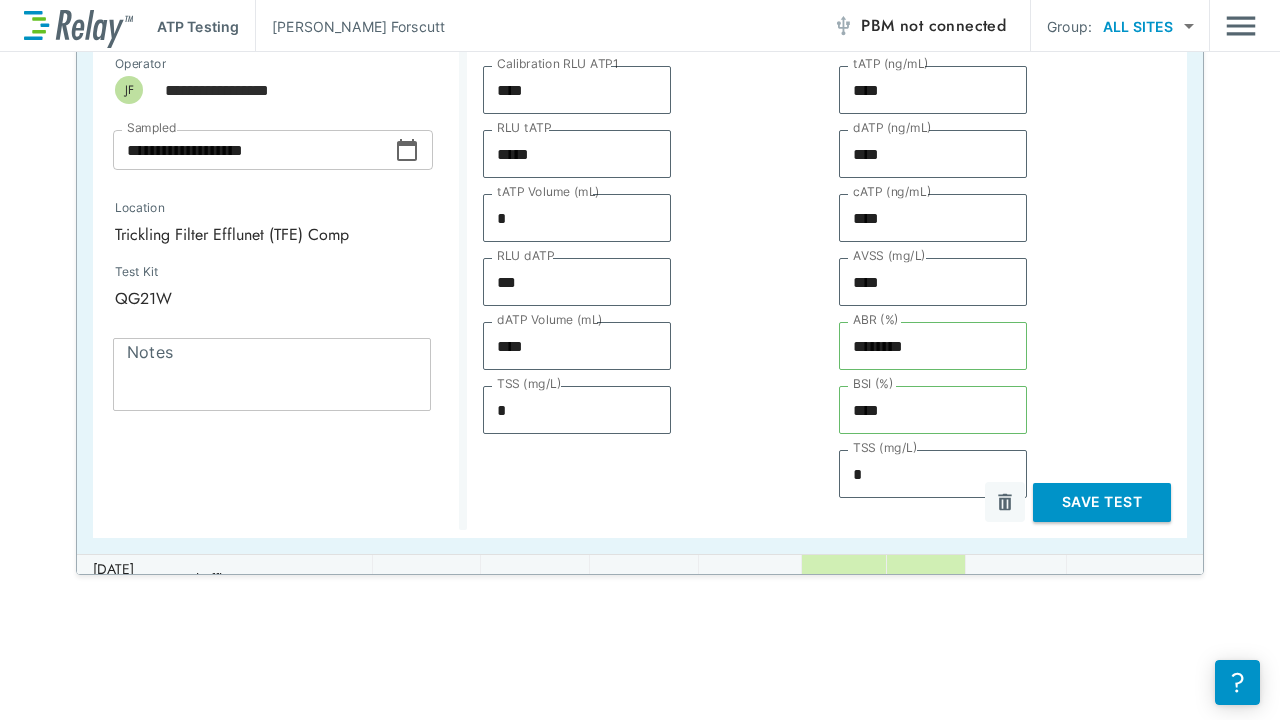 scroll, scrollTop: 341, scrollLeft: 0, axis: vertical 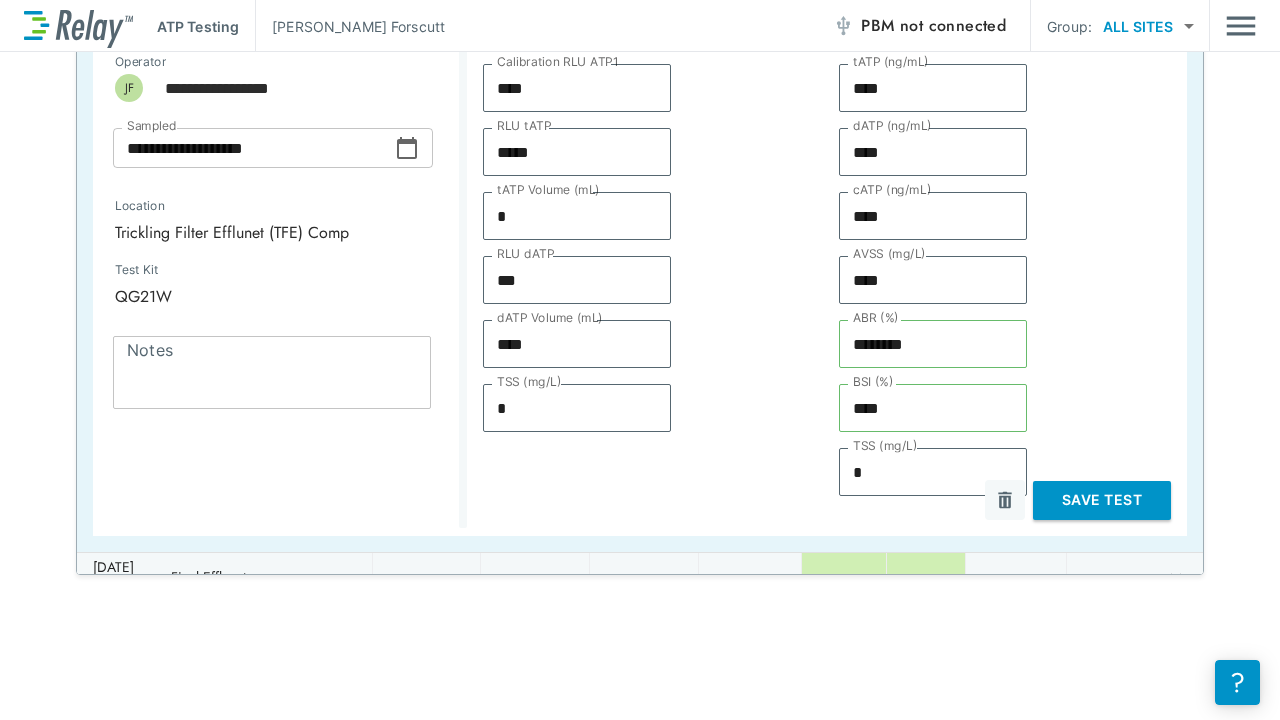click on "Save Test" at bounding box center [1102, 500] 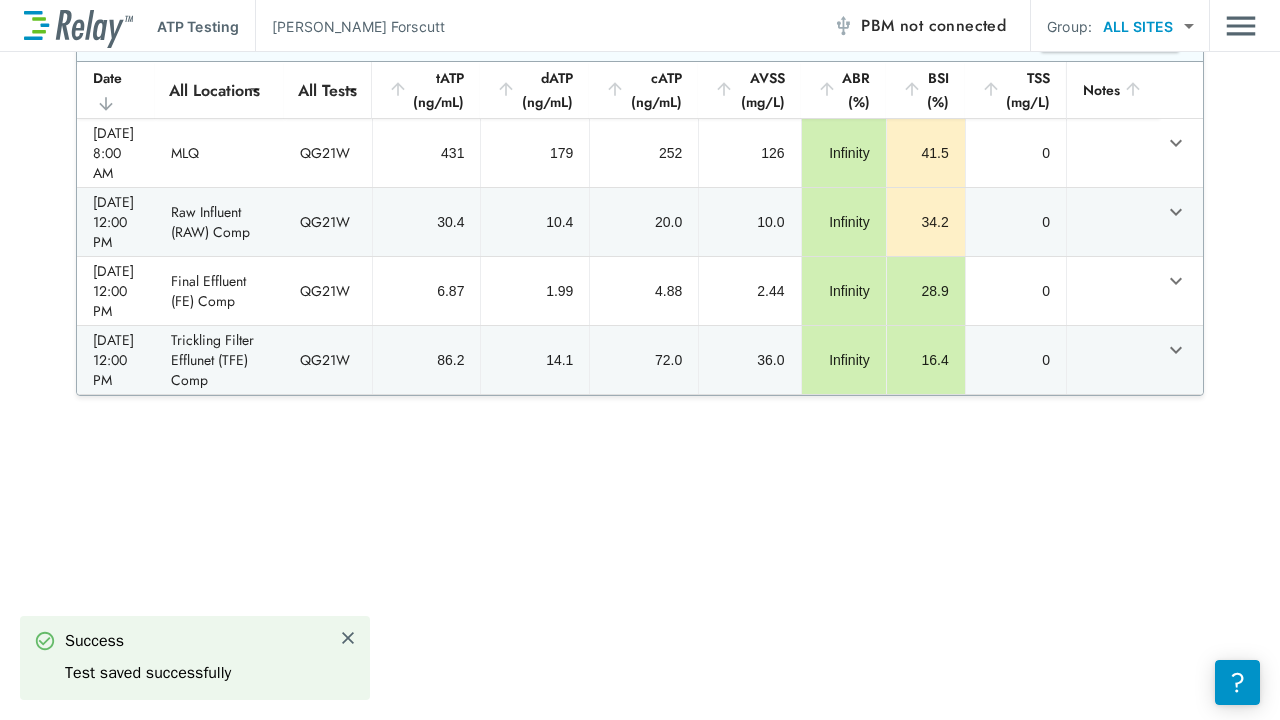 scroll, scrollTop: 0, scrollLeft: 0, axis: both 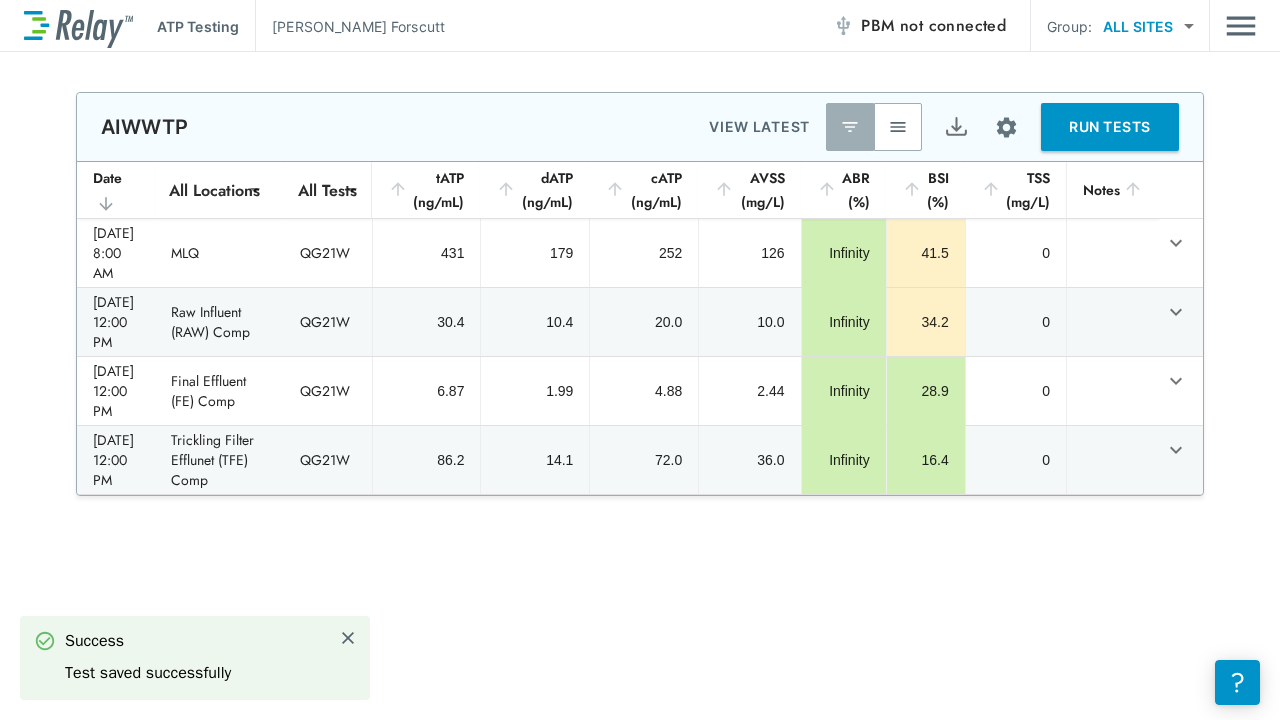 click at bounding box center (898, 127) 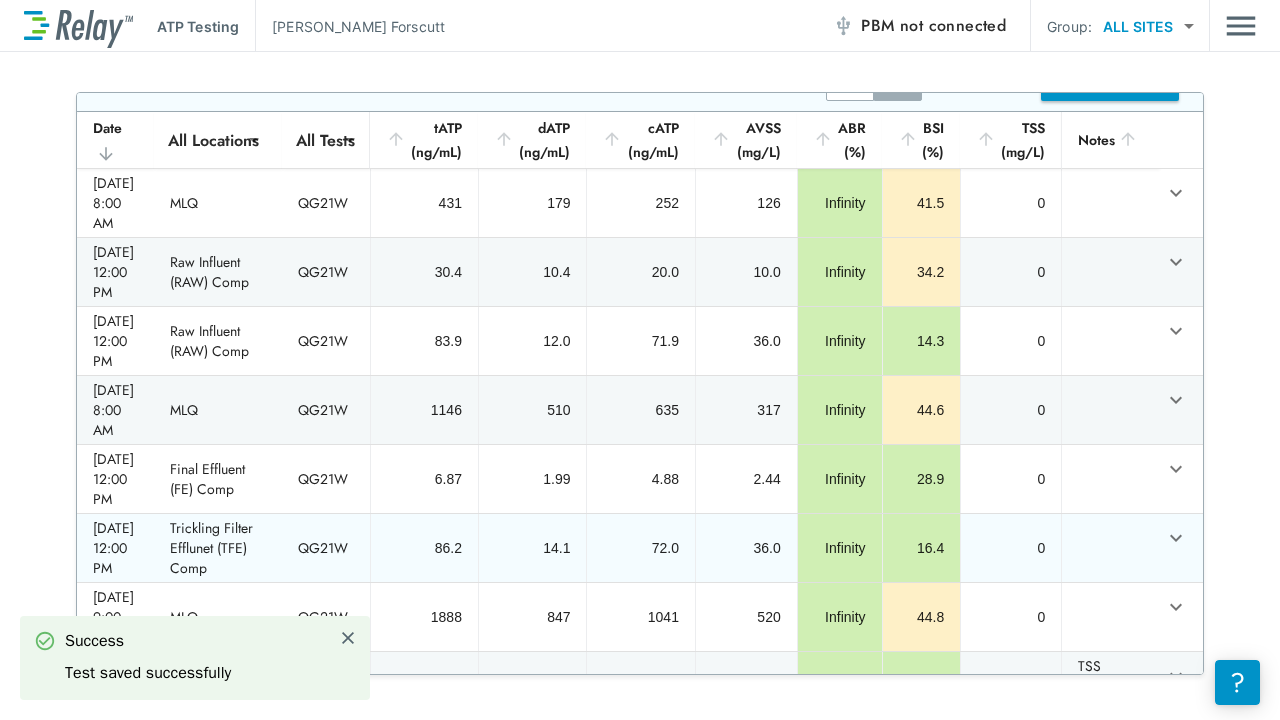 scroll, scrollTop: 75, scrollLeft: 0, axis: vertical 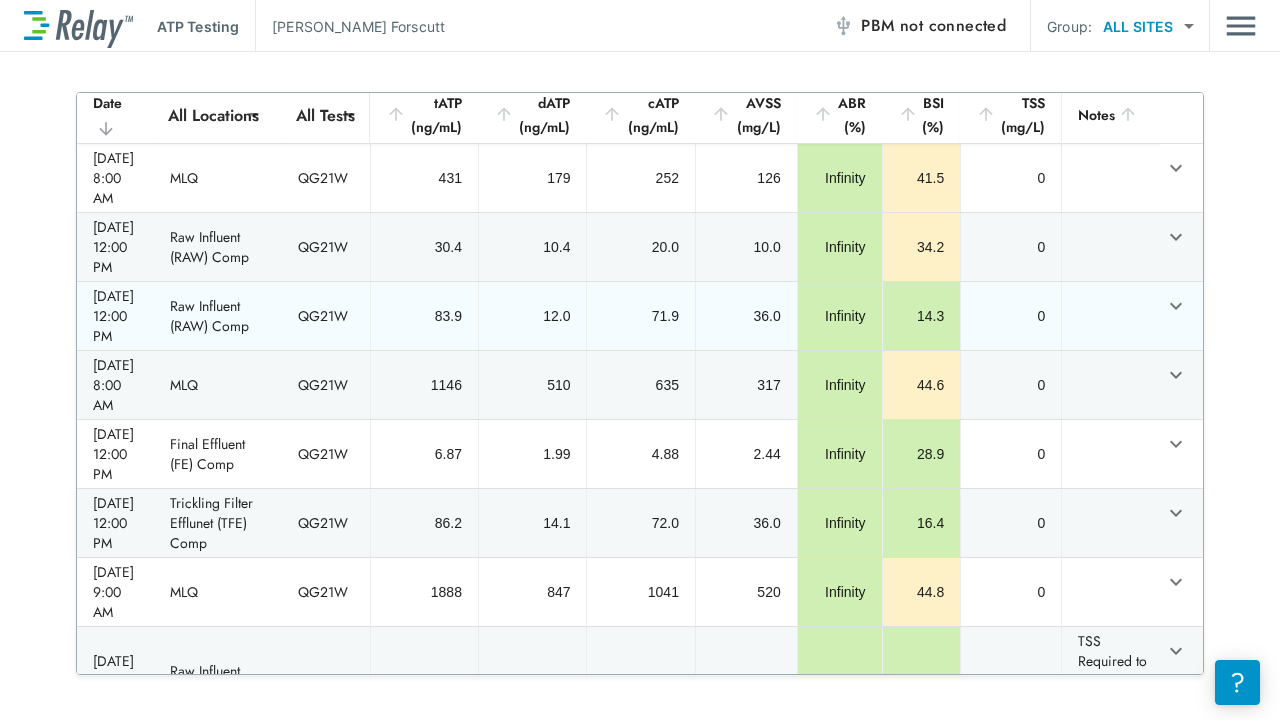 click 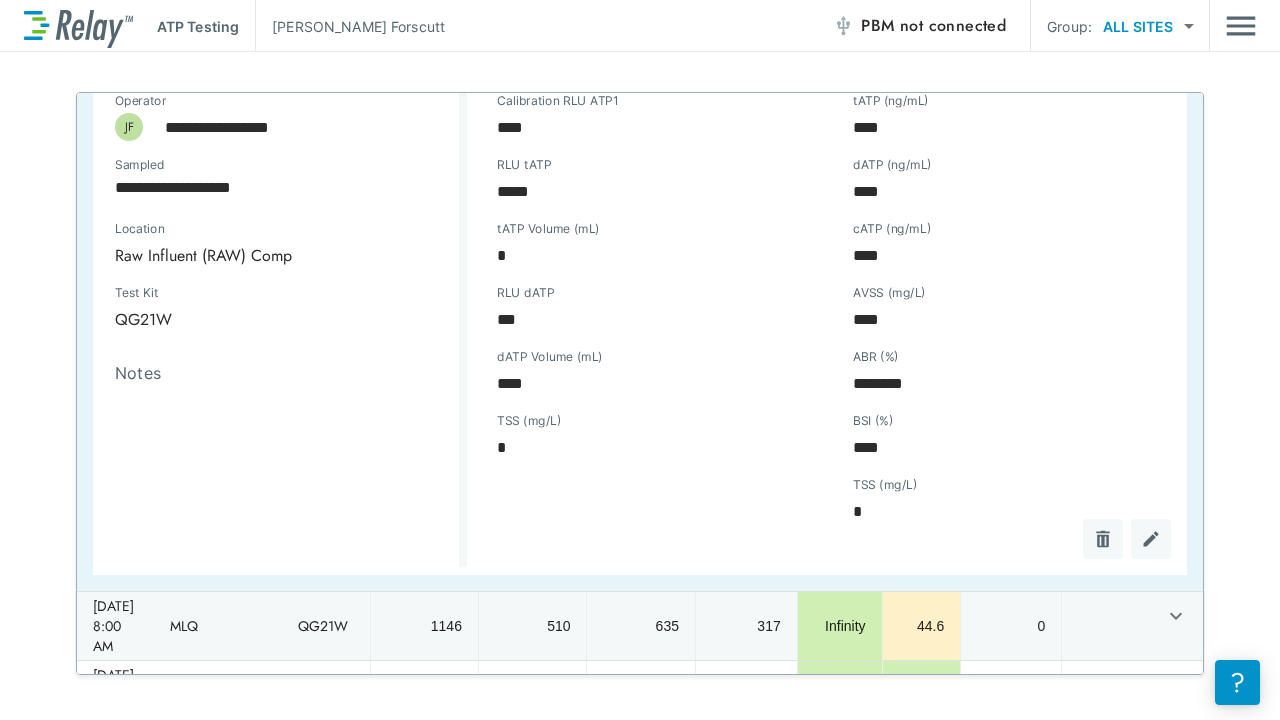 scroll, scrollTop: 425, scrollLeft: 0, axis: vertical 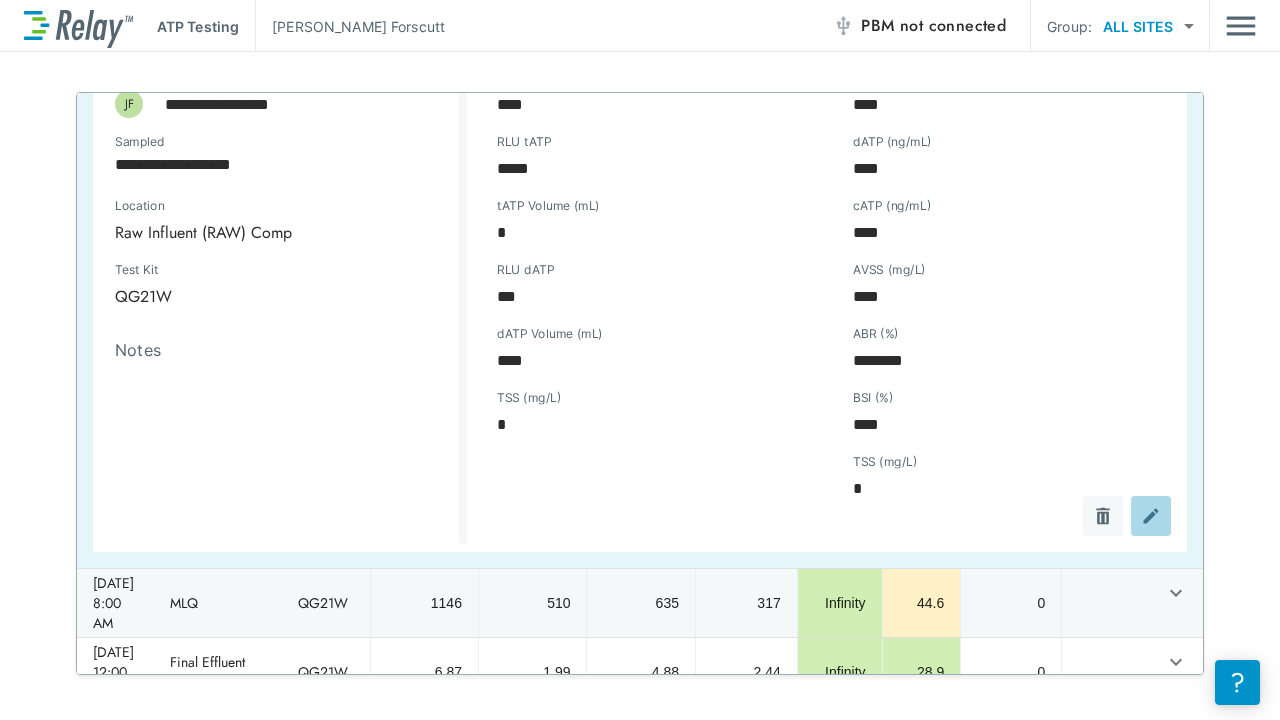 click at bounding box center [1151, 516] 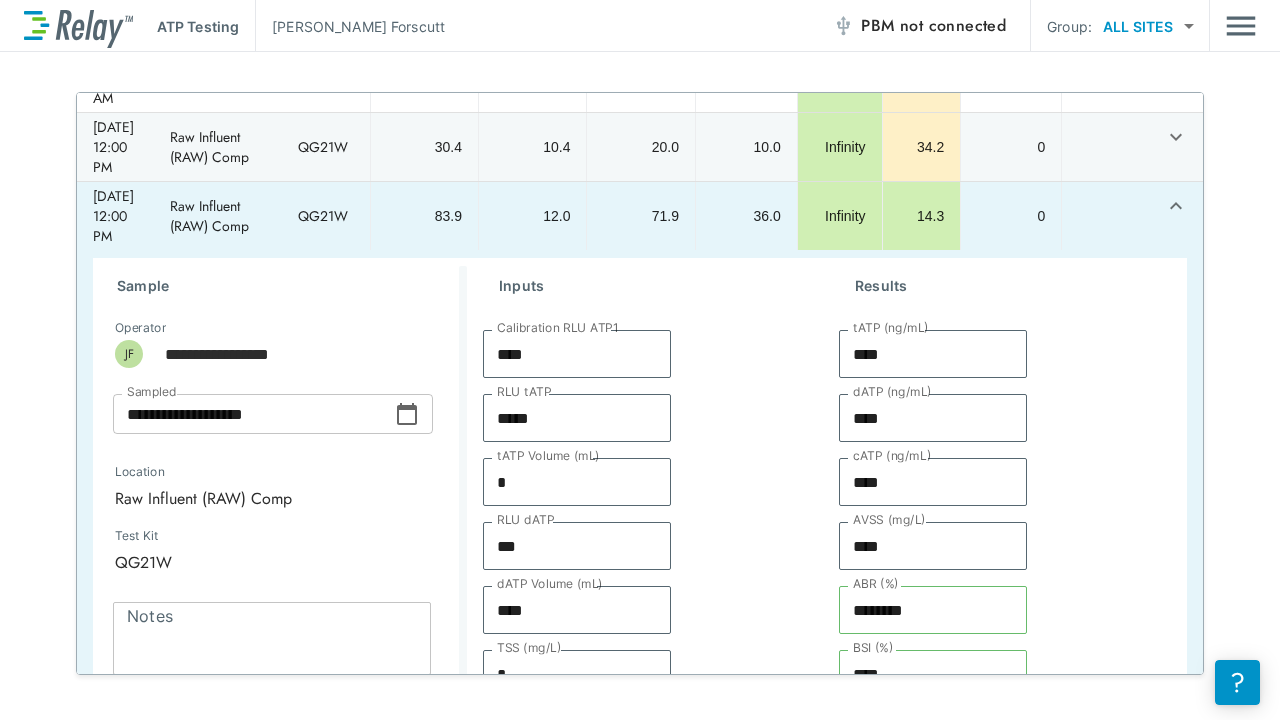 scroll, scrollTop: 150, scrollLeft: 0, axis: vertical 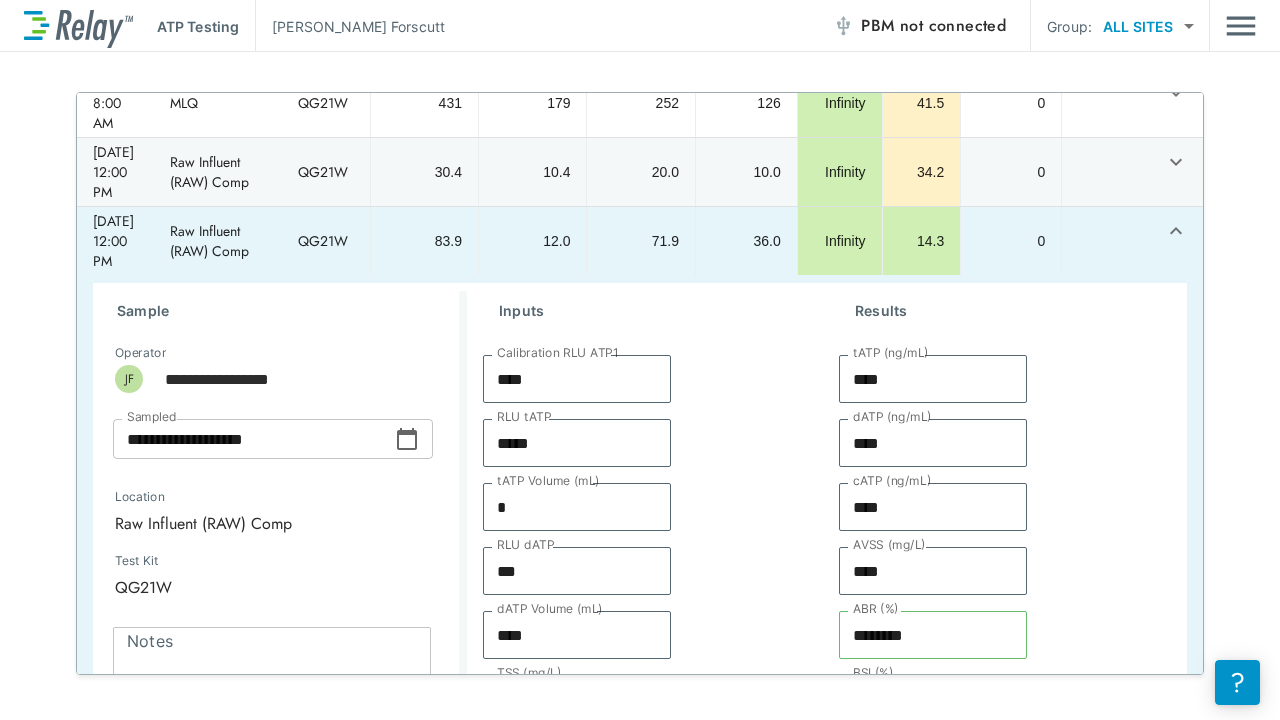 click 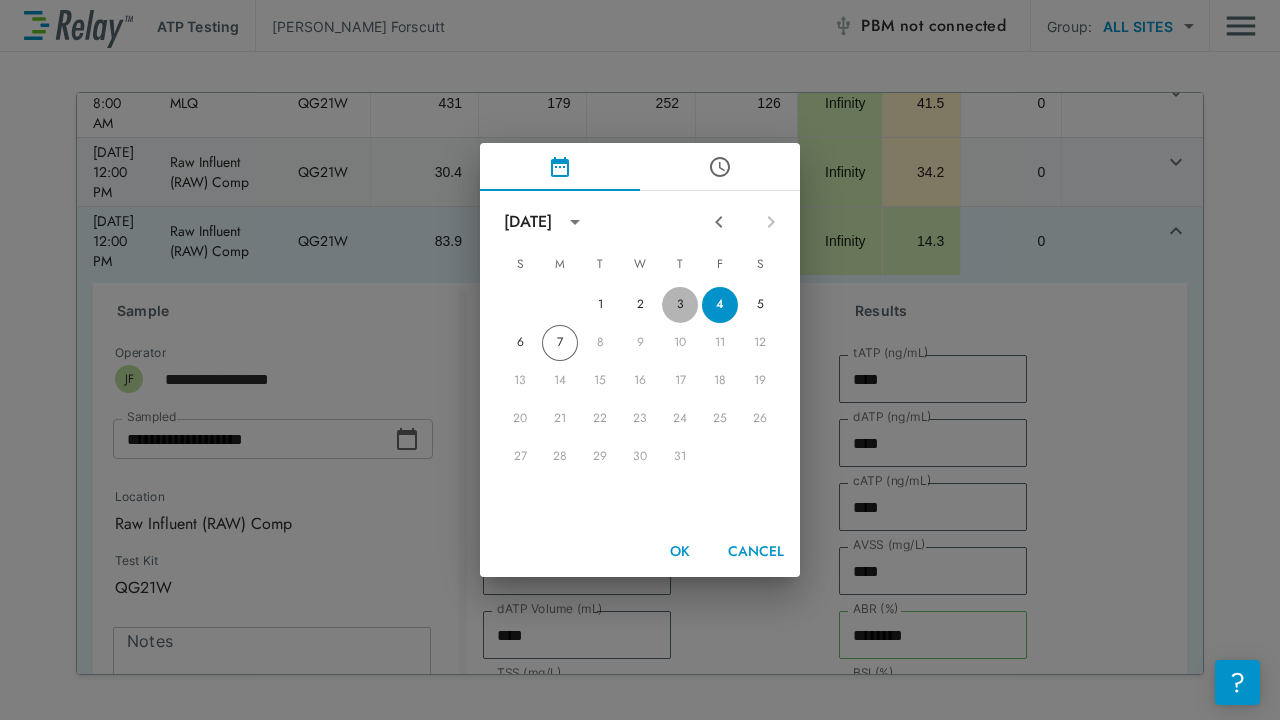 click on "3" at bounding box center (680, 305) 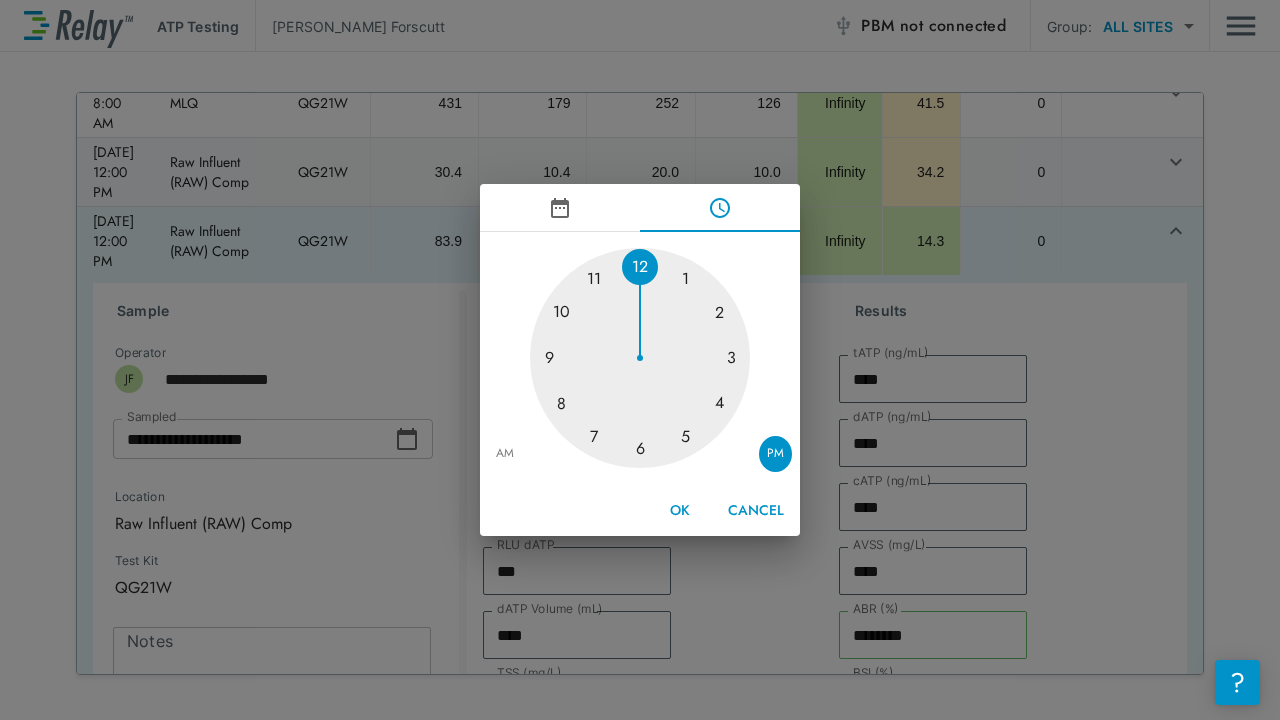 click on "OK" at bounding box center [680, 510] 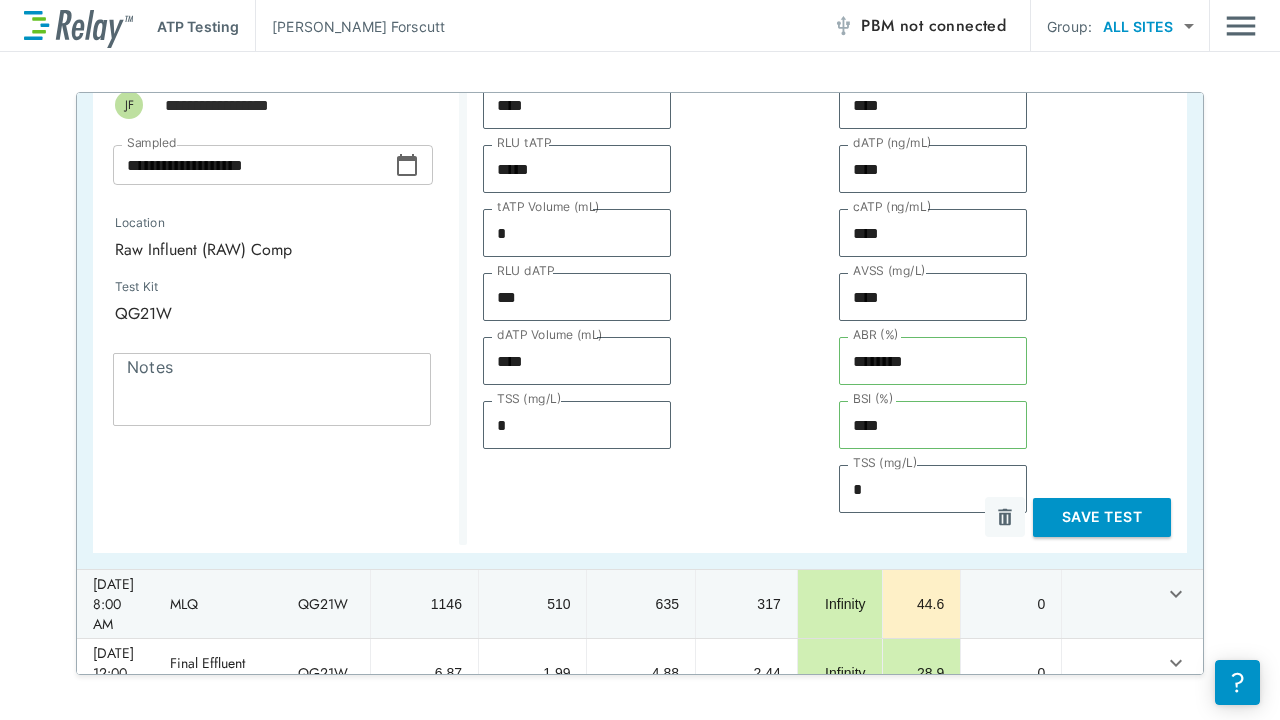 scroll, scrollTop: 425, scrollLeft: 0, axis: vertical 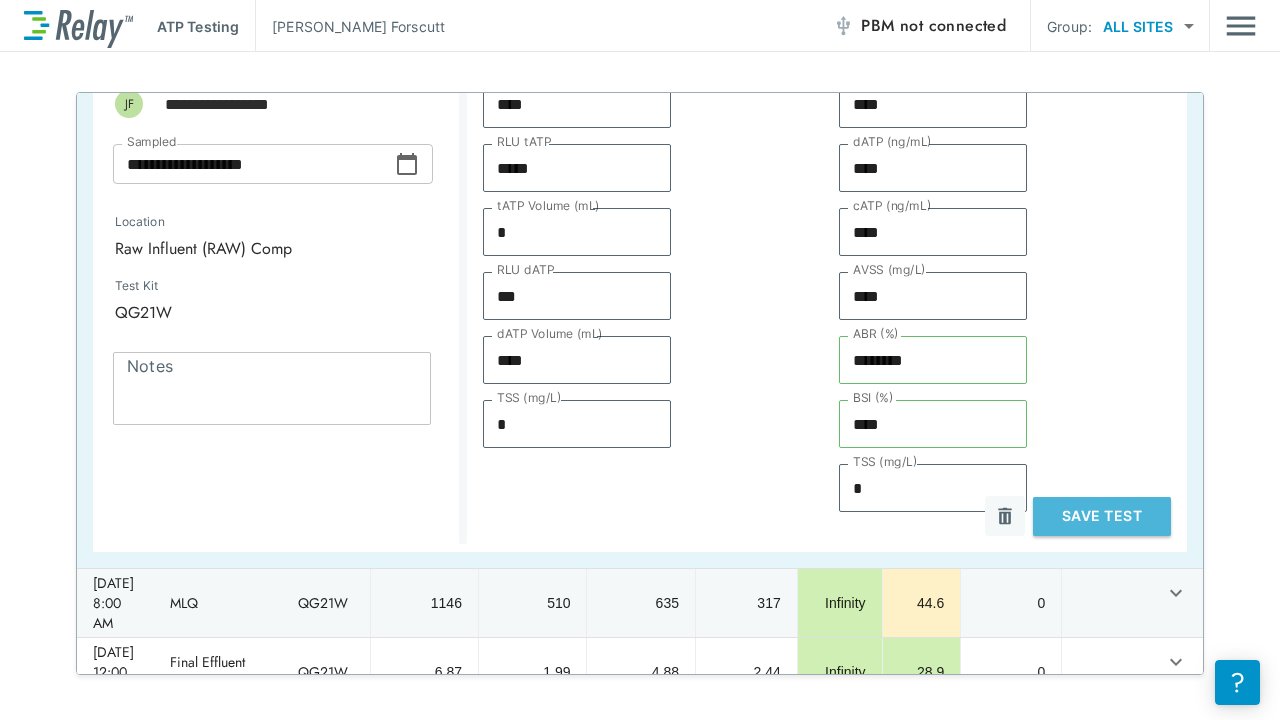 click on "Save Test" at bounding box center [1102, 516] 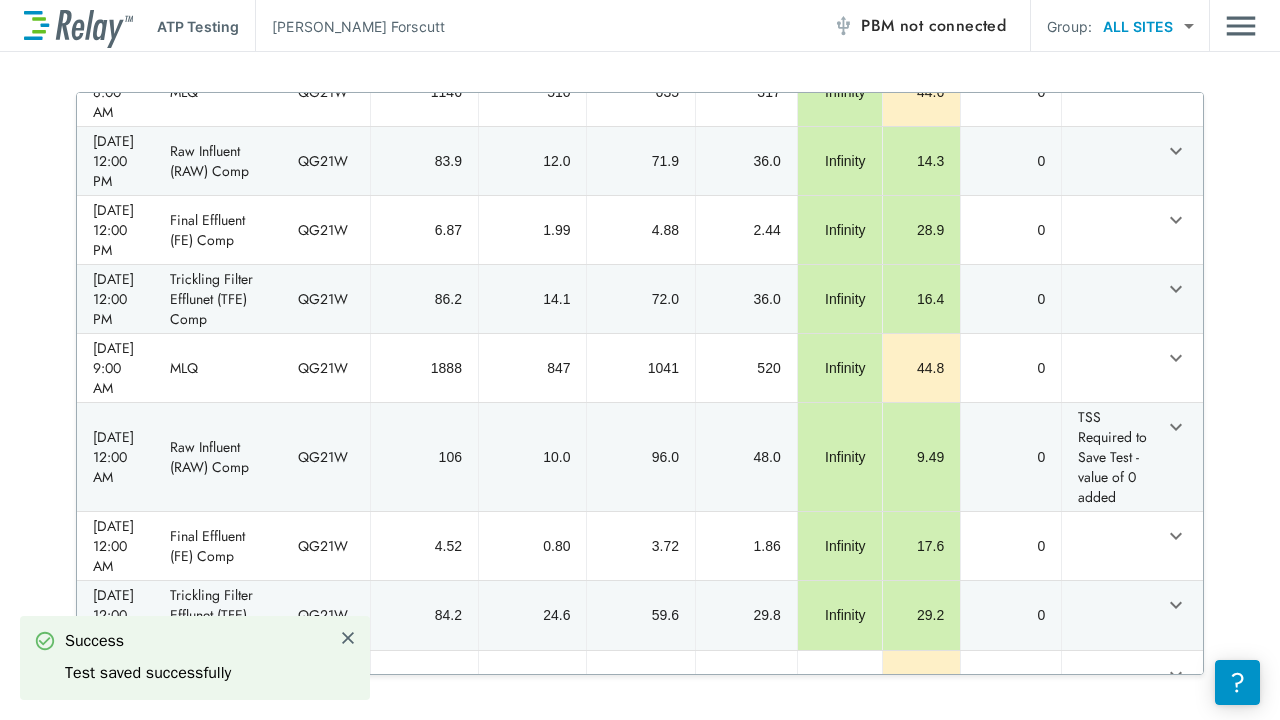 scroll, scrollTop: 0, scrollLeft: 0, axis: both 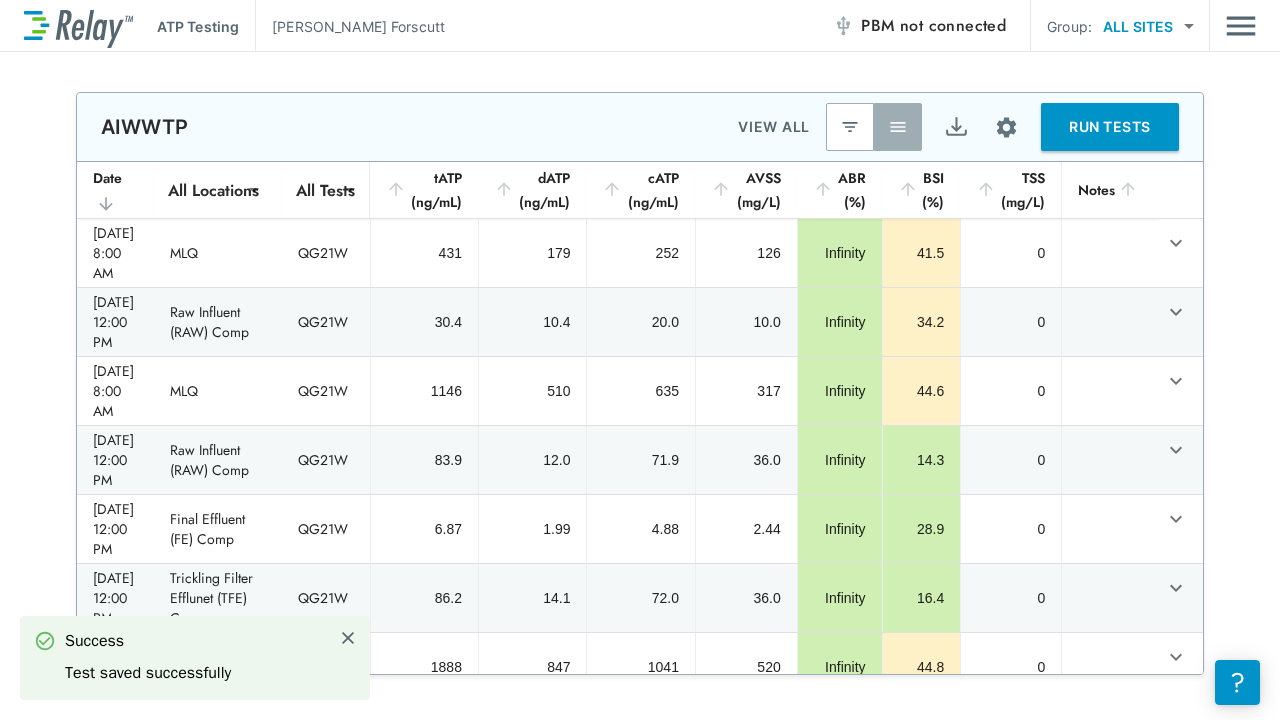 click on "RUN TESTS" at bounding box center [1110, 127] 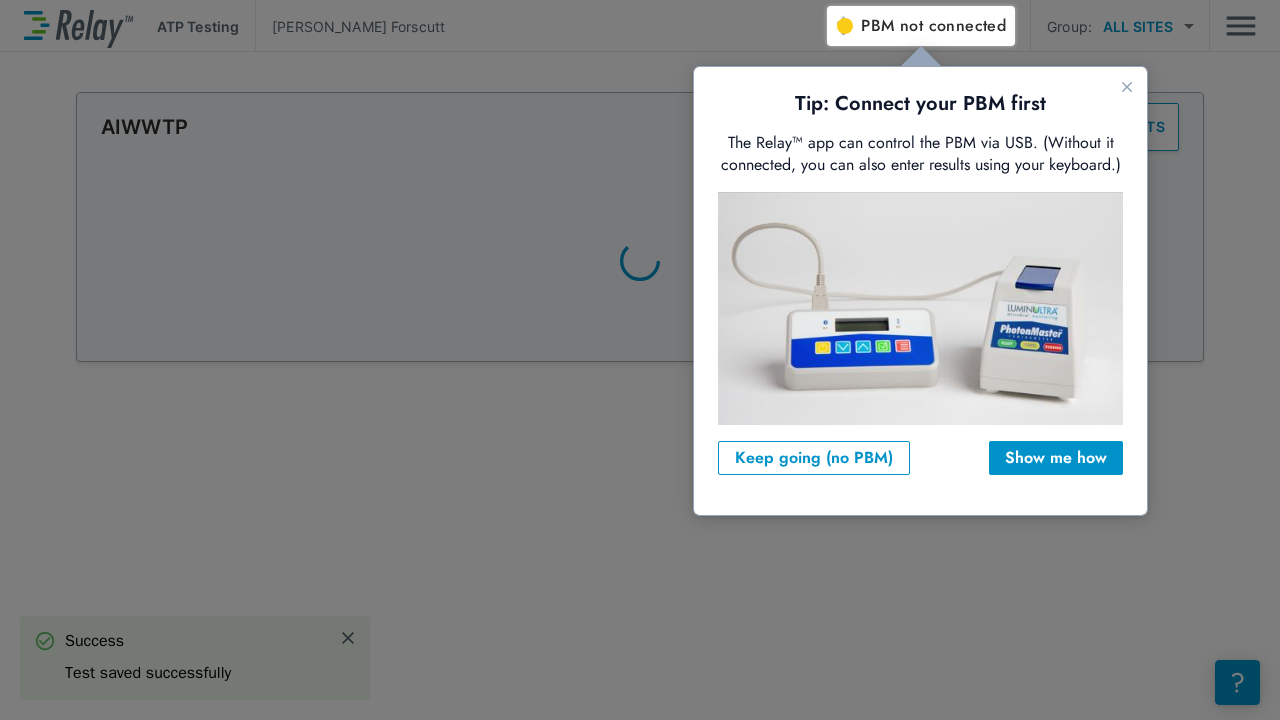 scroll, scrollTop: 0, scrollLeft: 0, axis: both 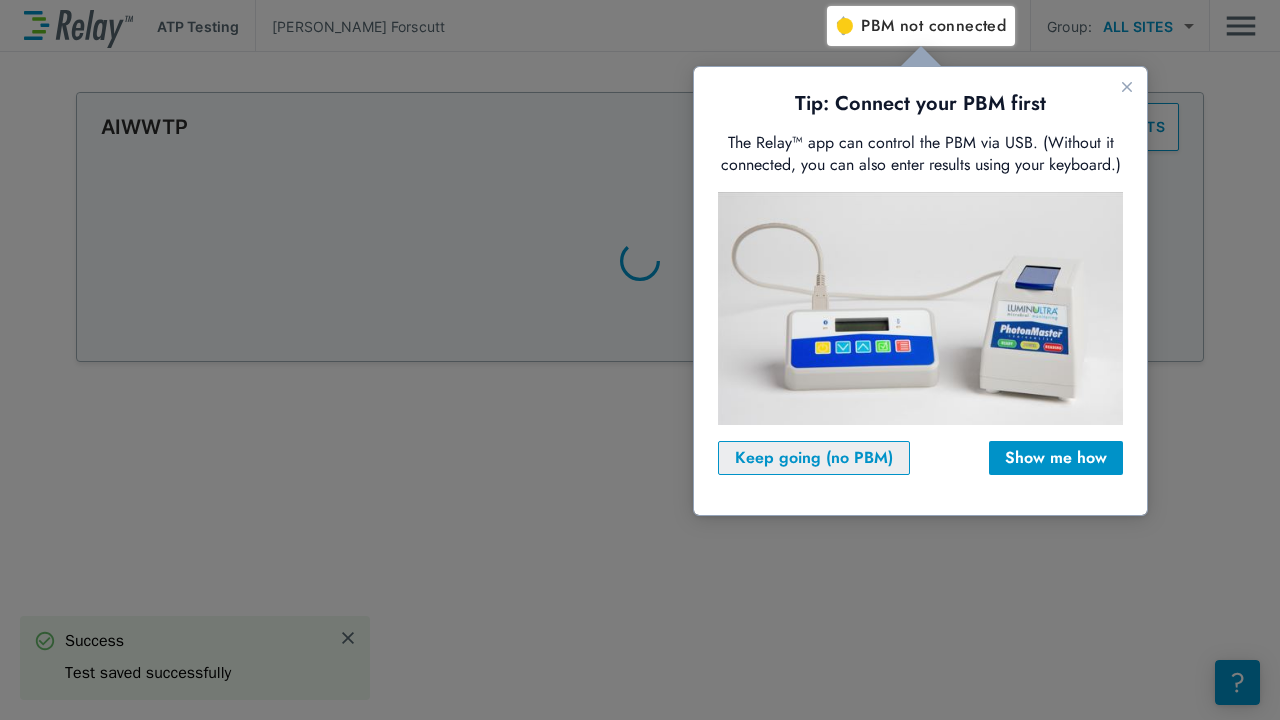 click on "Keep going (no PBM)" at bounding box center [814, 458] 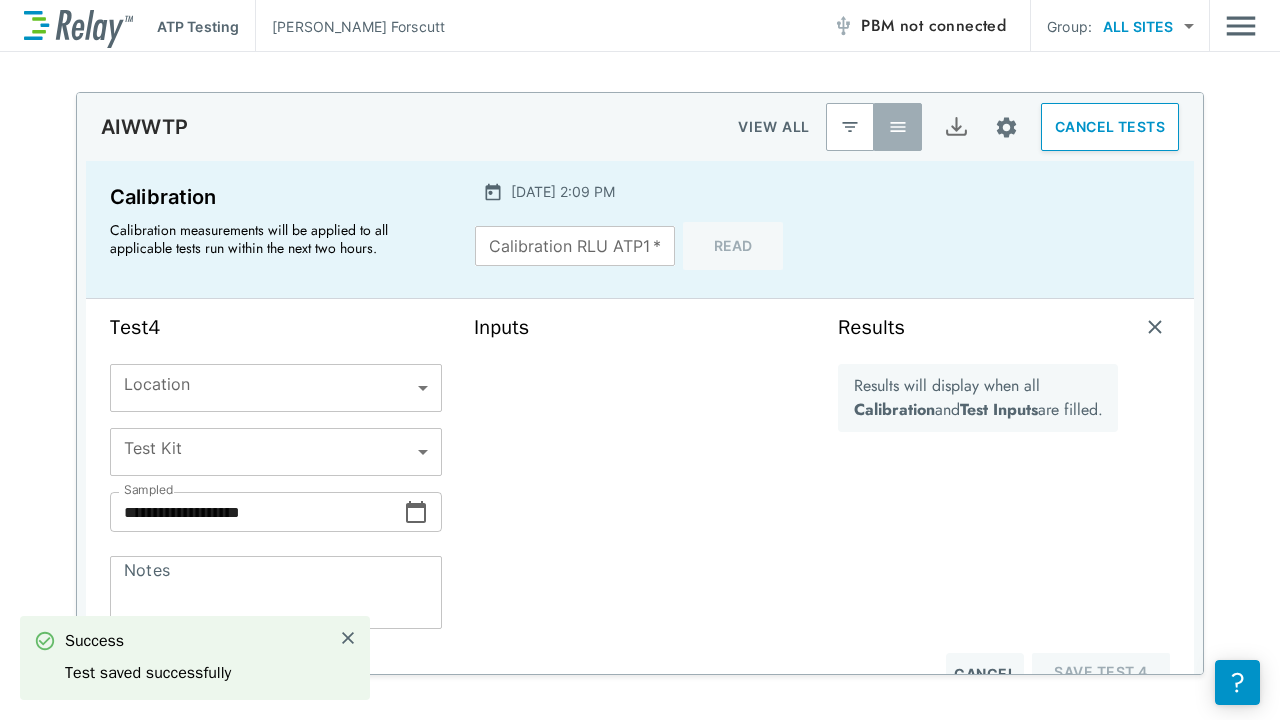 type on "****" 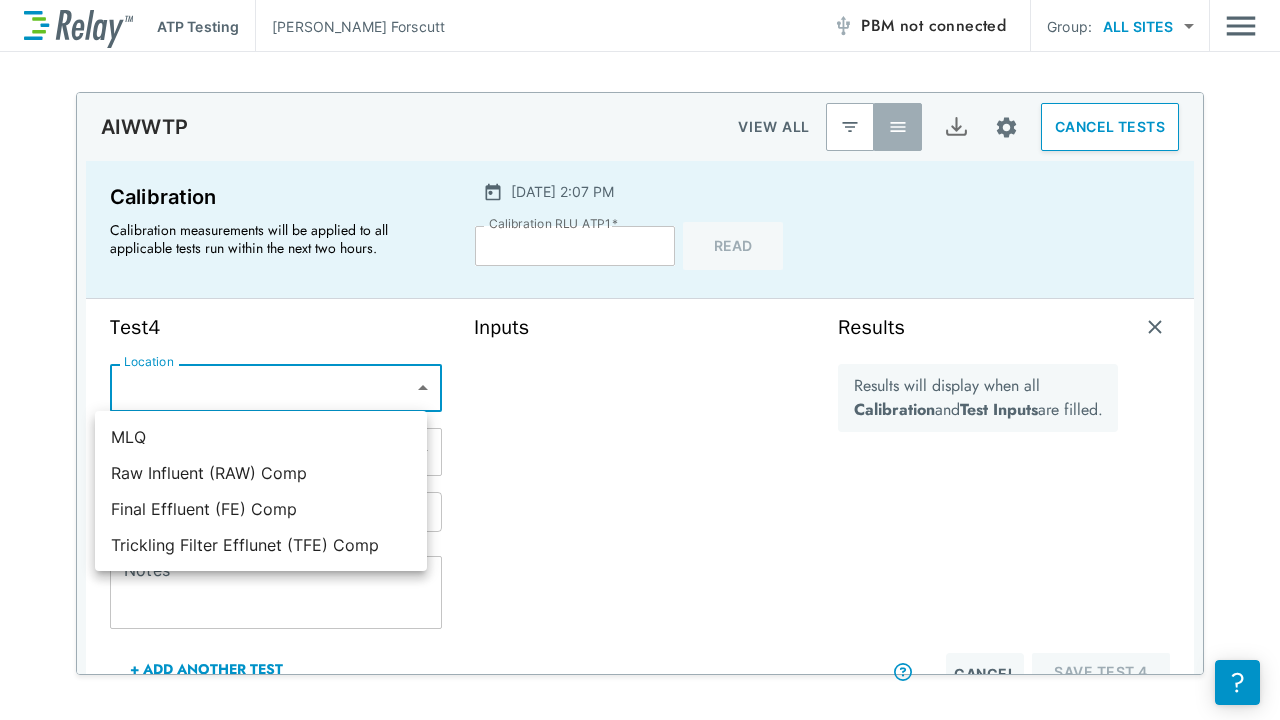click on "**********" at bounding box center (640, 360) 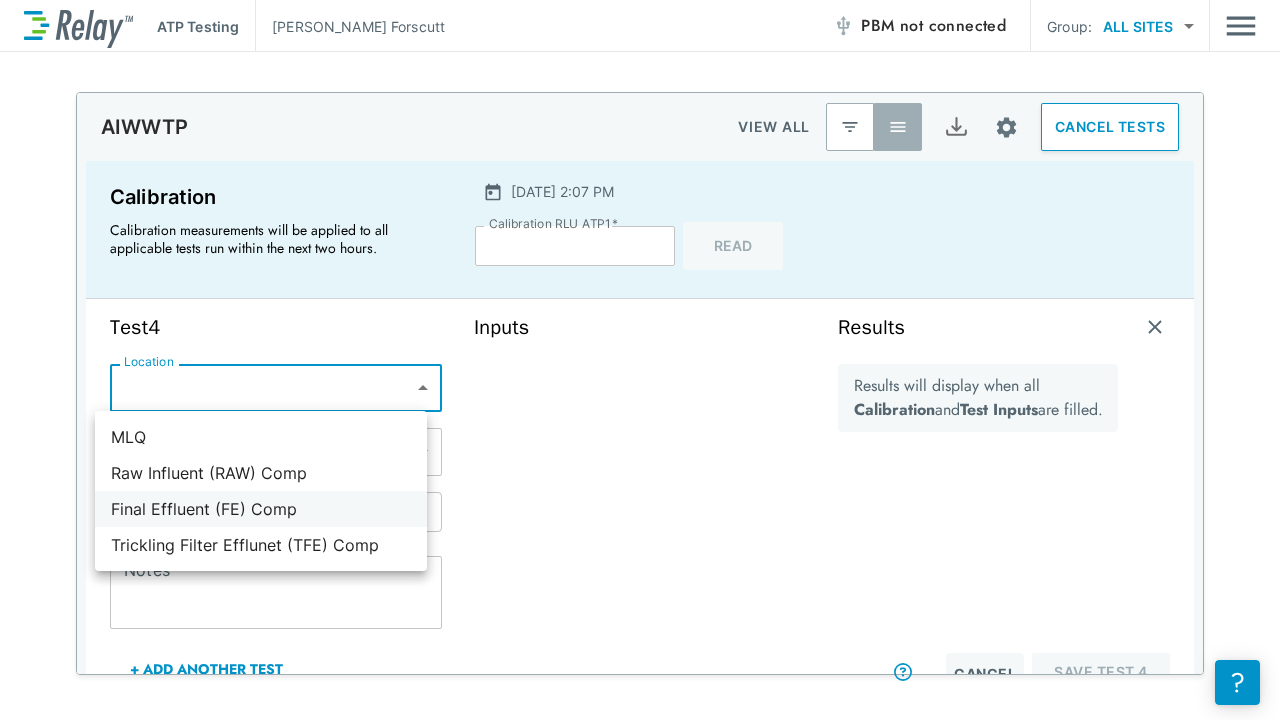 click on "Final Effluent (FE) Comp" at bounding box center [261, 509] 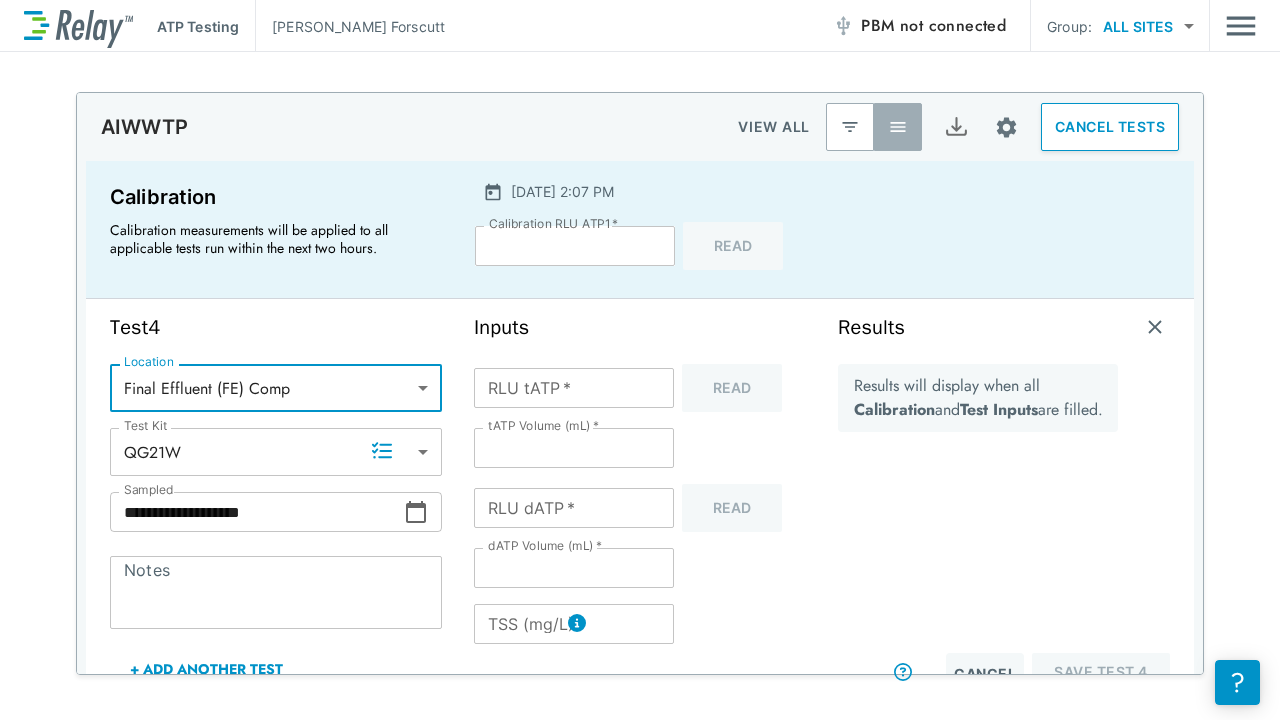 click 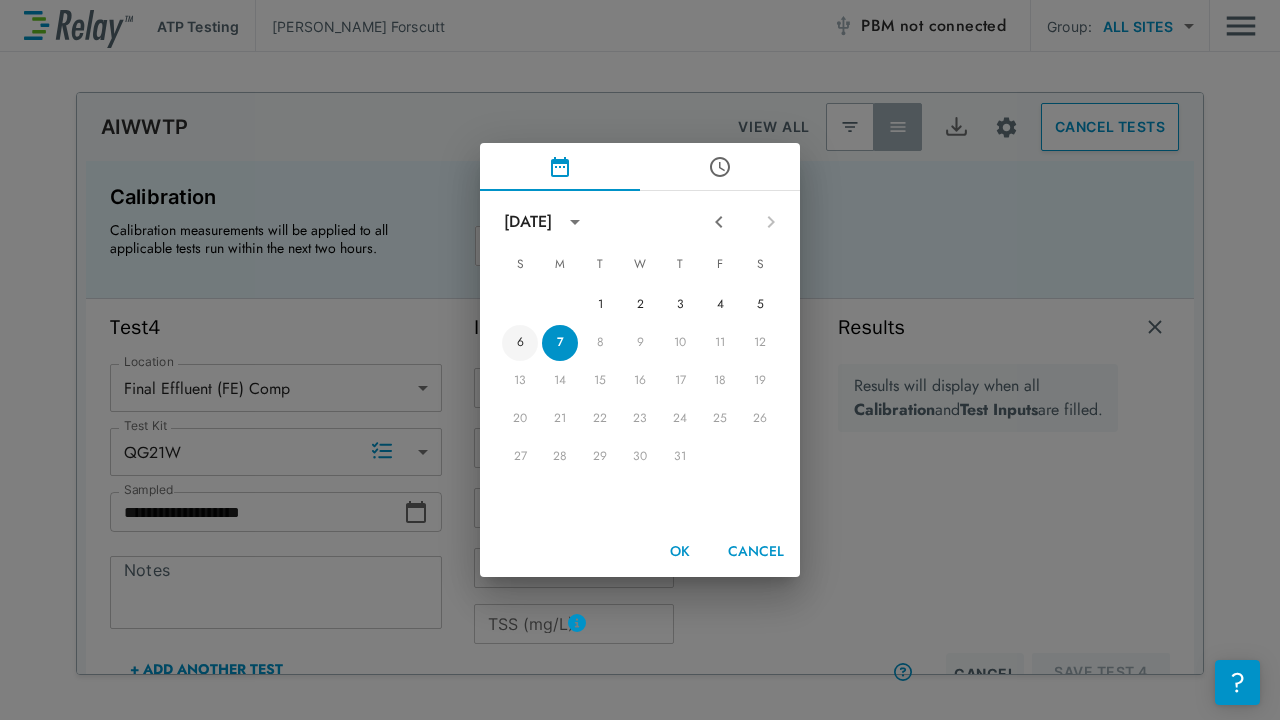click on "6" at bounding box center [520, 343] 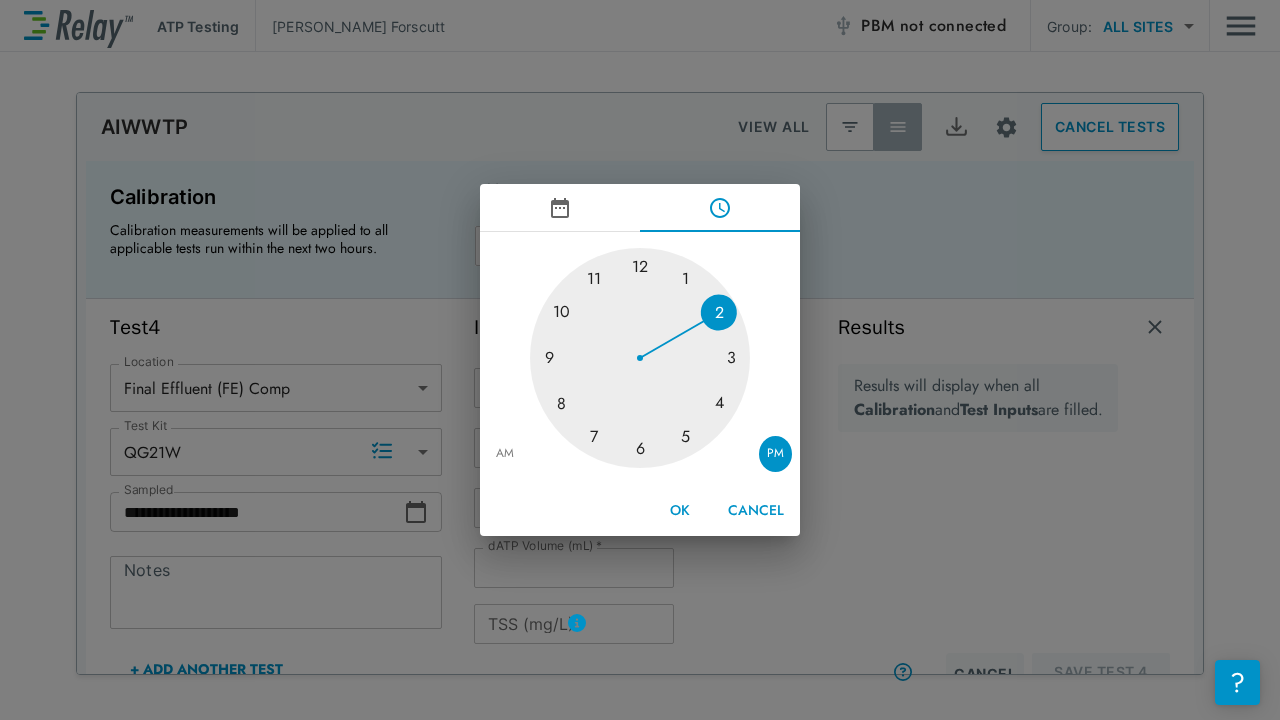 click at bounding box center (640, 358) 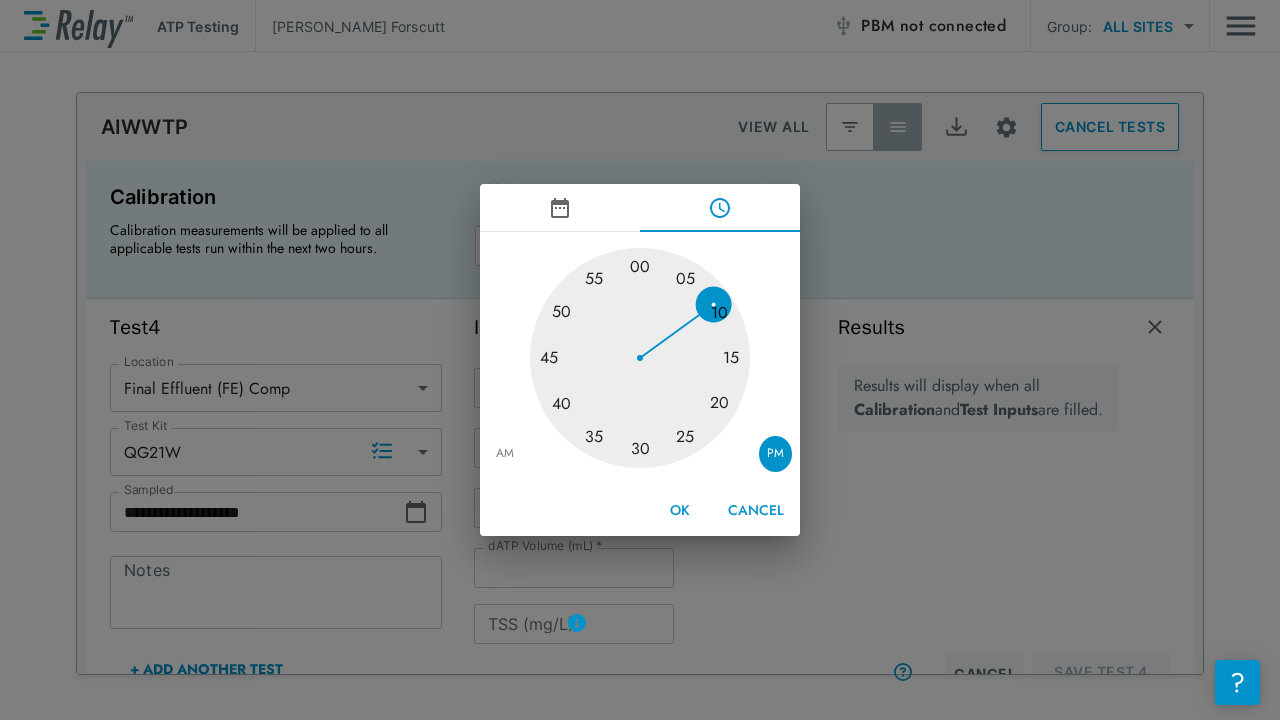 click at bounding box center (640, 358) 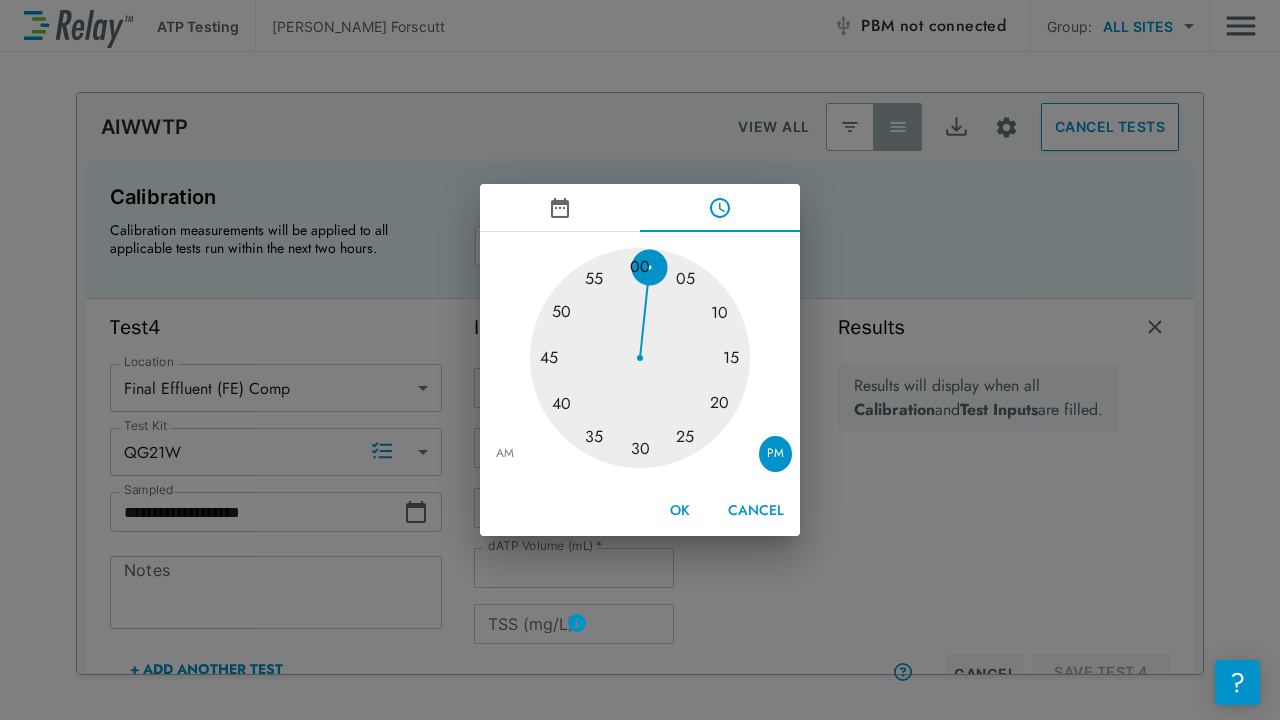 click at bounding box center [640, 358] 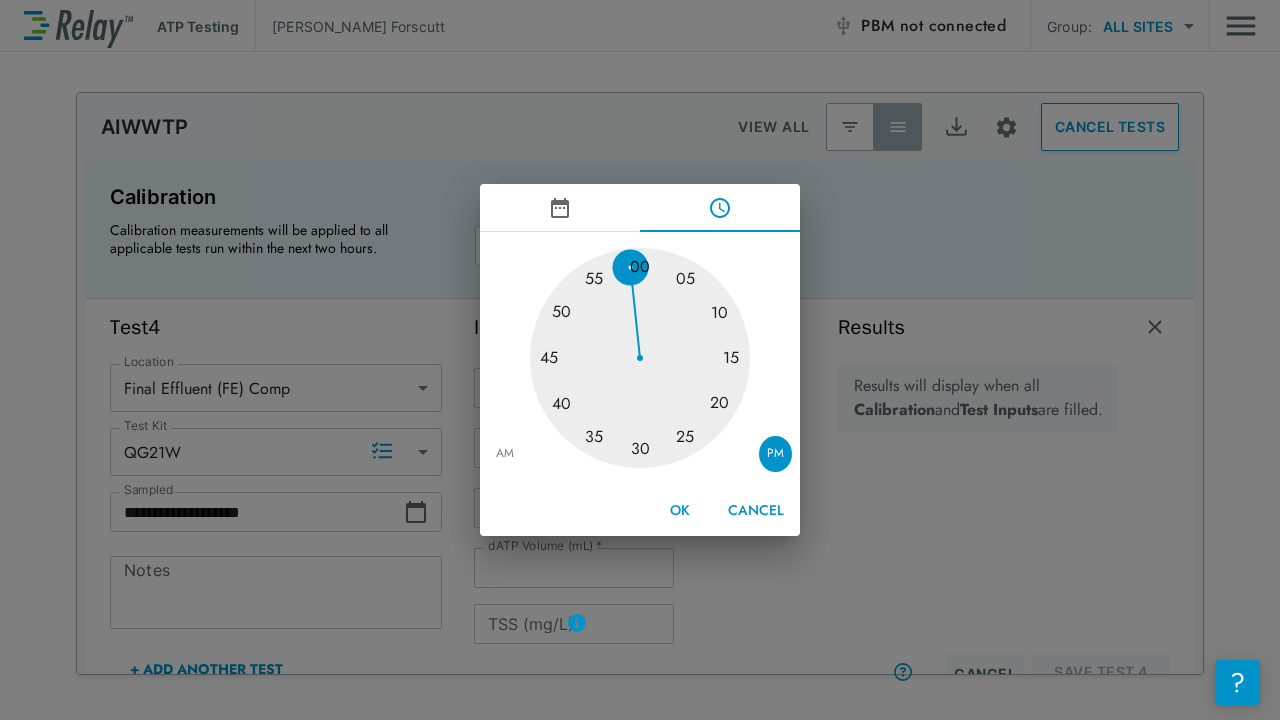 click at bounding box center (640, 358) 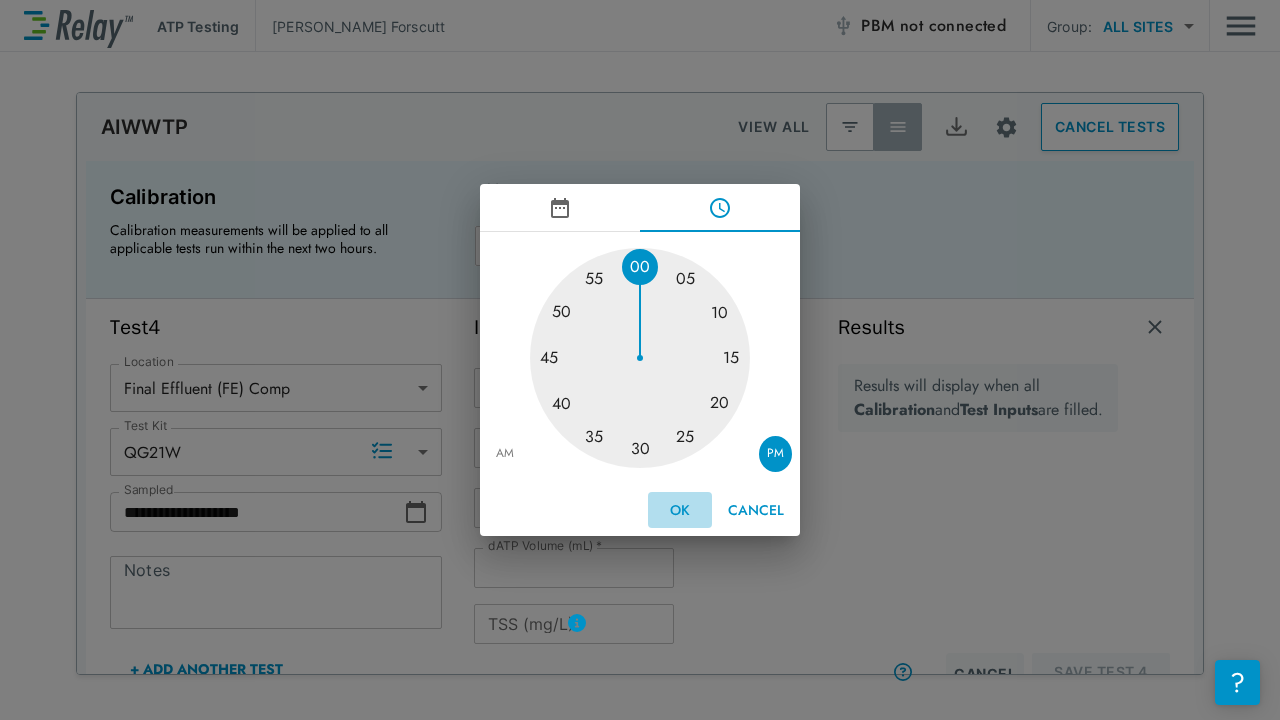 click on "OK" at bounding box center [680, 510] 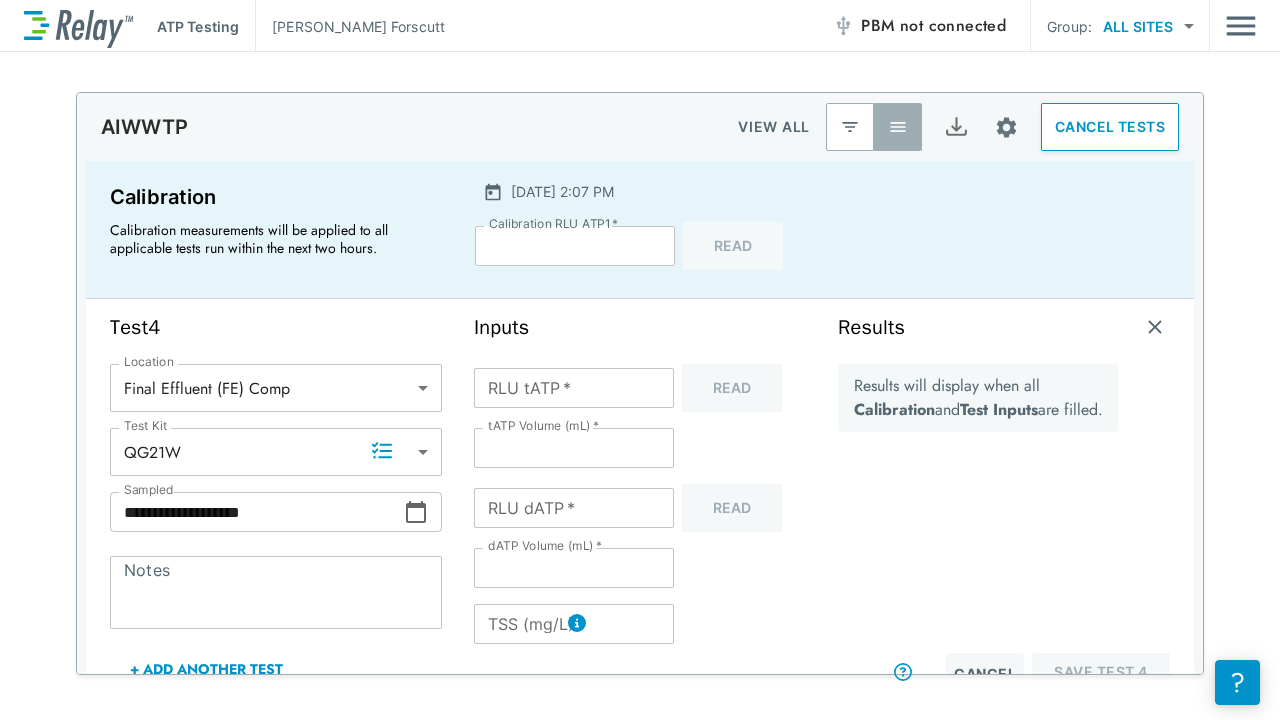 click on "RLU tATP   *" at bounding box center (574, 388) 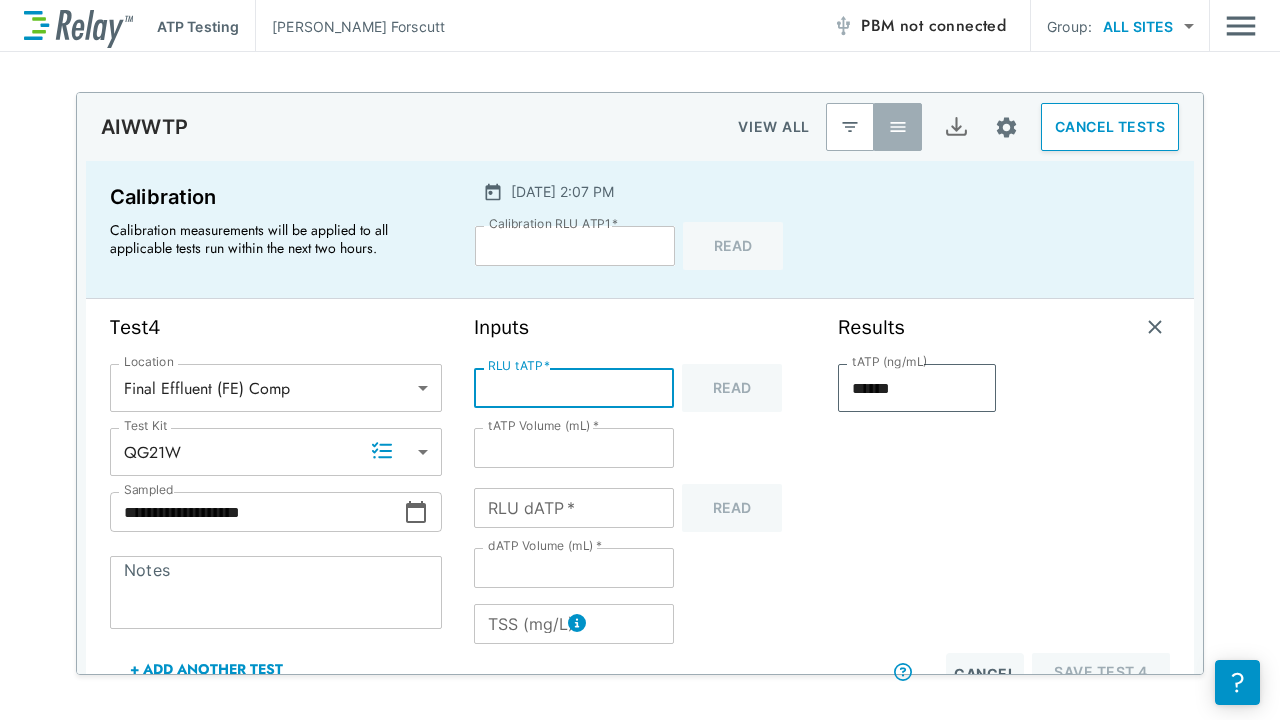 type on "**" 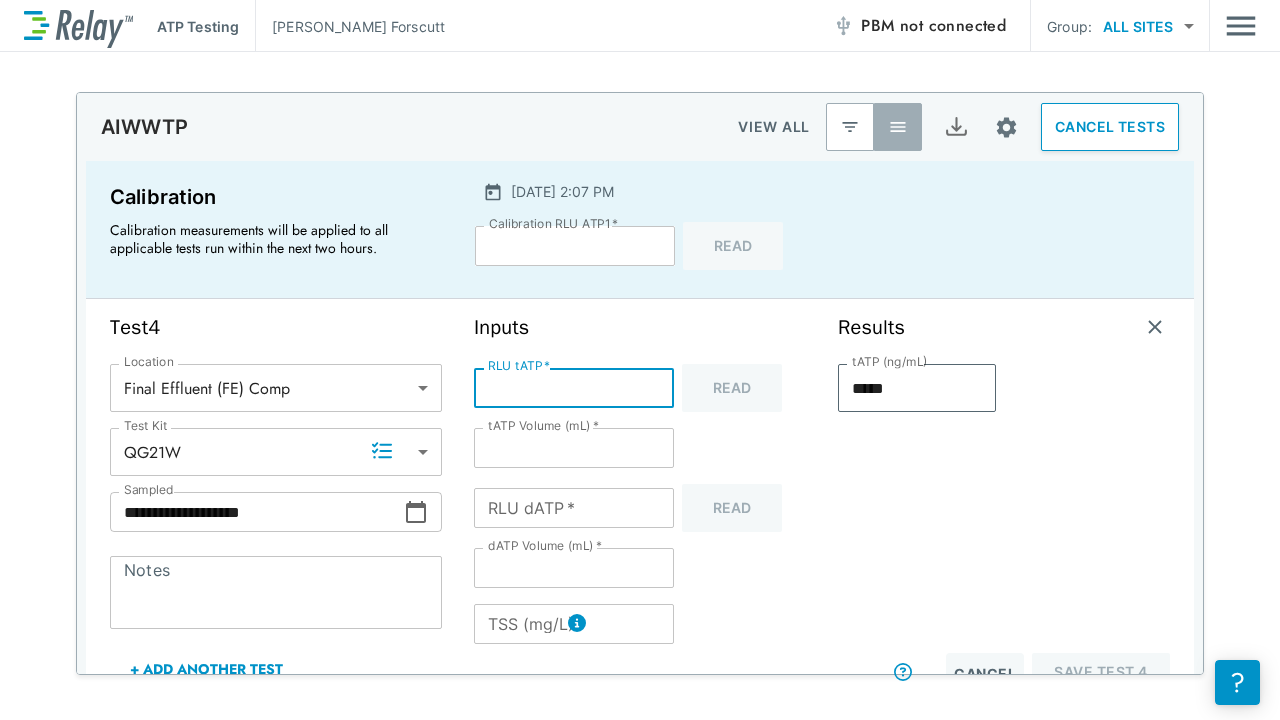 type on "***" 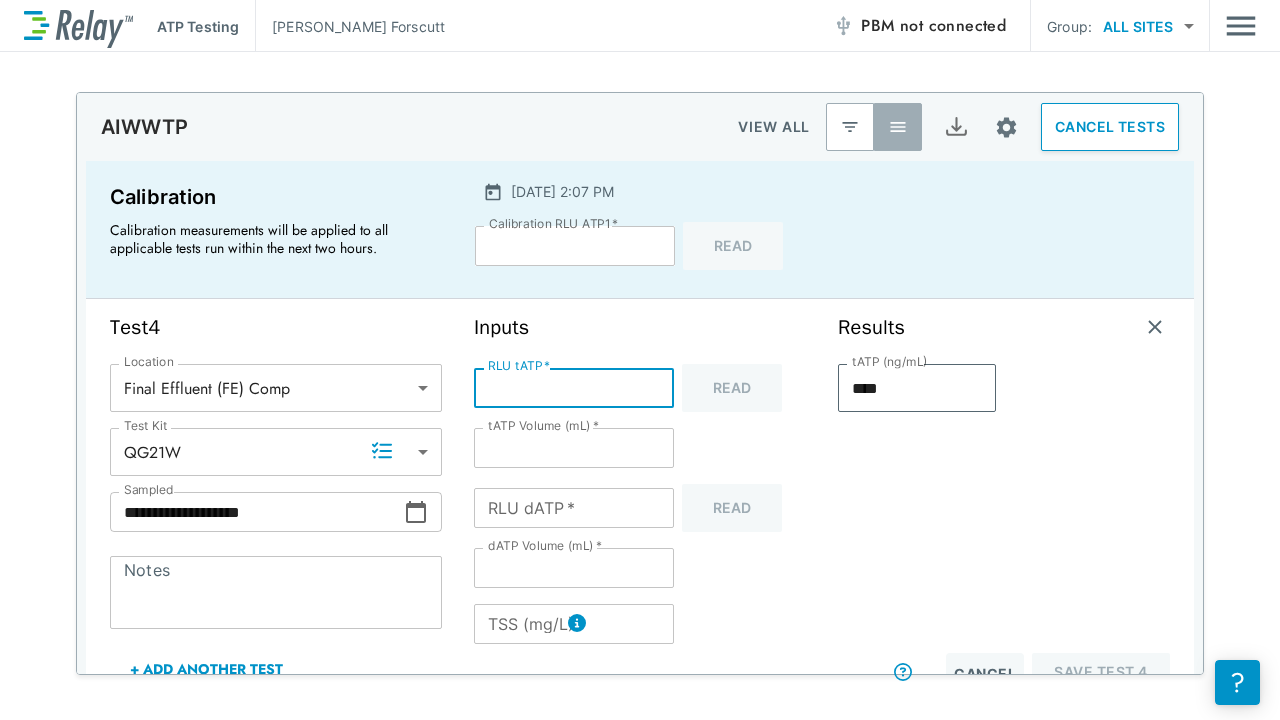 type on "****" 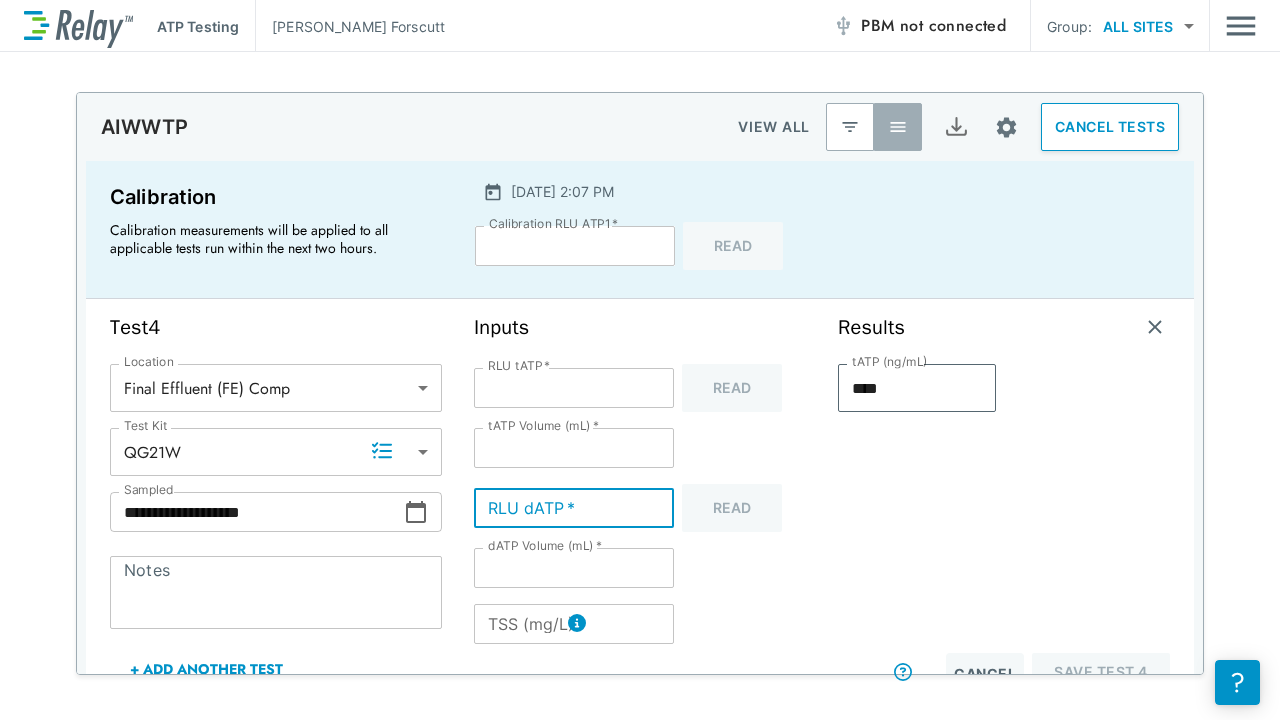 click on "RLU dATP   *" at bounding box center [574, 508] 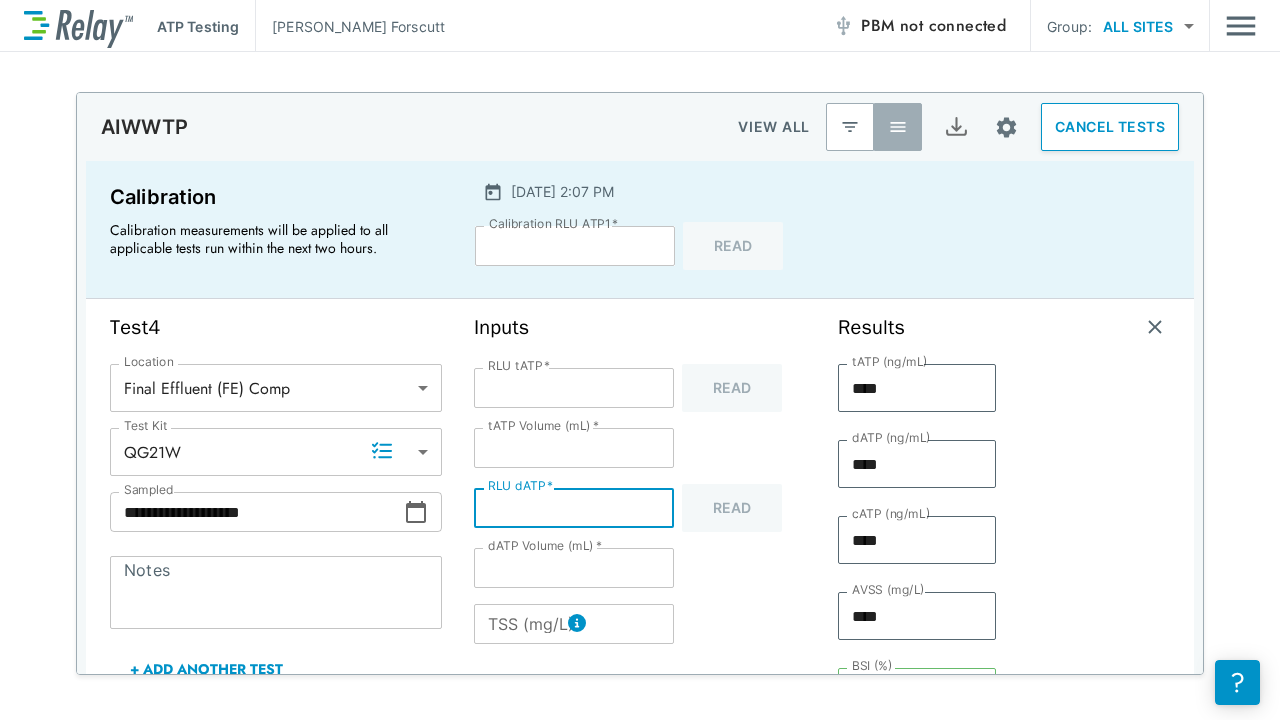 type on "****" 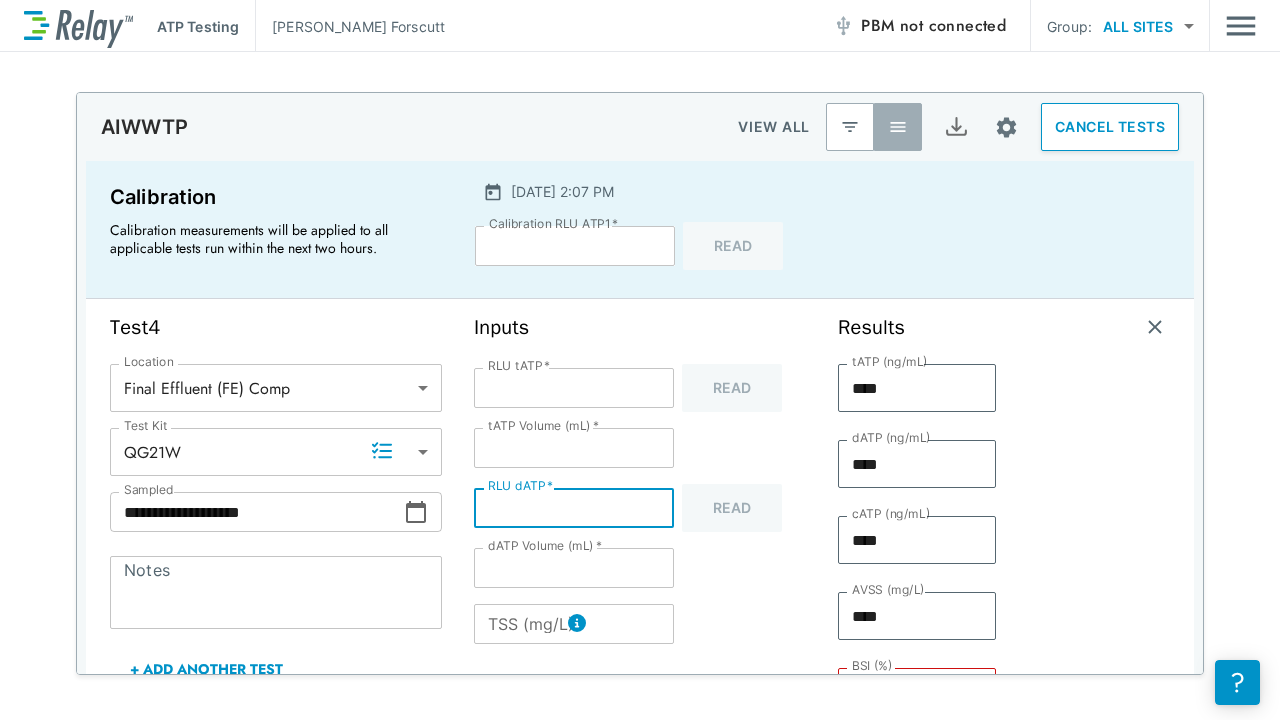 type on "***" 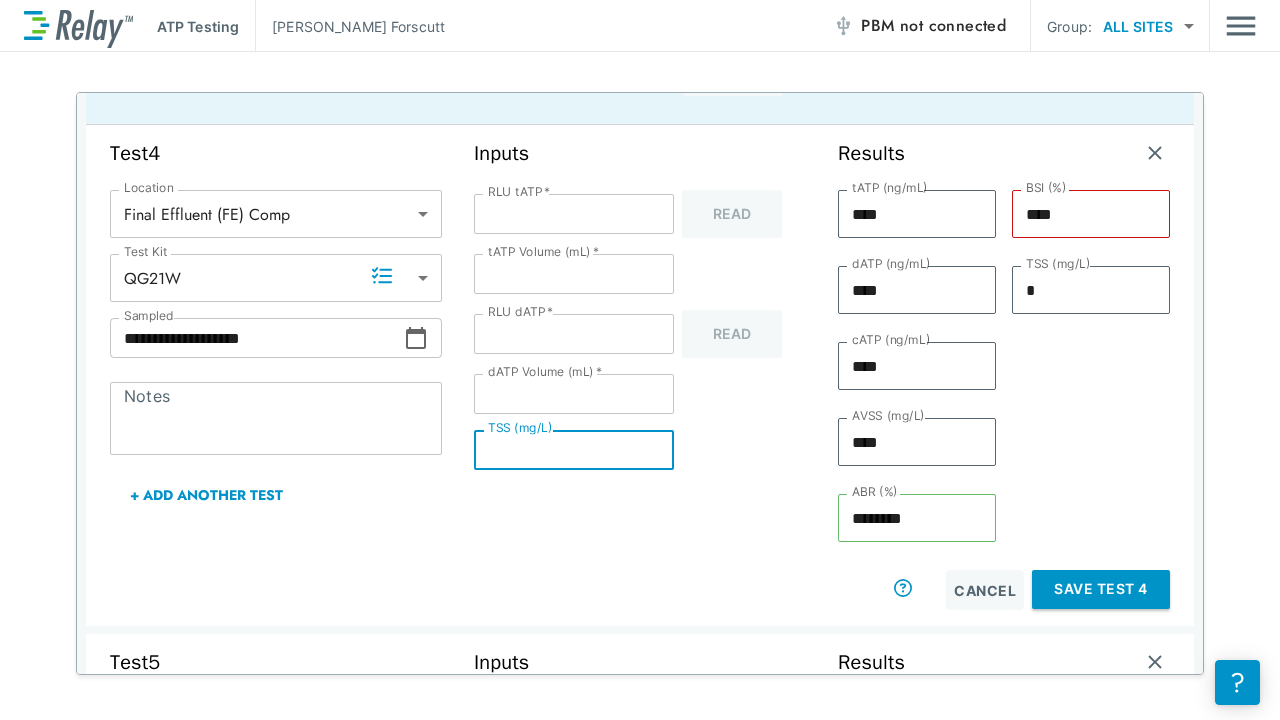 scroll, scrollTop: 175, scrollLeft: 0, axis: vertical 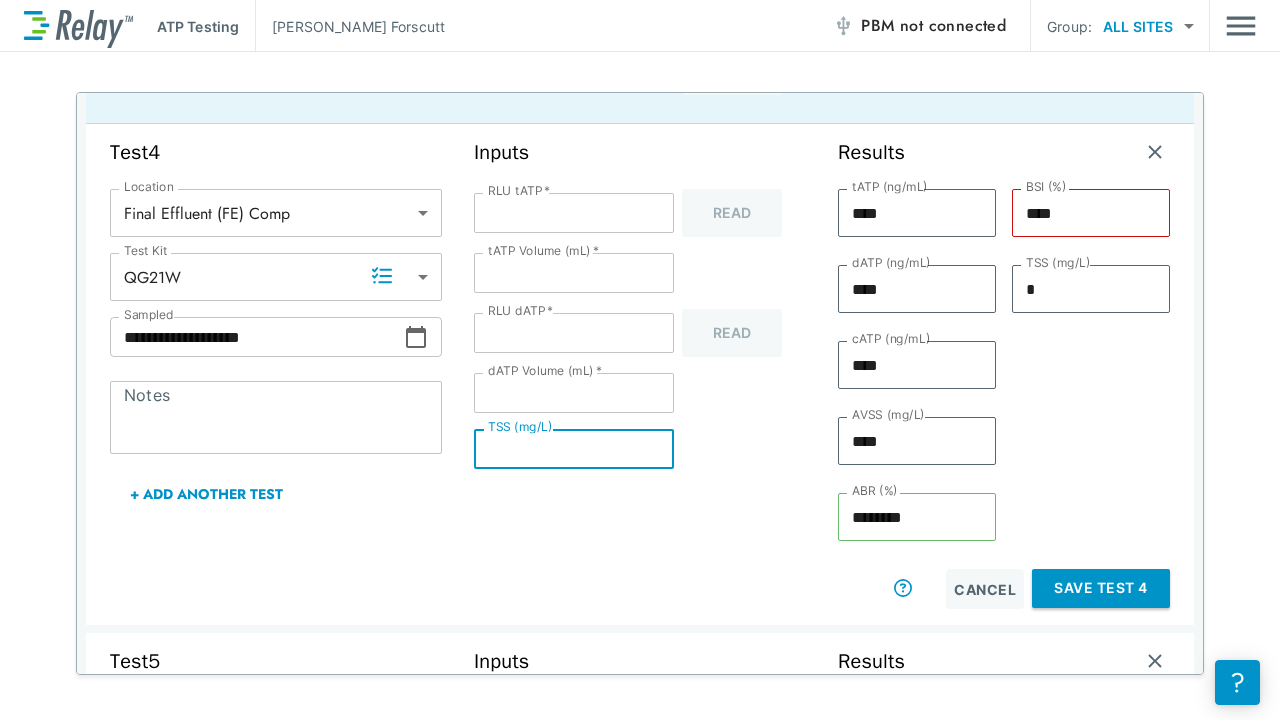 type on "*" 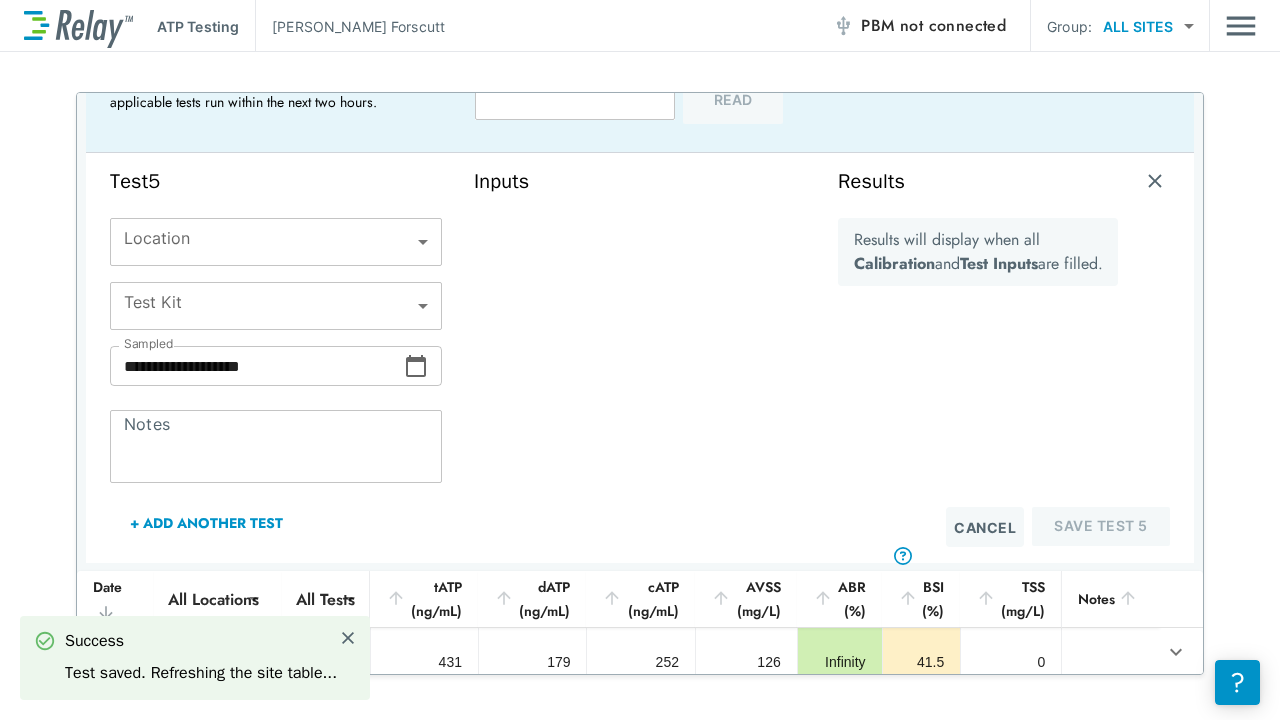 scroll, scrollTop: 67, scrollLeft: 0, axis: vertical 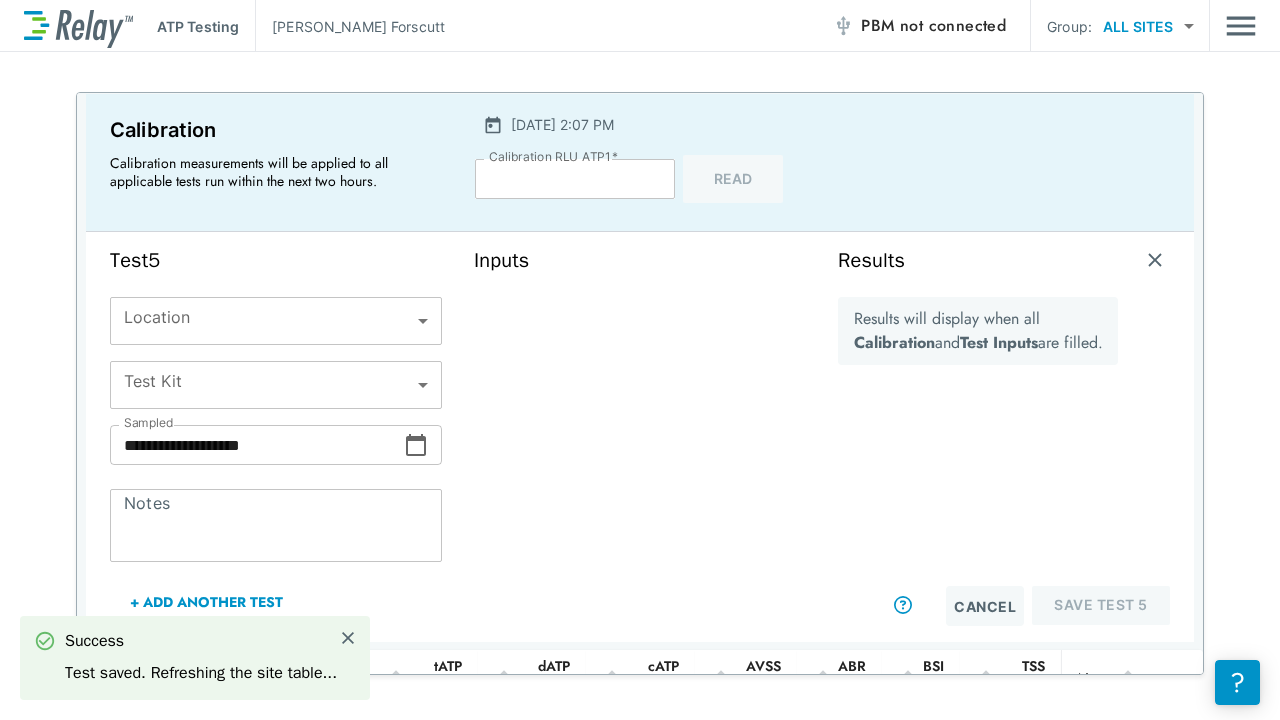 click on "**********" at bounding box center [640, 360] 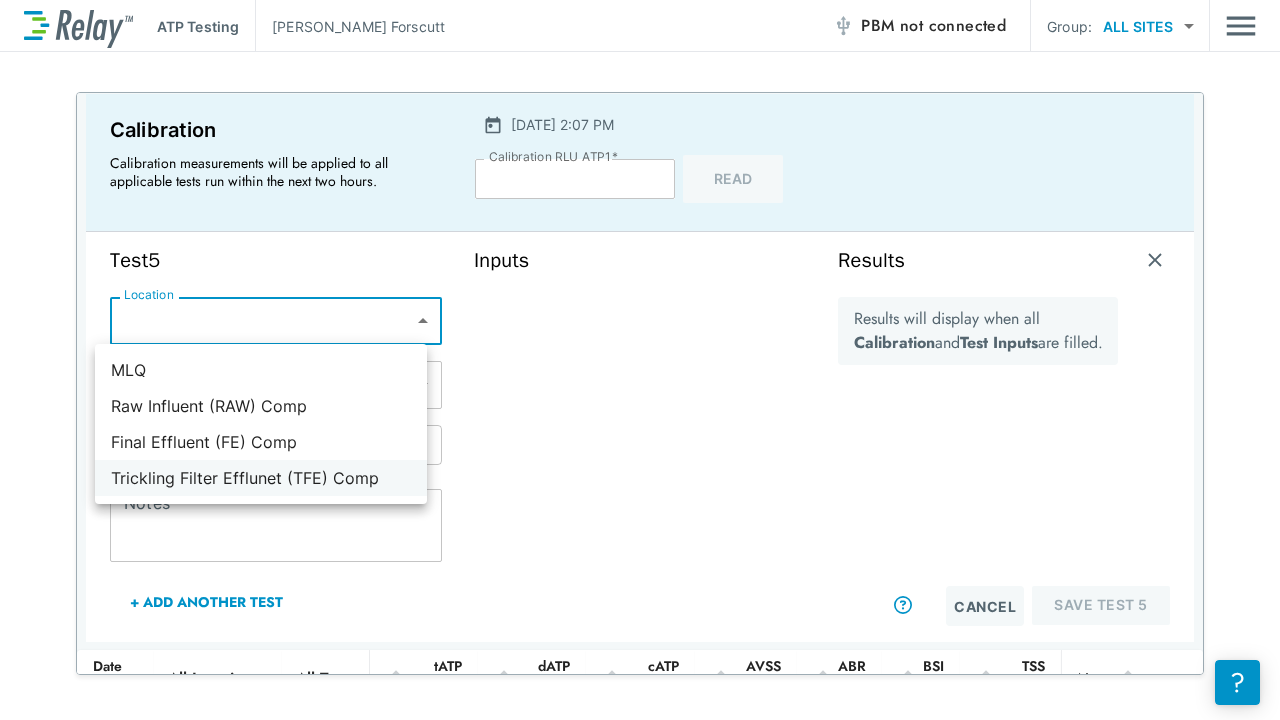 click on "Trickling Filter Efflunet (TFE) Comp" at bounding box center (261, 478) 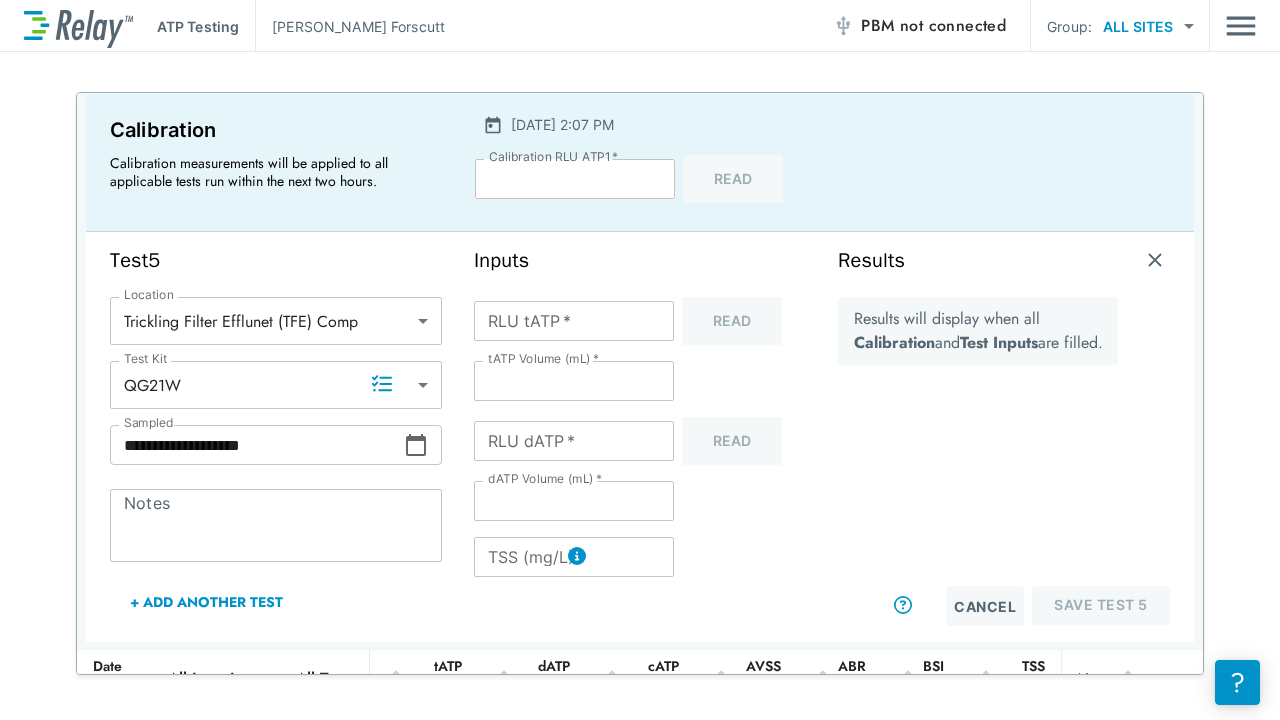 click on "**********" at bounding box center [276, 445] 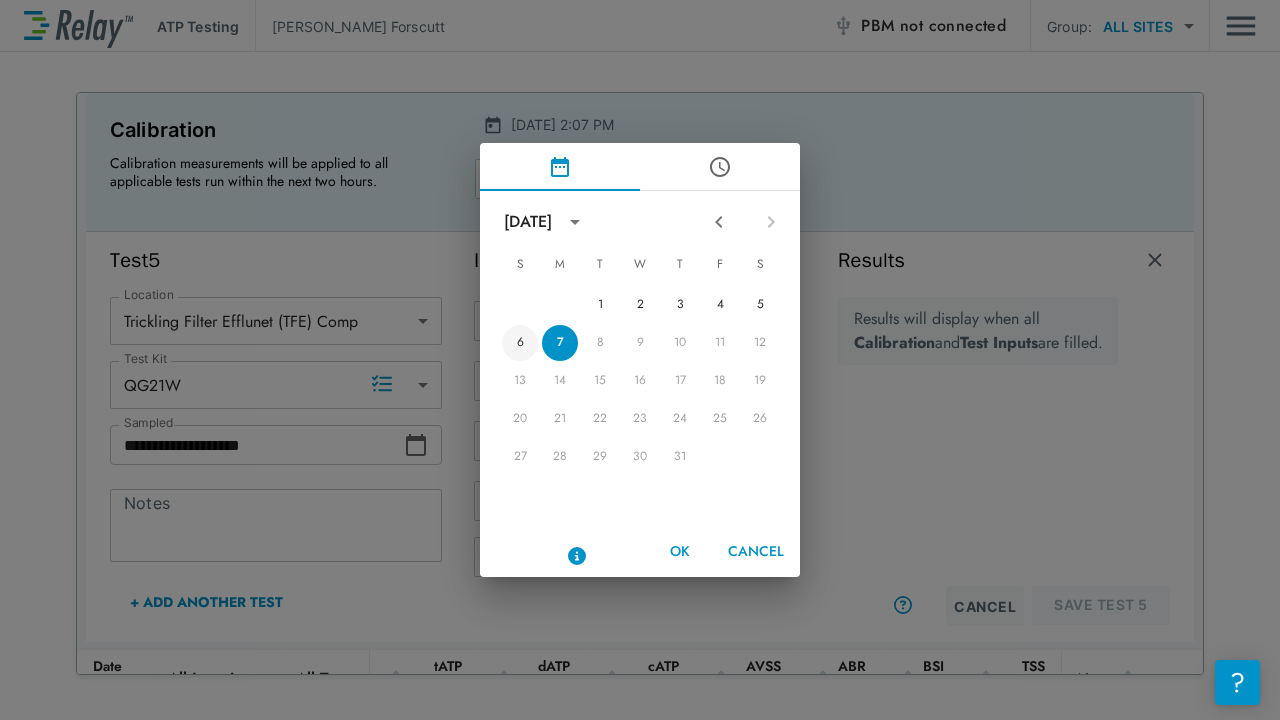 click on "6" at bounding box center [520, 343] 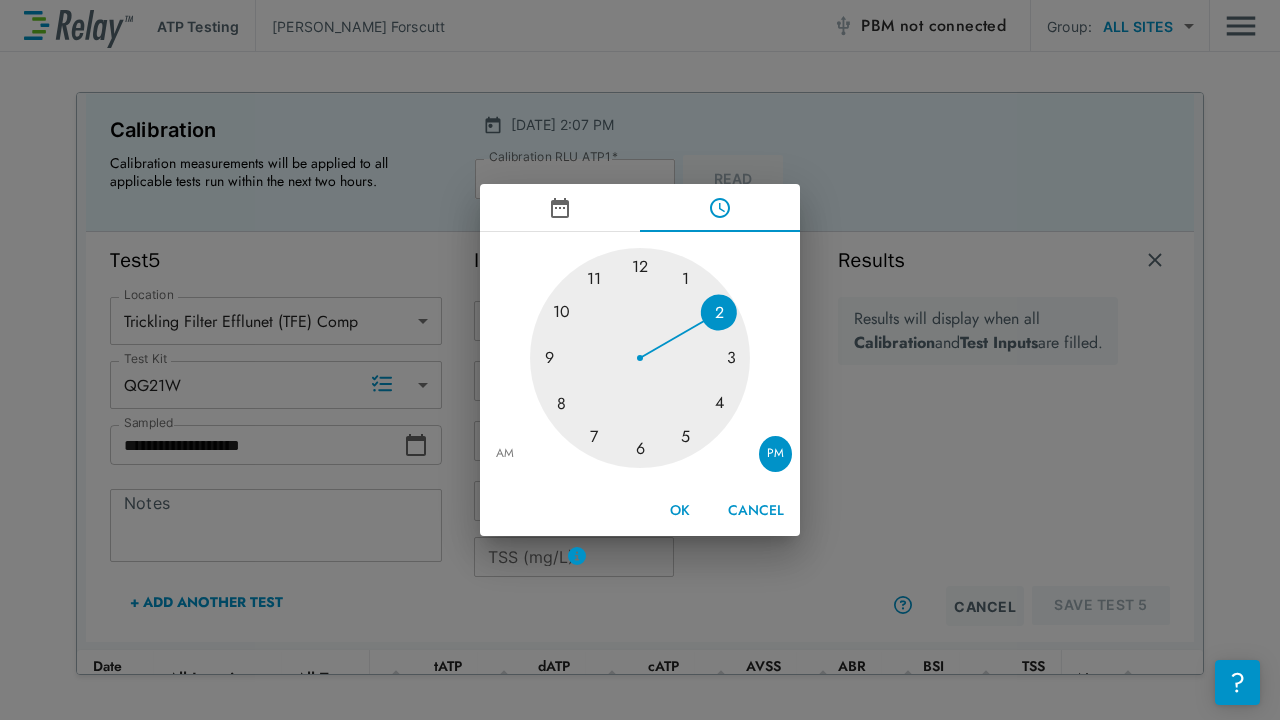 click at bounding box center (640, 358) 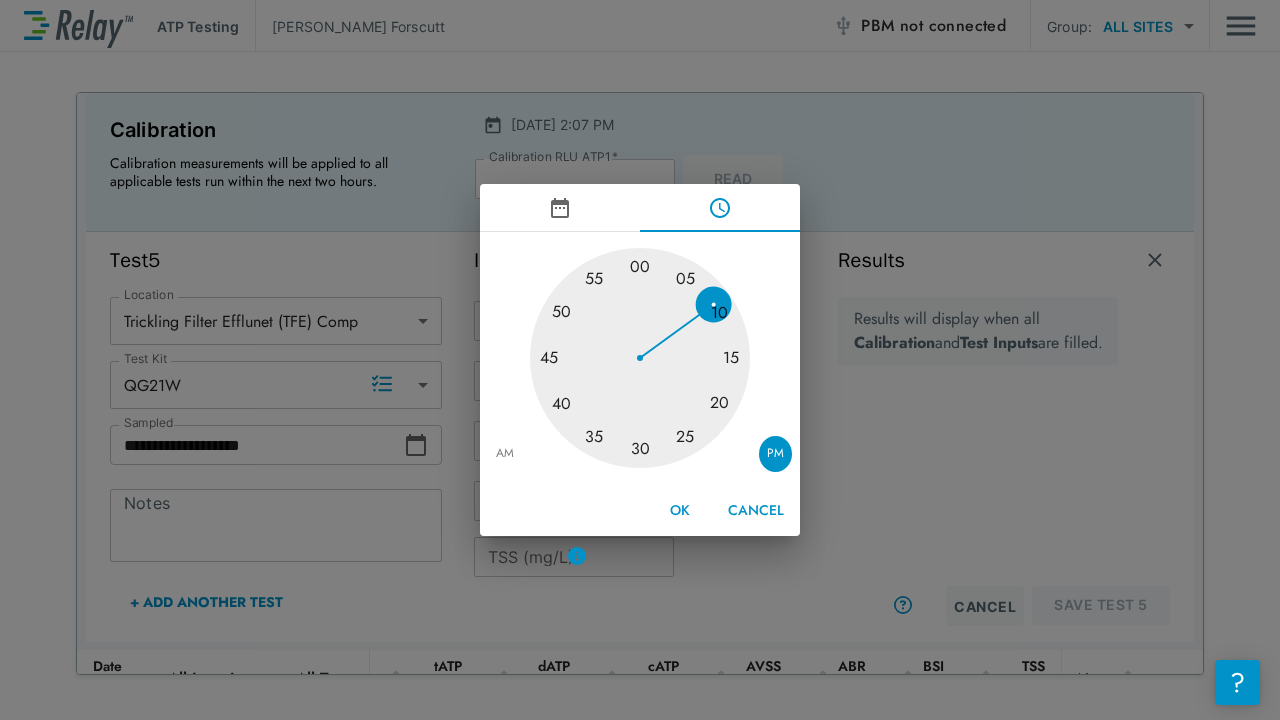 click at bounding box center [640, 358] 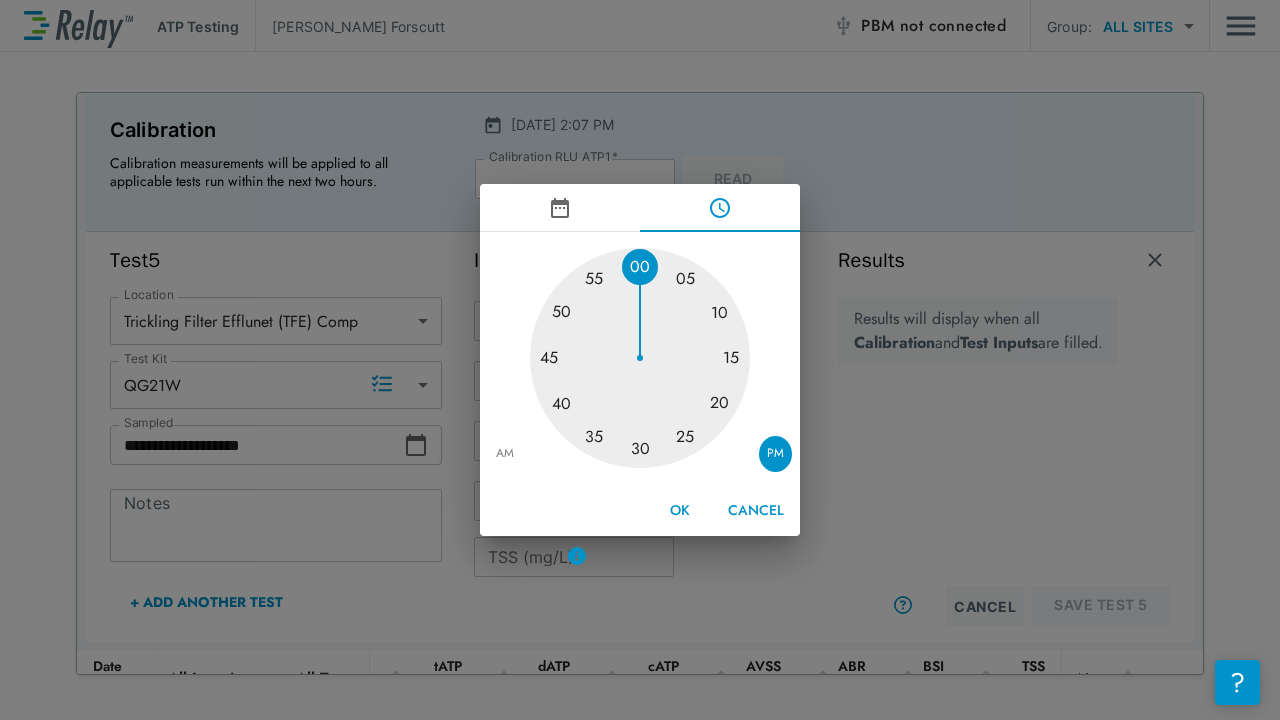 click on "OK" at bounding box center [680, 510] 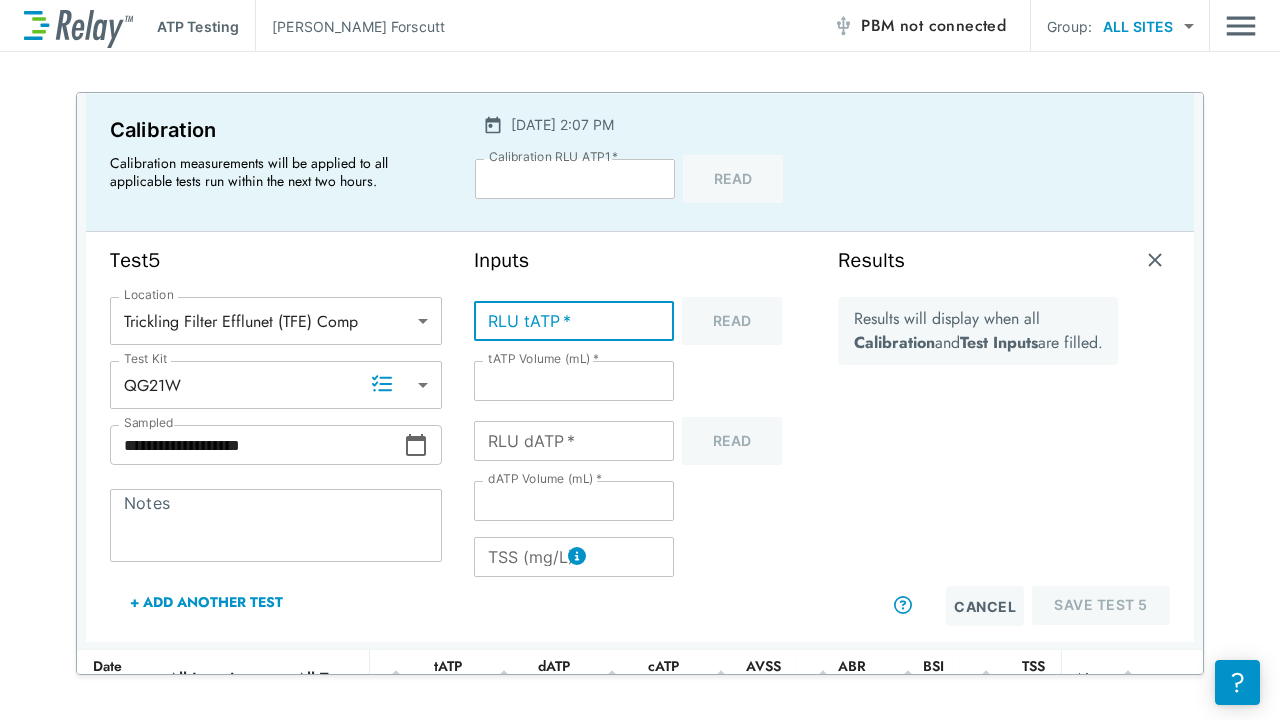 click on "RLU tATP   *" at bounding box center (574, 321) 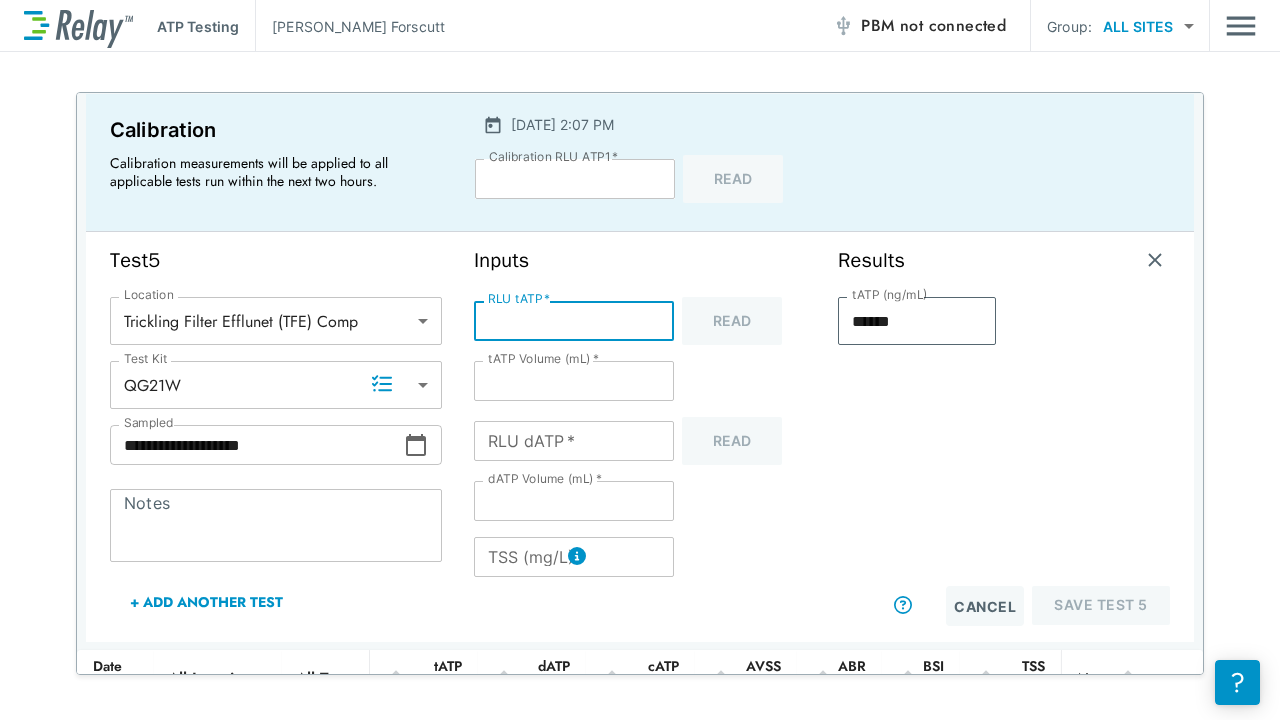 type on "**" 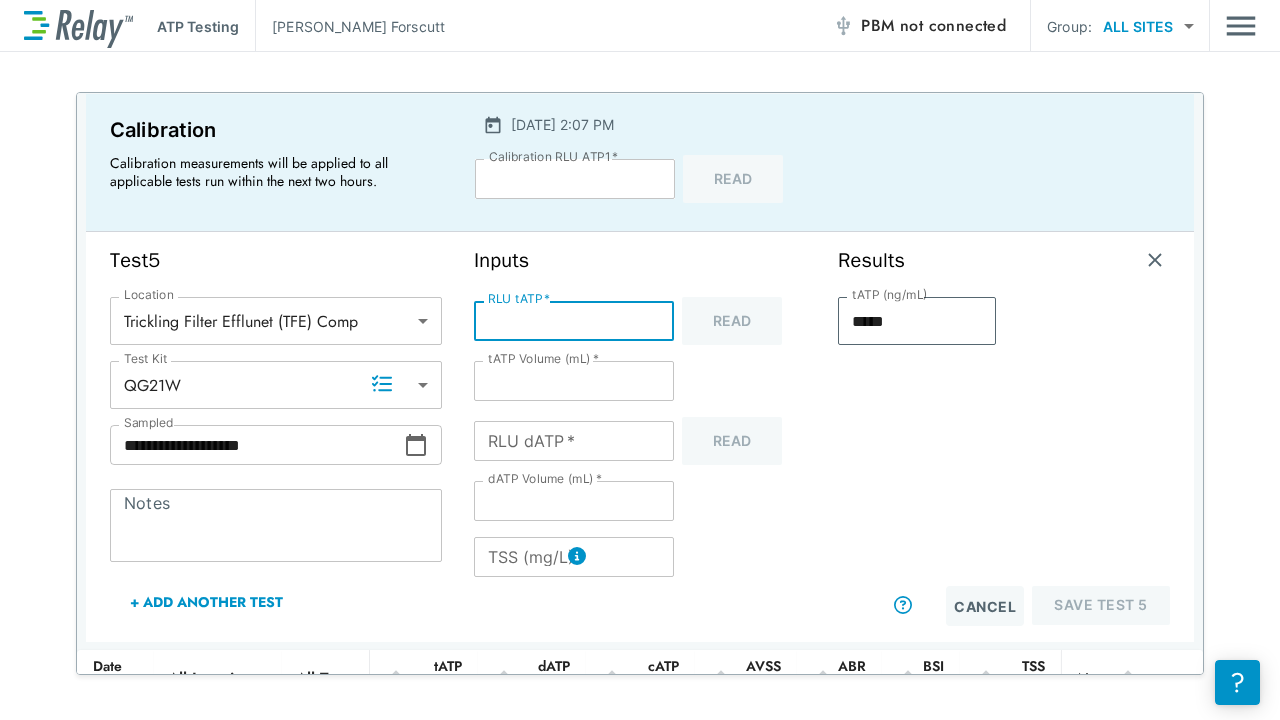 type on "***" 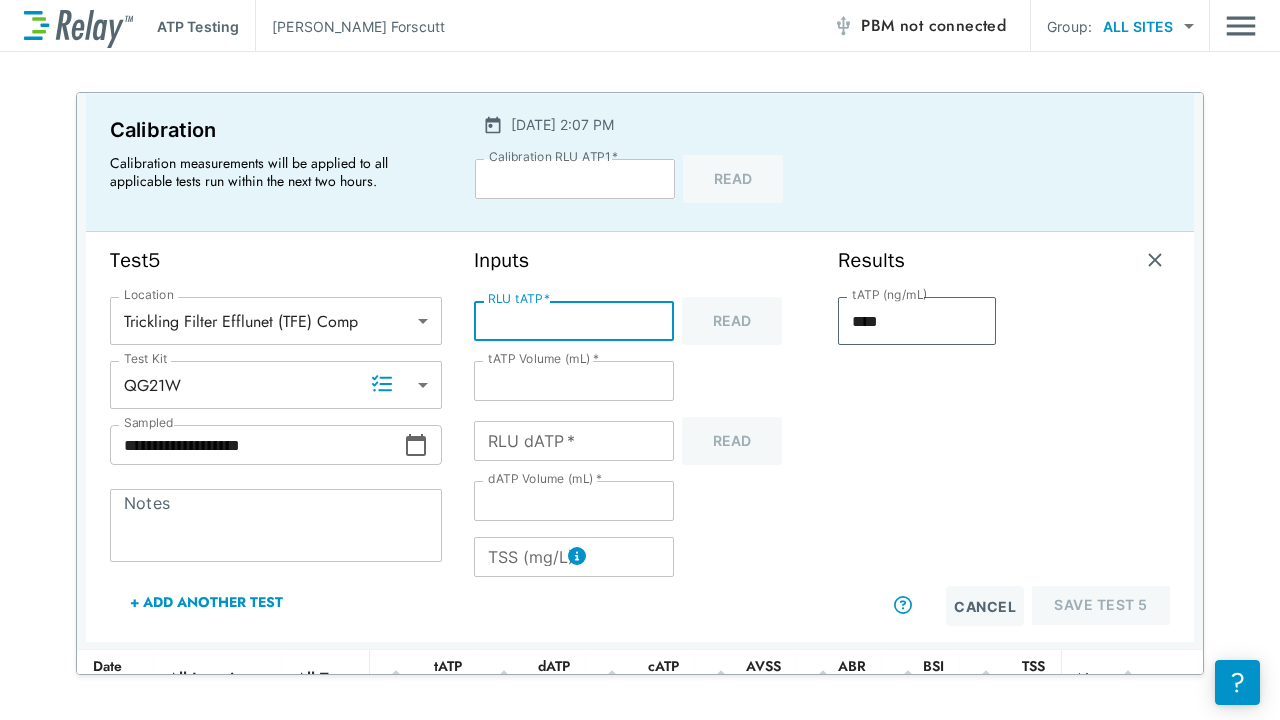 type on "****" 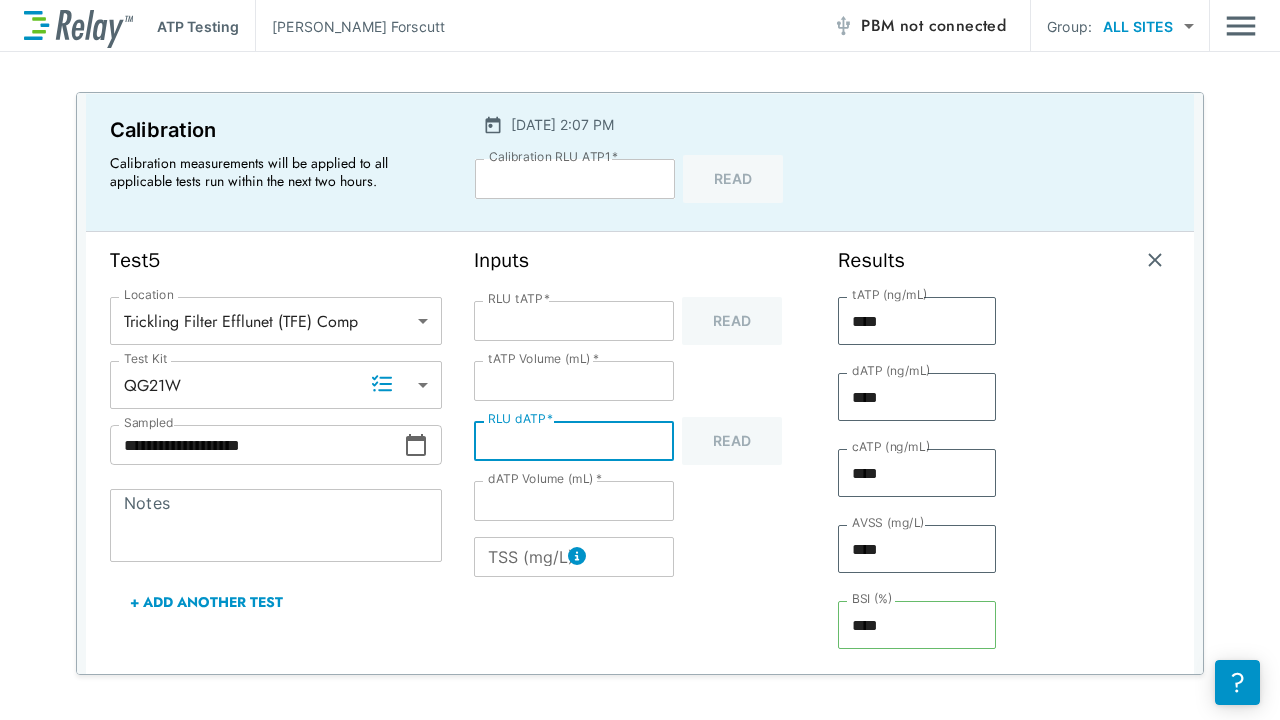 type on "**" 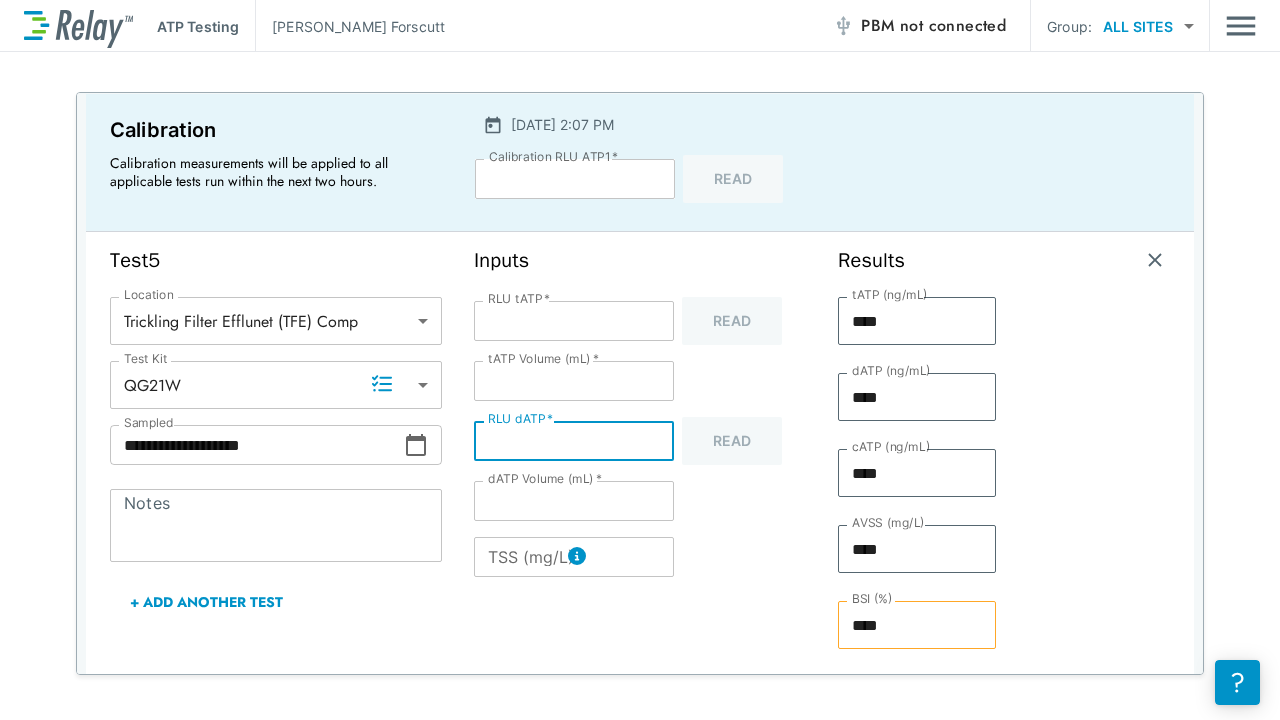 click on "TSS (mg/L)" at bounding box center [574, 557] 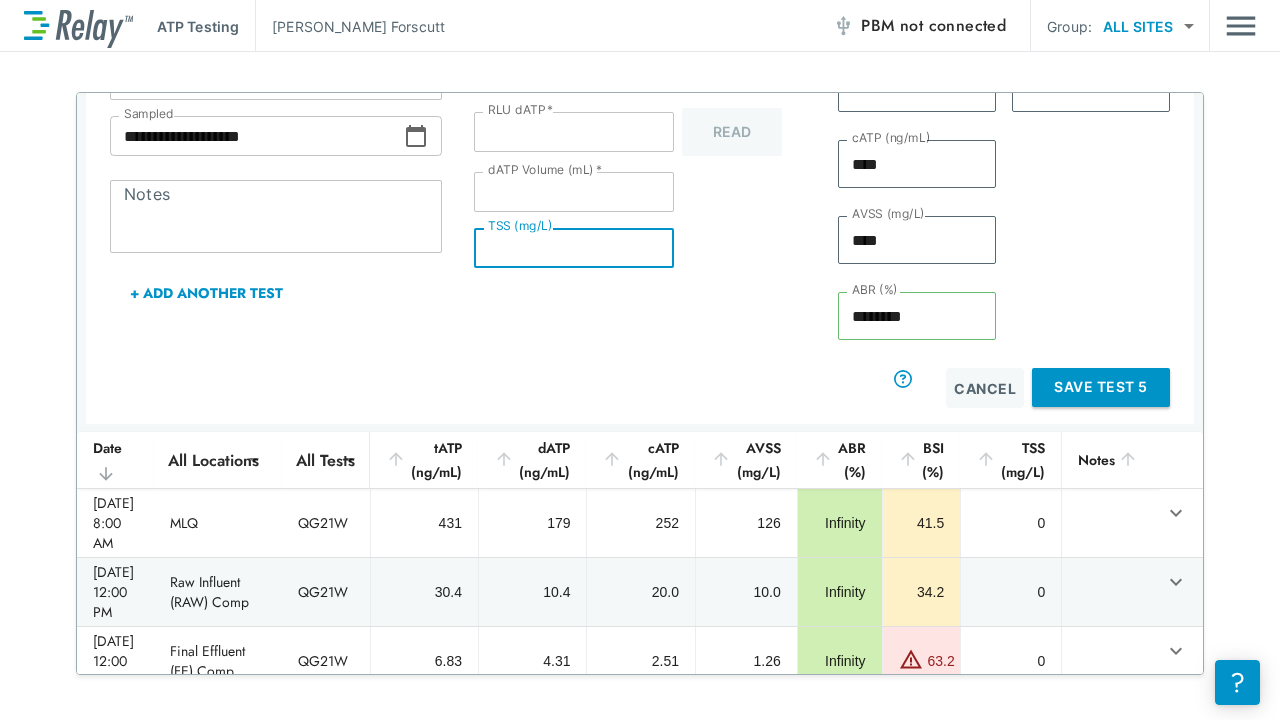scroll, scrollTop: 392, scrollLeft: 0, axis: vertical 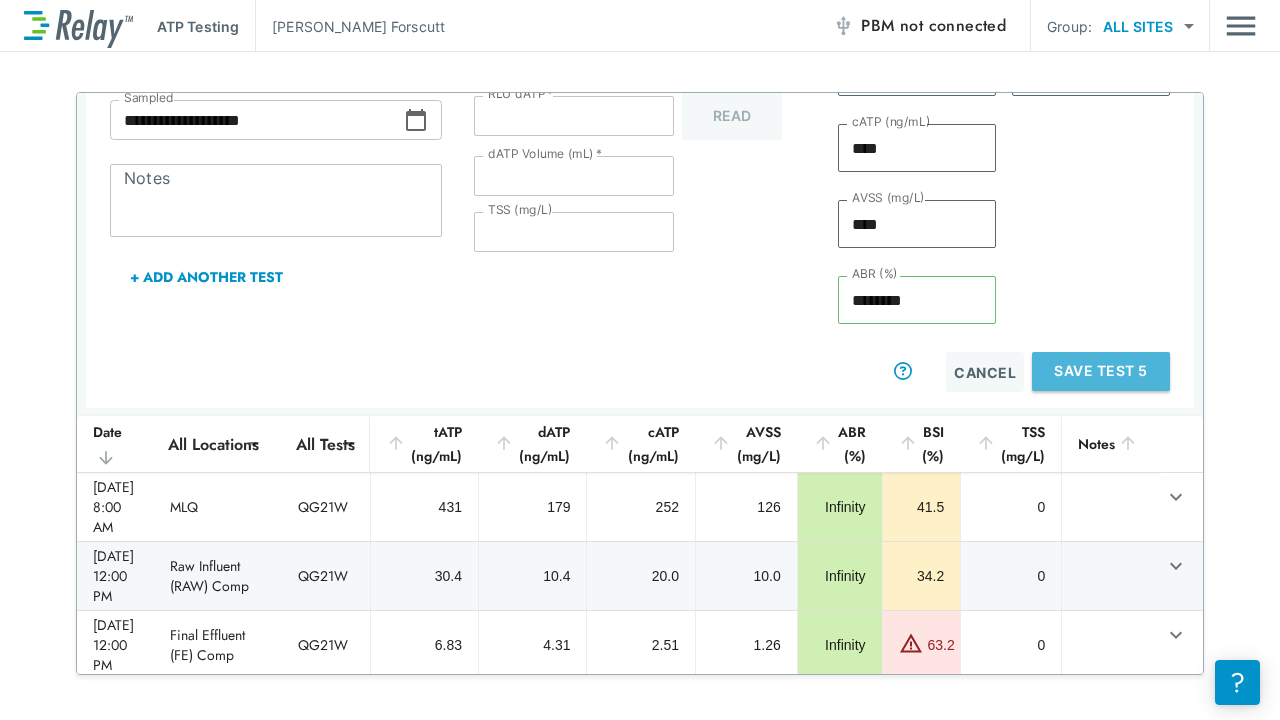 click on "Save Test 5" at bounding box center [1101, 371] 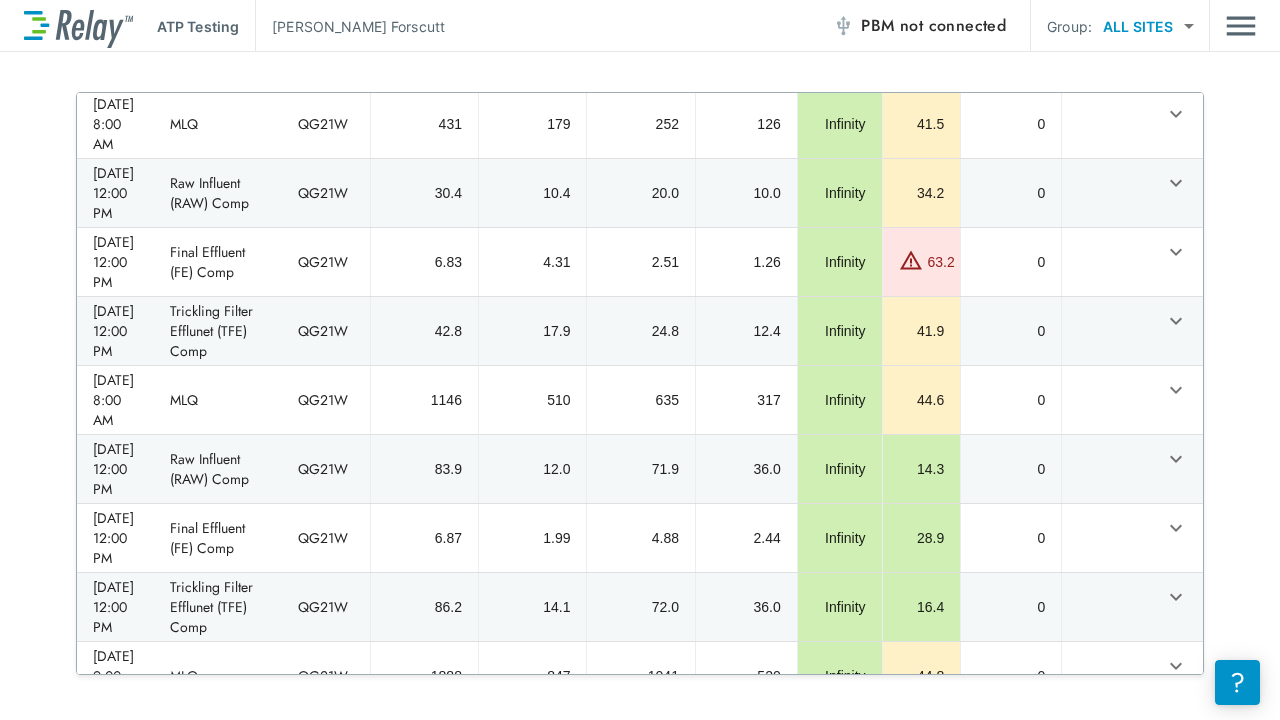 scroll, scrollTop: 0, scrollLeft: 0, axis: both 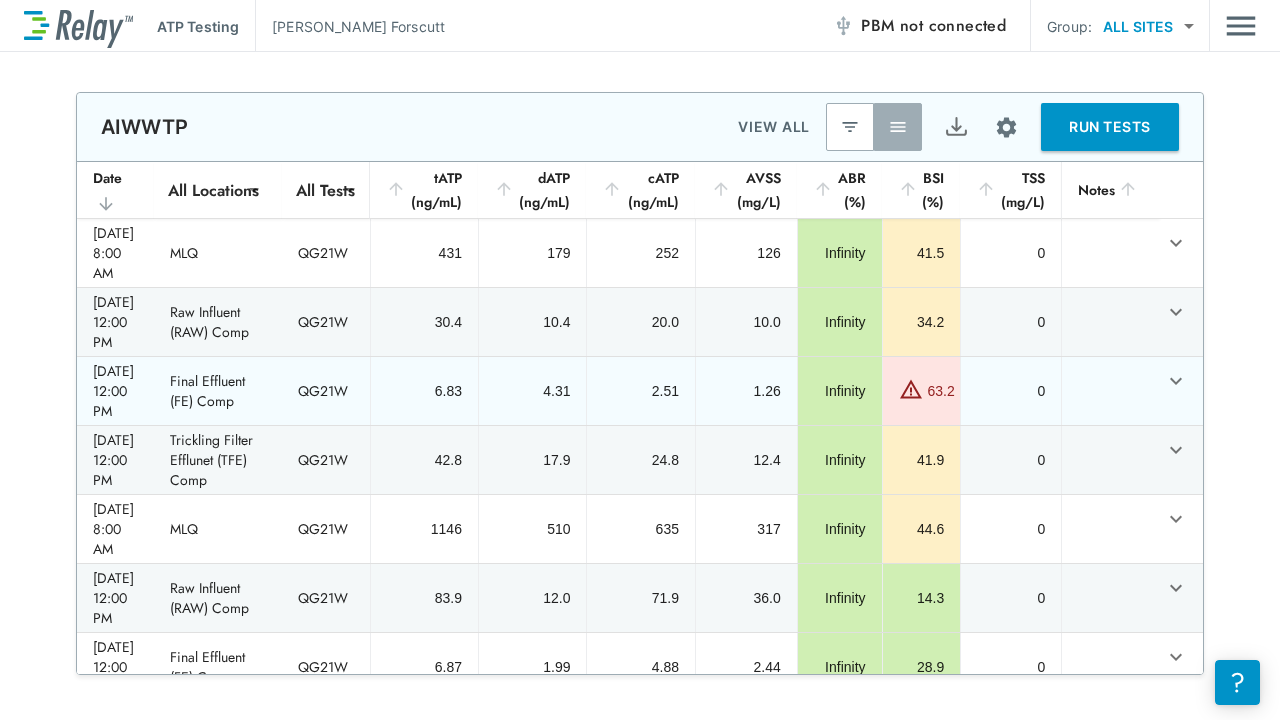 click at bounding box center (911, 389) 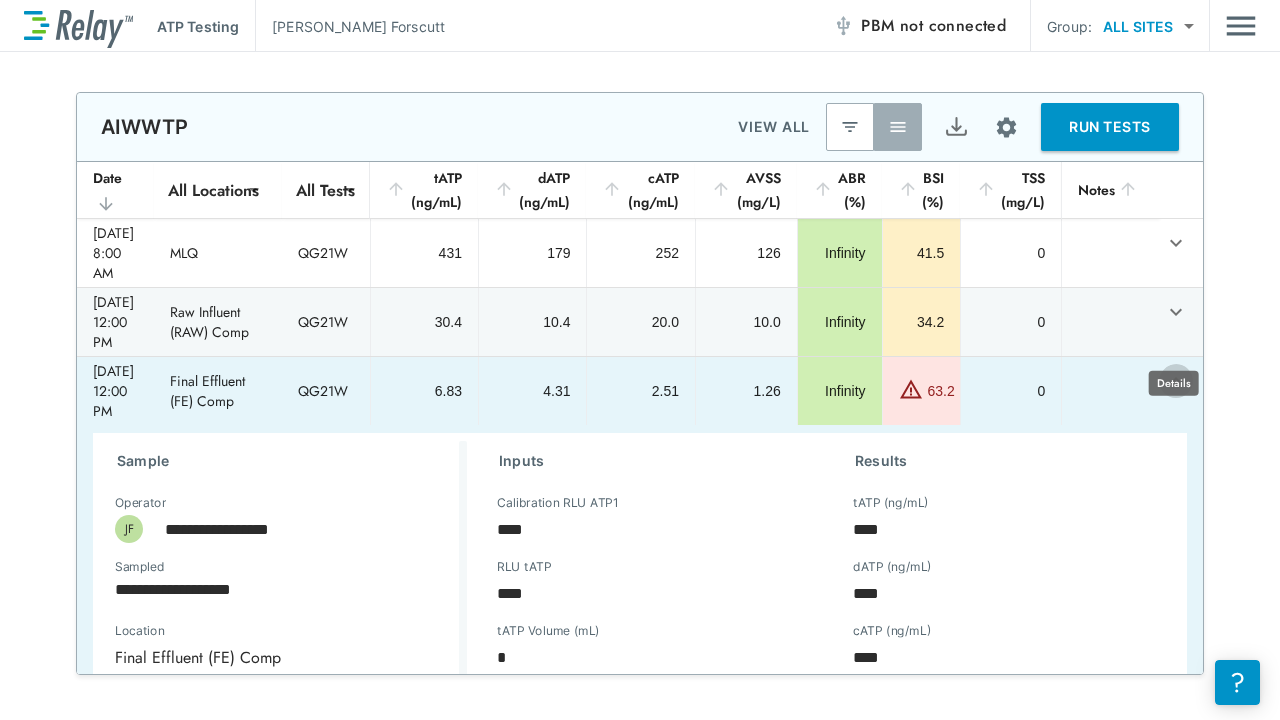 click 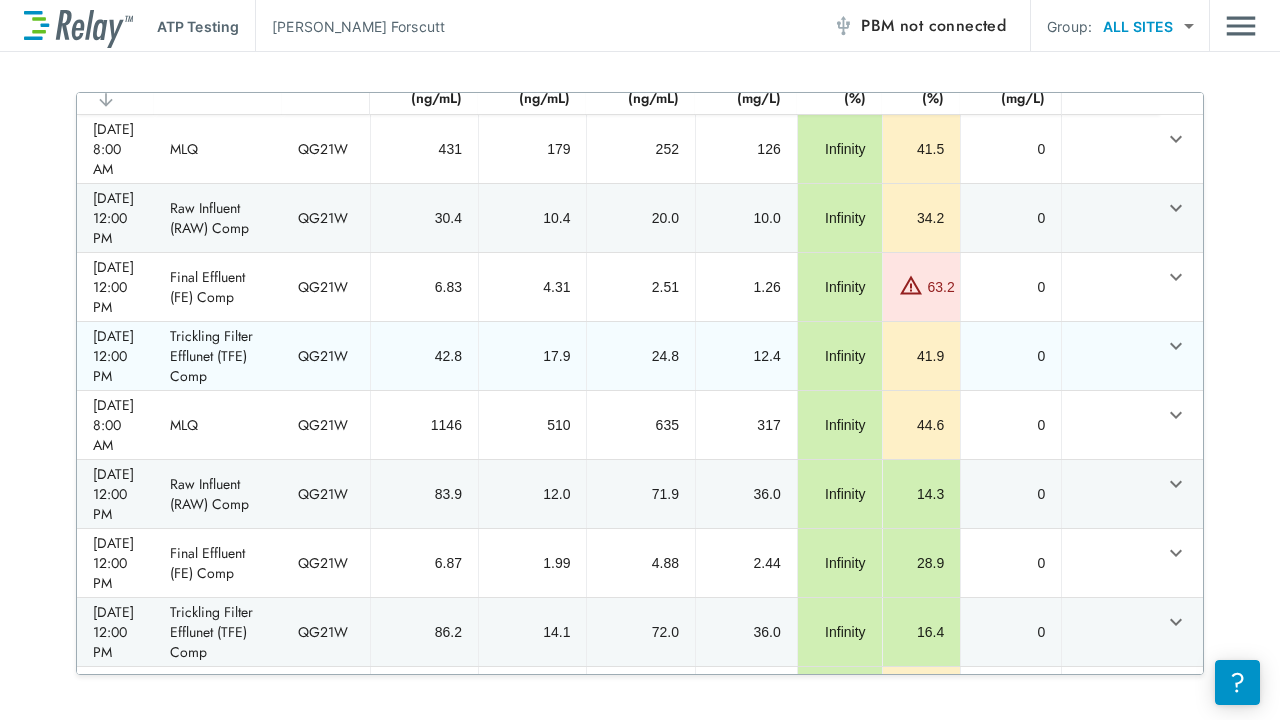 scroll, scrollTop: 0, scrollLeft: 0, axis: both 